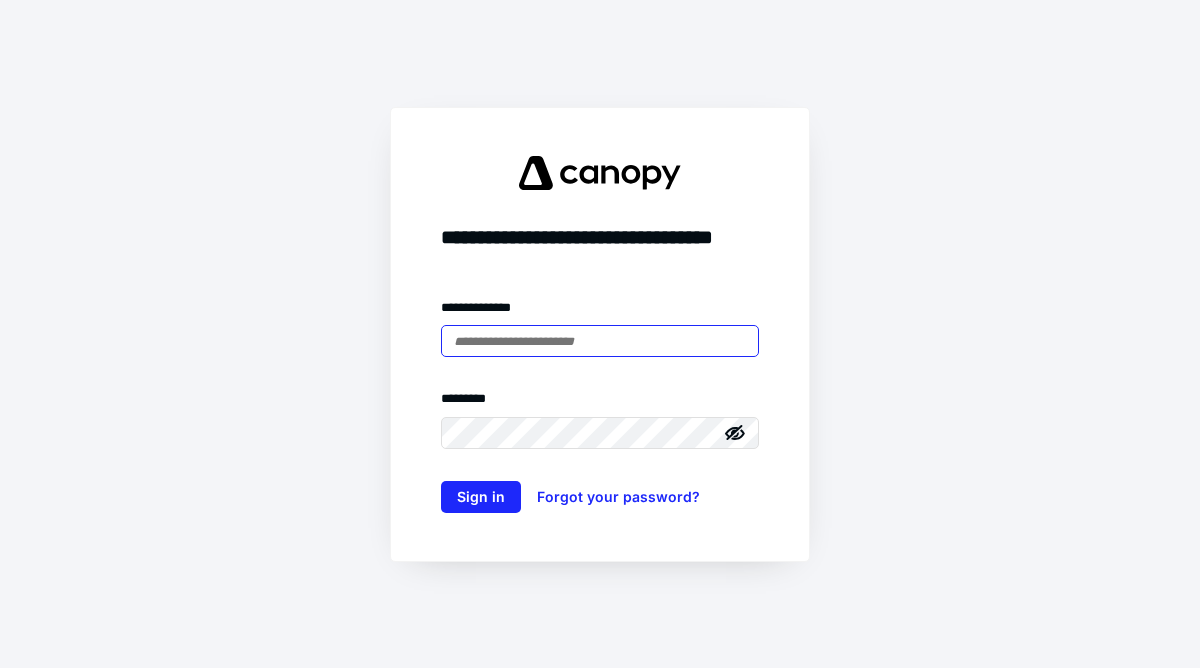 scroll, scrollTop: 0, scrollLeft: 0, axis: both 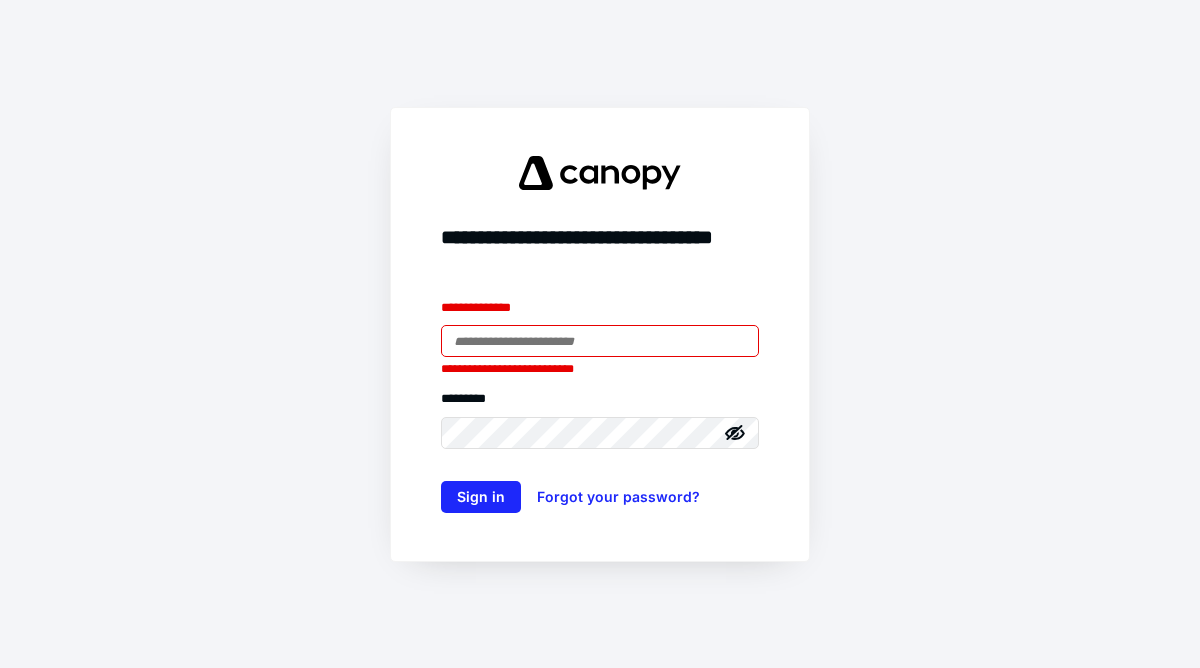 type on "**********" 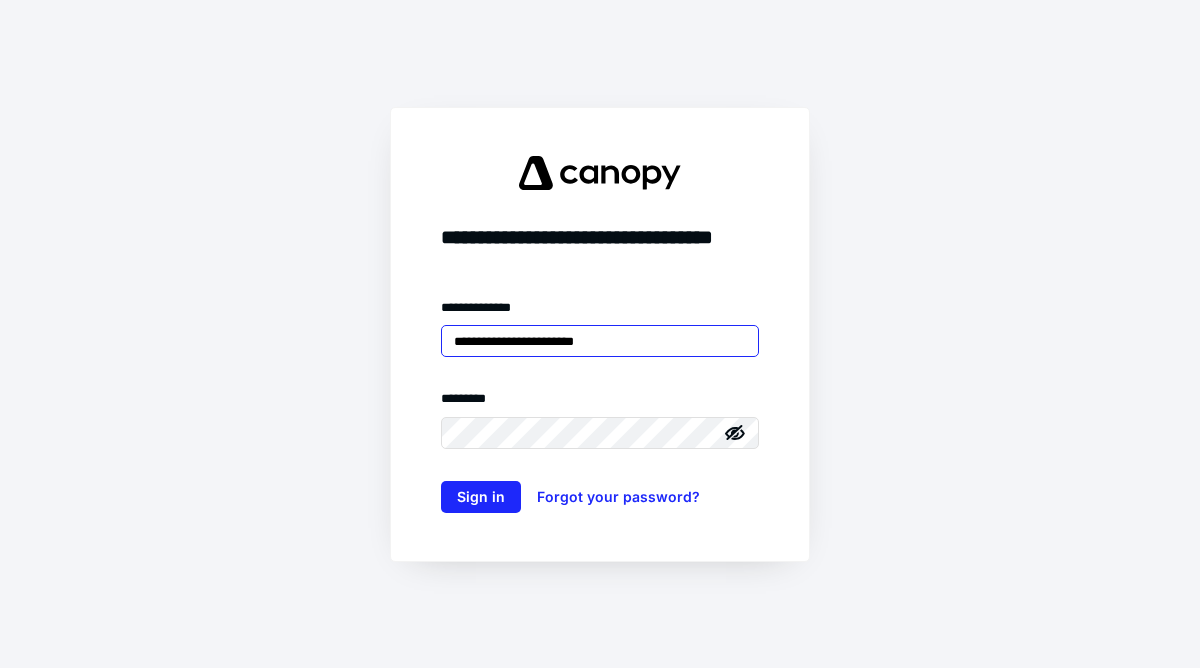 click on "Sign in" at bounding box center [481, 497] 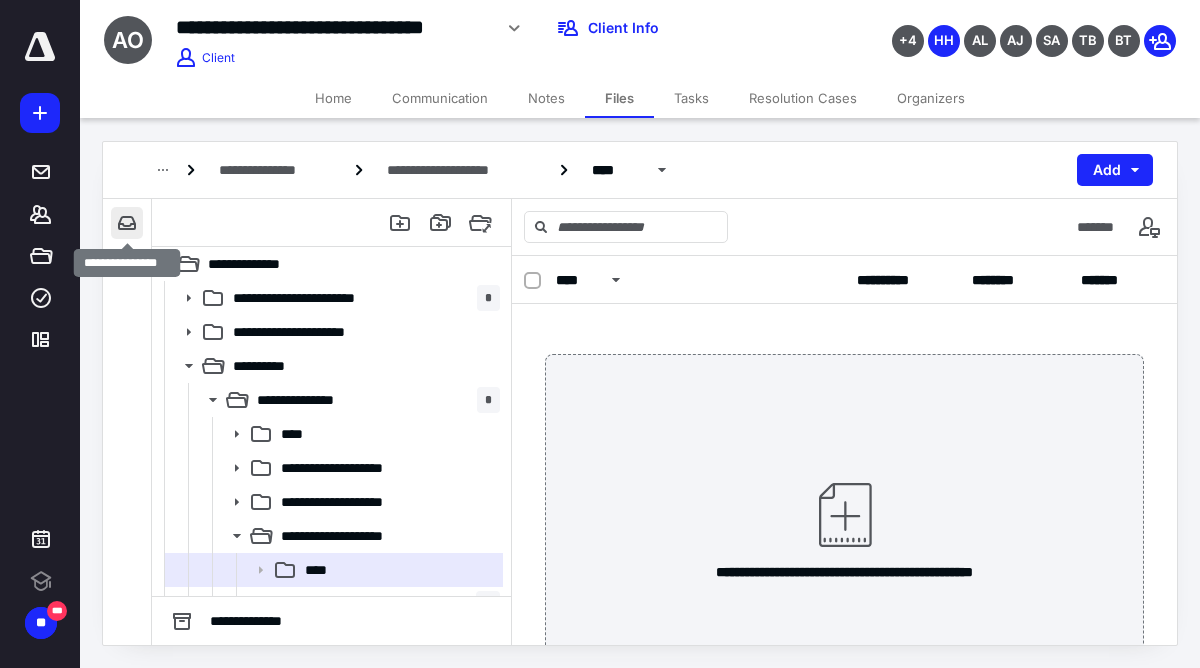 scroll, scrollTop: 0, scrollLeft: 0, axis: both 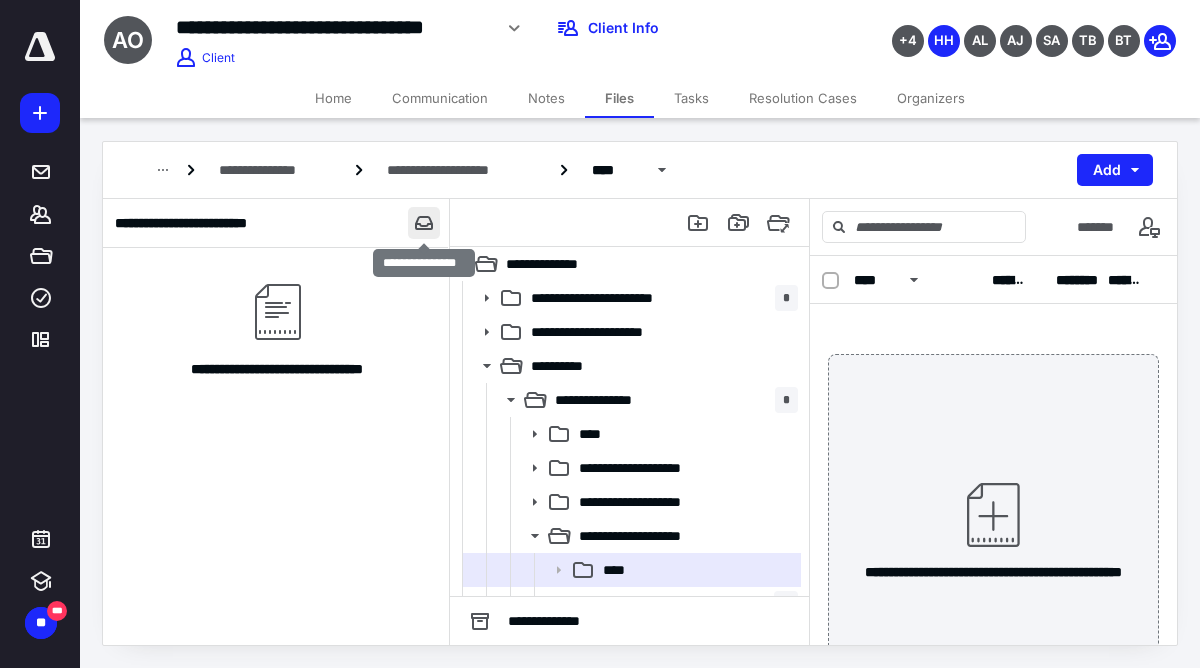 click at bounding box center [424, 223] 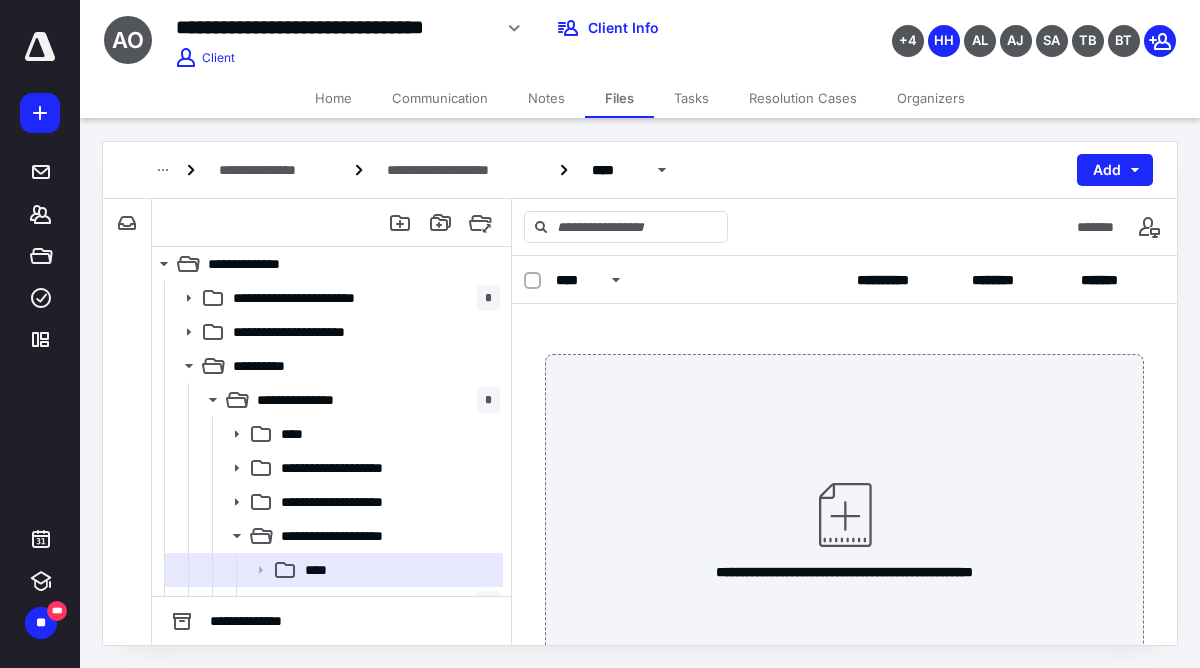 click on "Tasks" at bounding box center [691, 98] 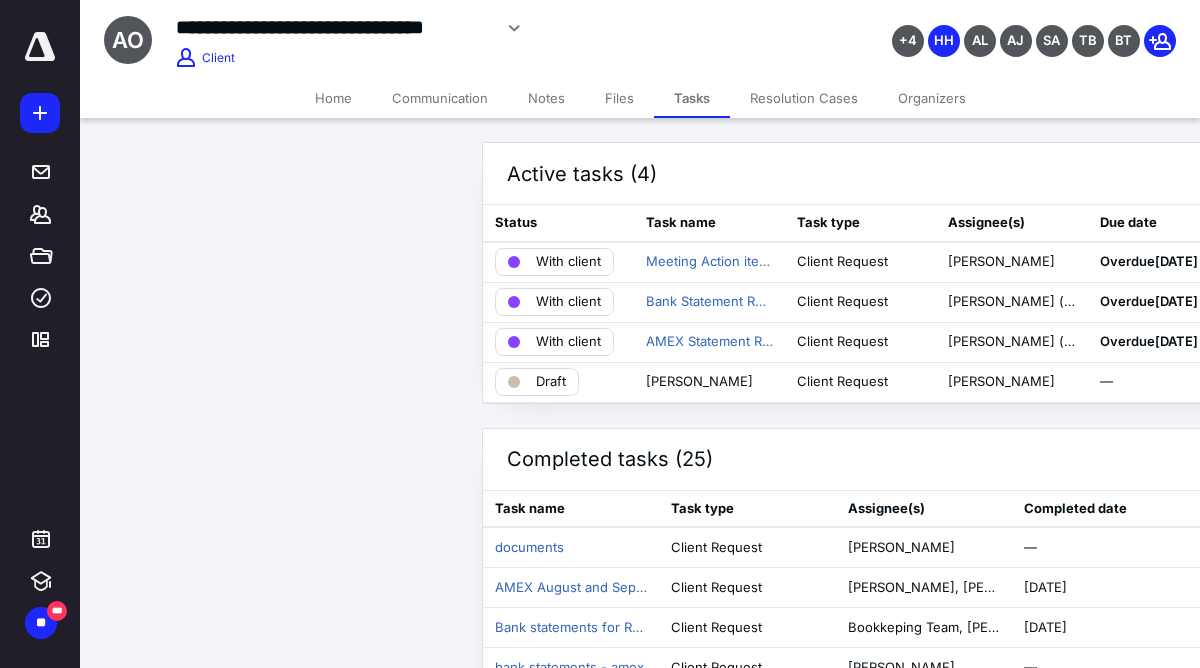 click on "Files" at bounding box center [619, 98] 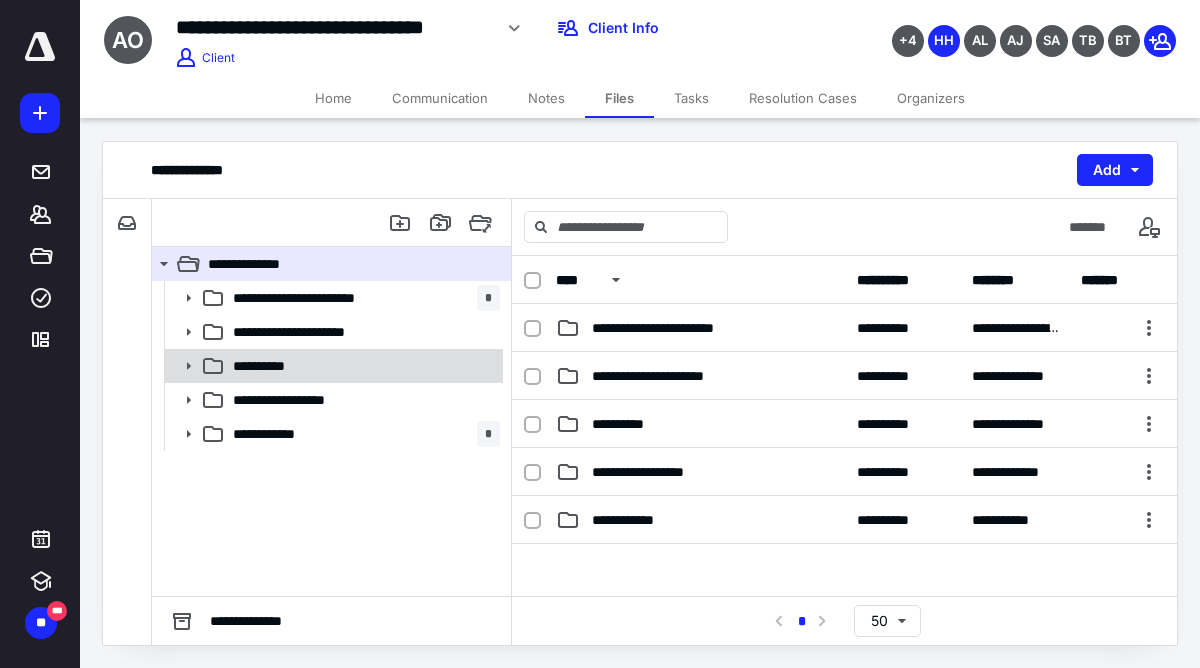 click 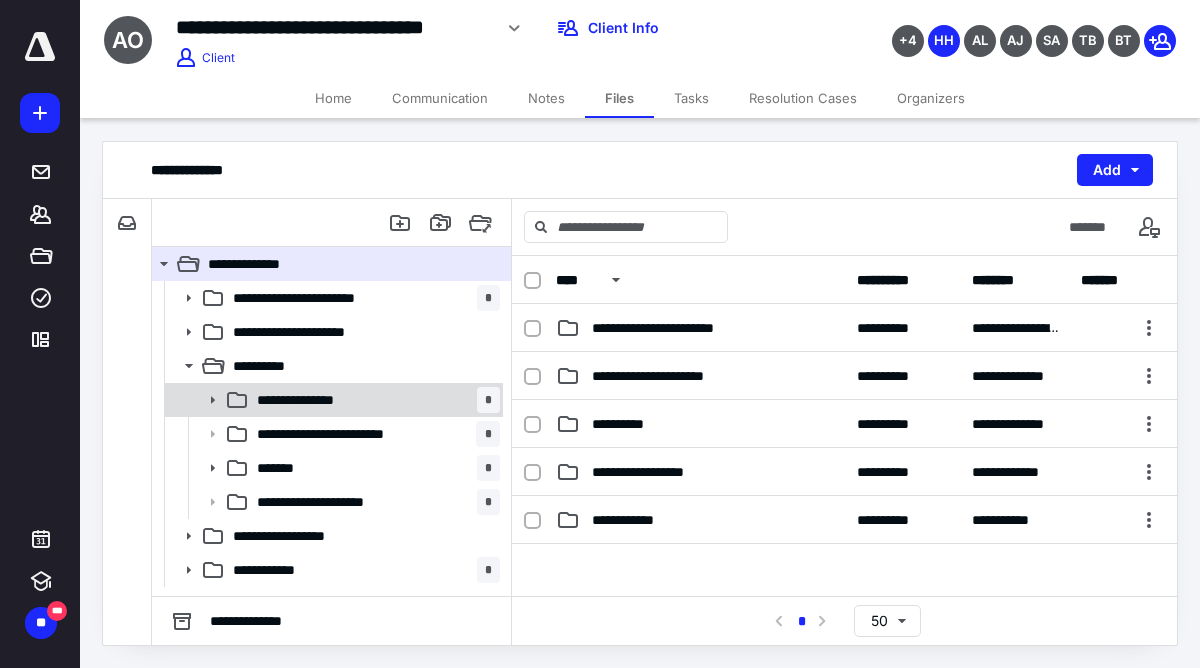 click 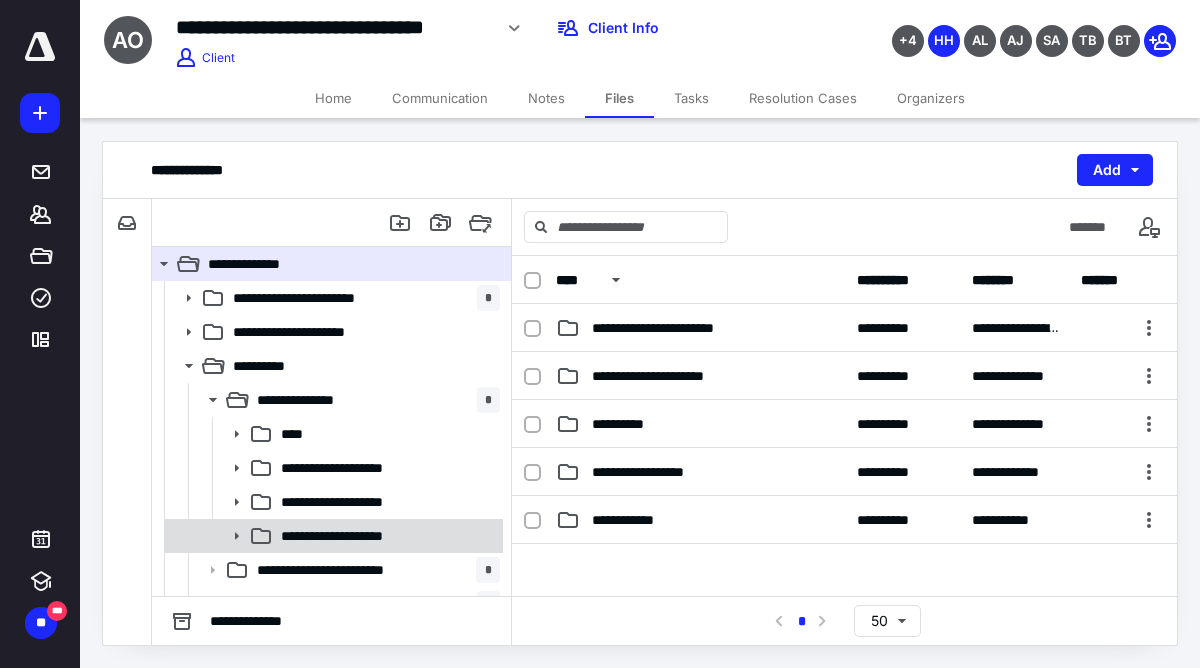 click 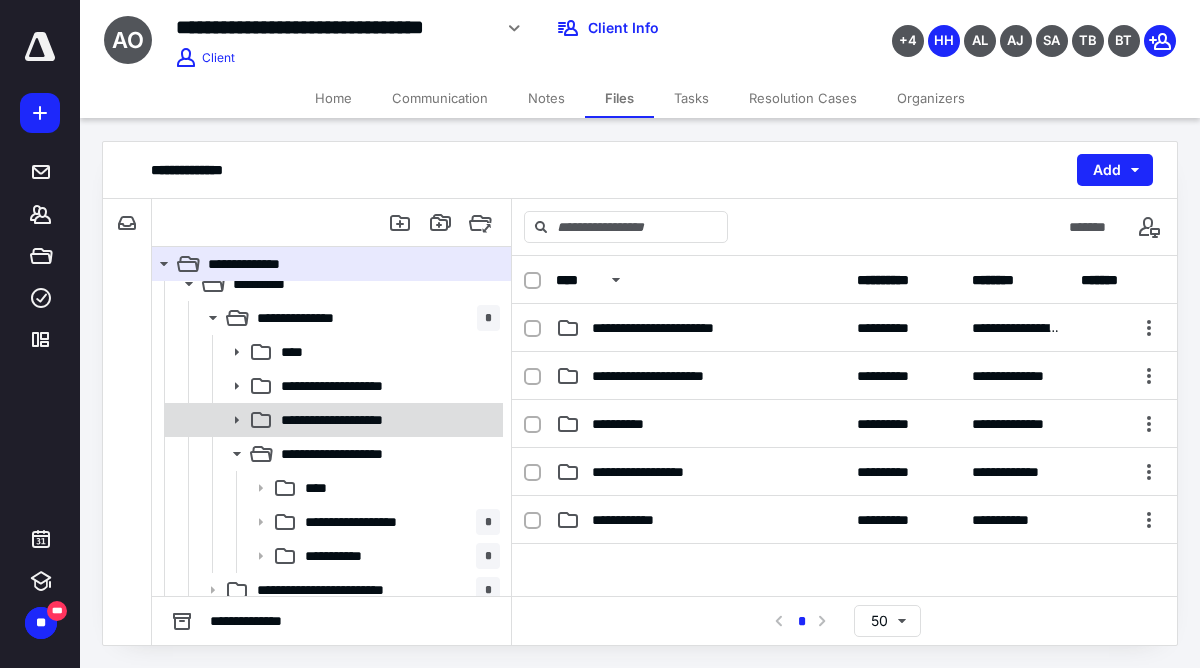 scroll, scrollTop: 111, scrollLeft: 0, axis: vertical 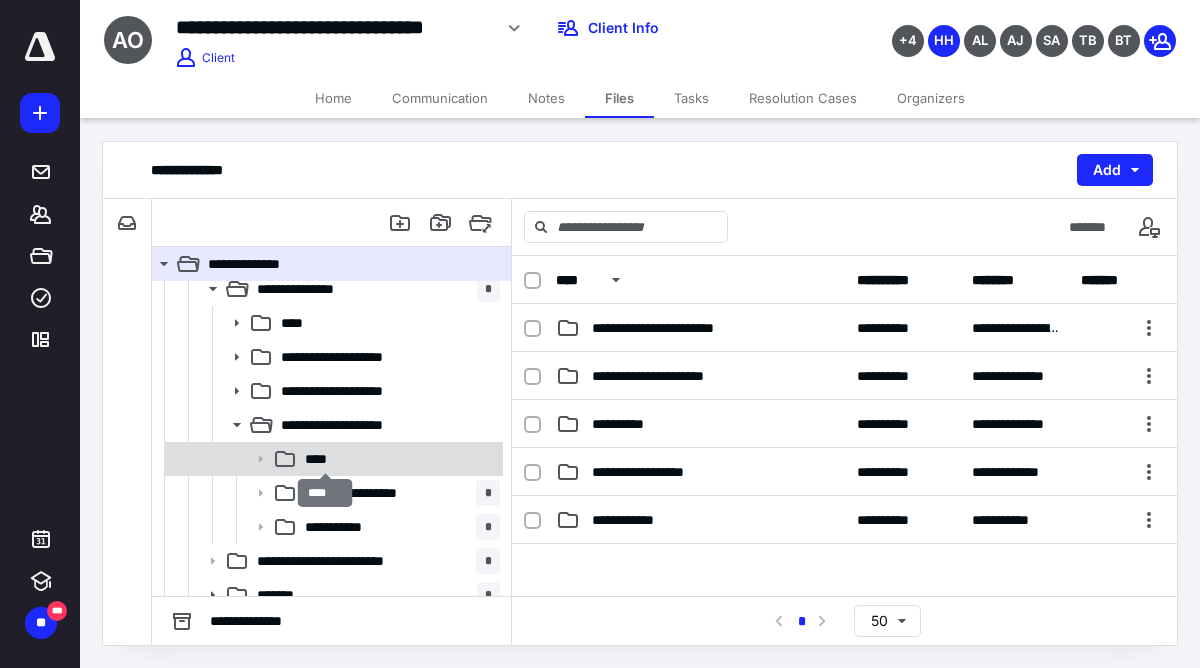 click on "****" at bounding box center [325, 459] 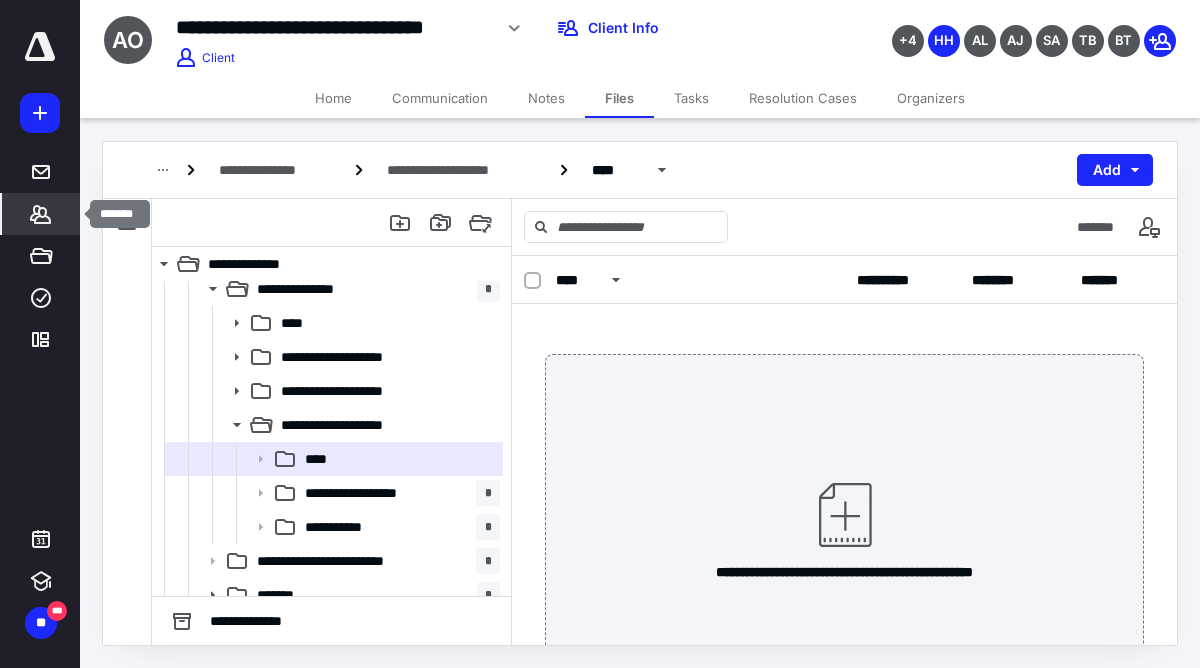click 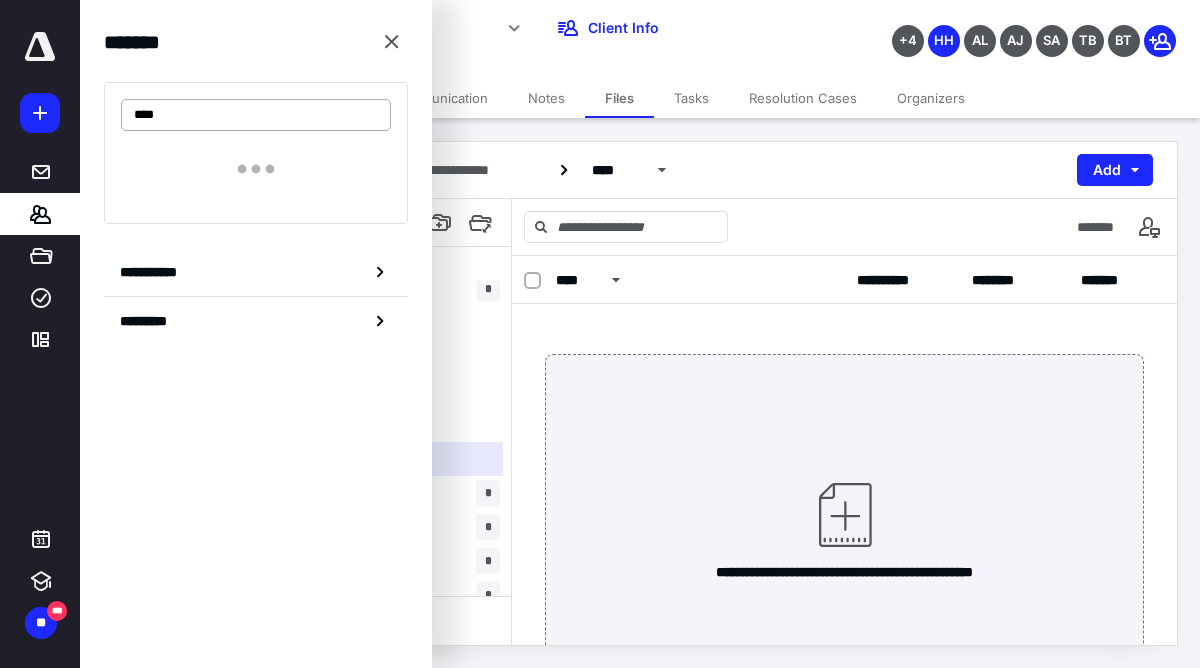 type on "*****" 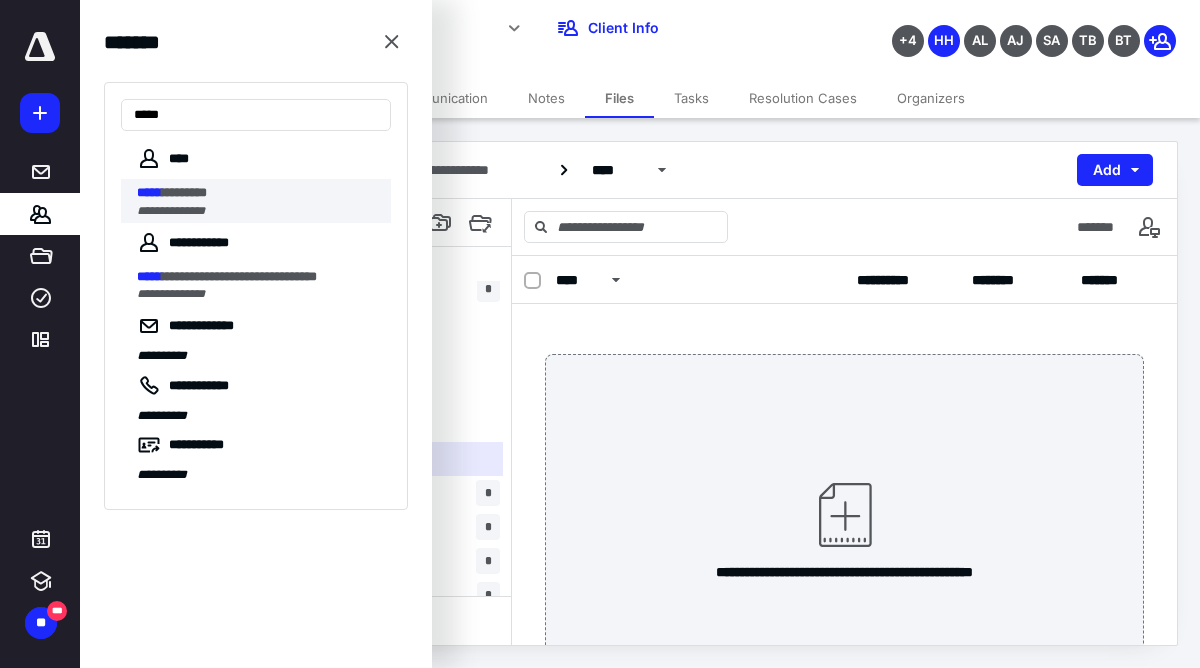 click on "*********" at bounding box center [184, 192] 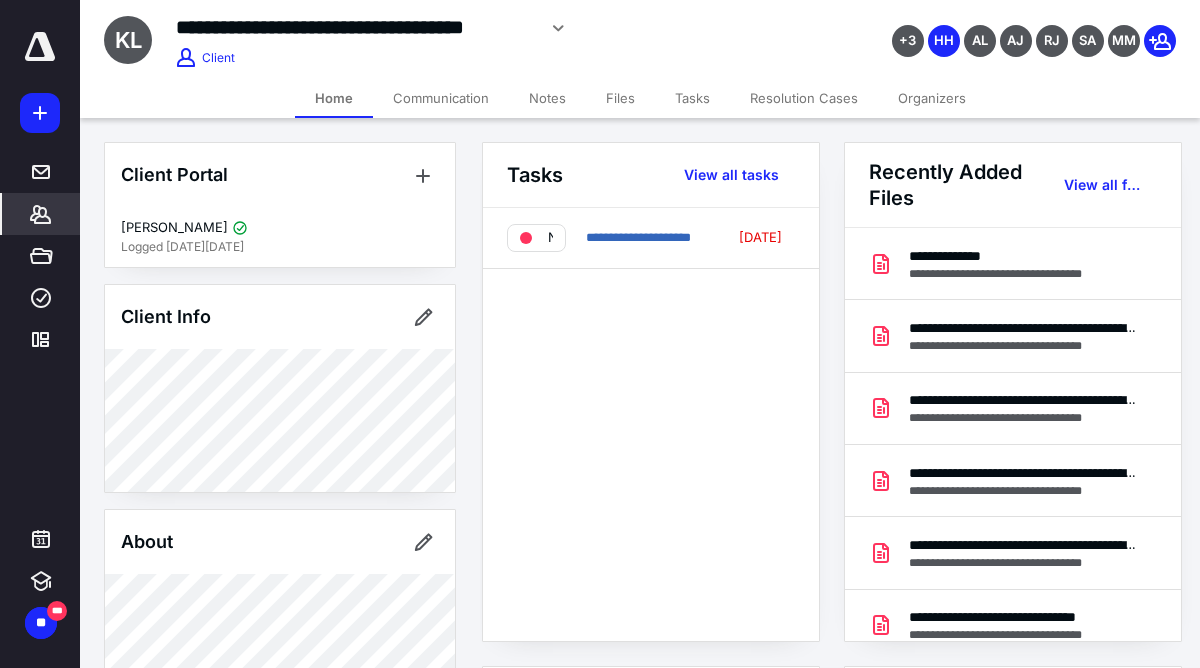 click on "Tasks" at bounding box center (692, 98) 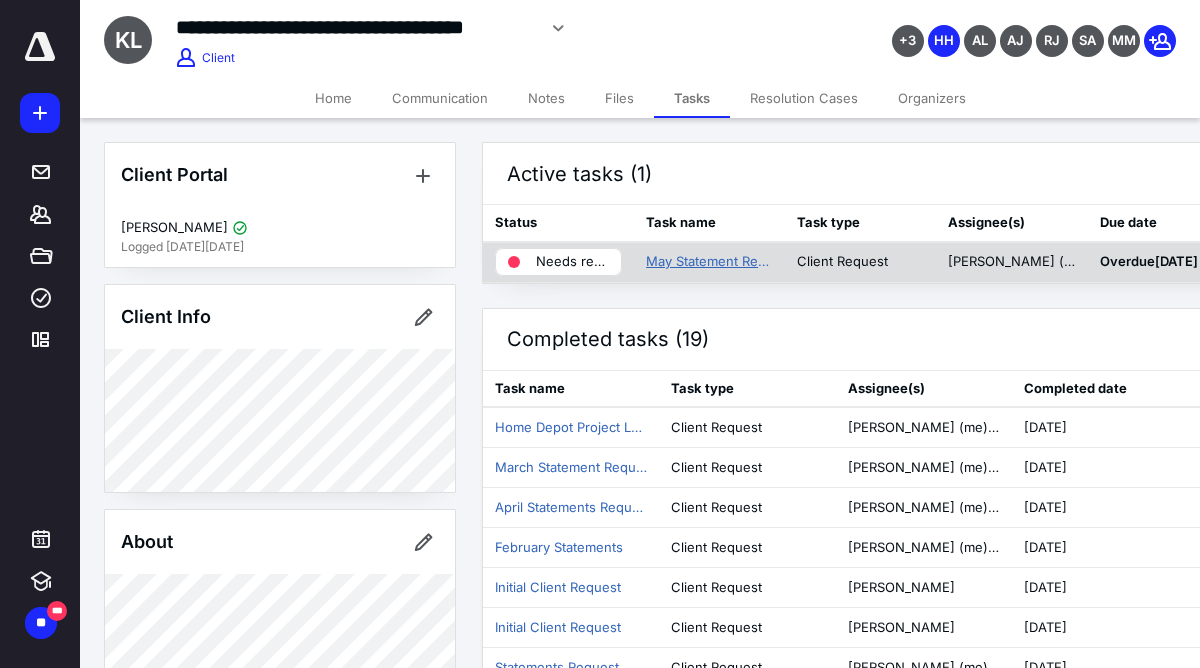 click on "May Statement Request" at bounding box center [709, 262] 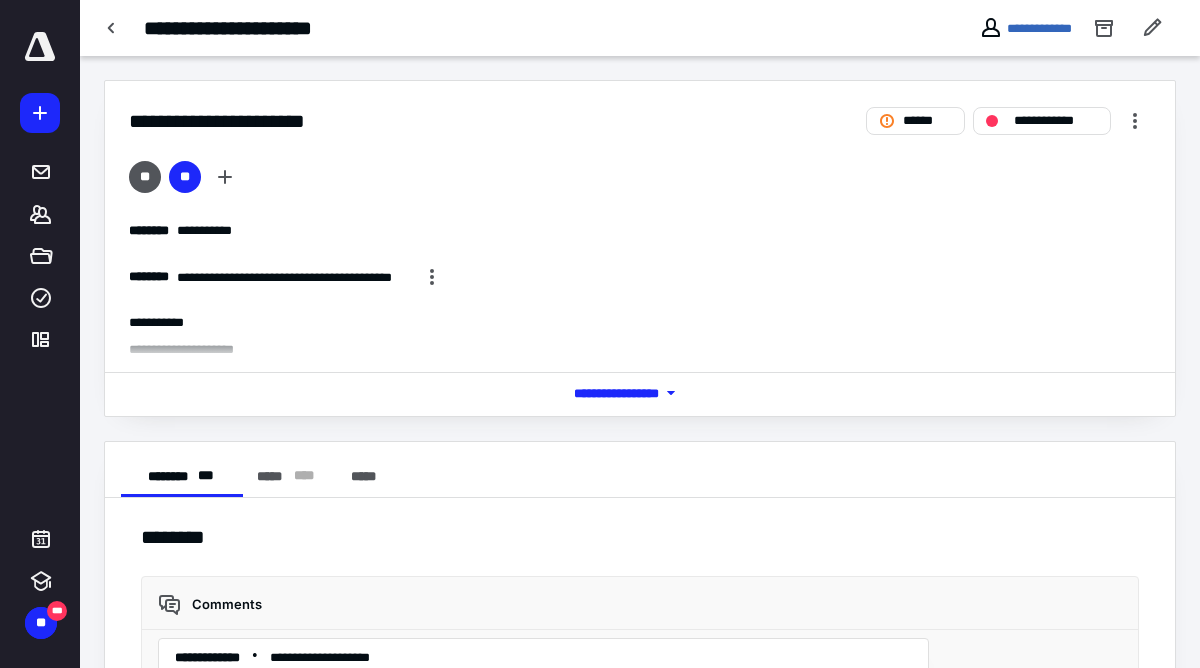 scroll, scrollTop: 482, scrollLeft: 0, axis: vertical 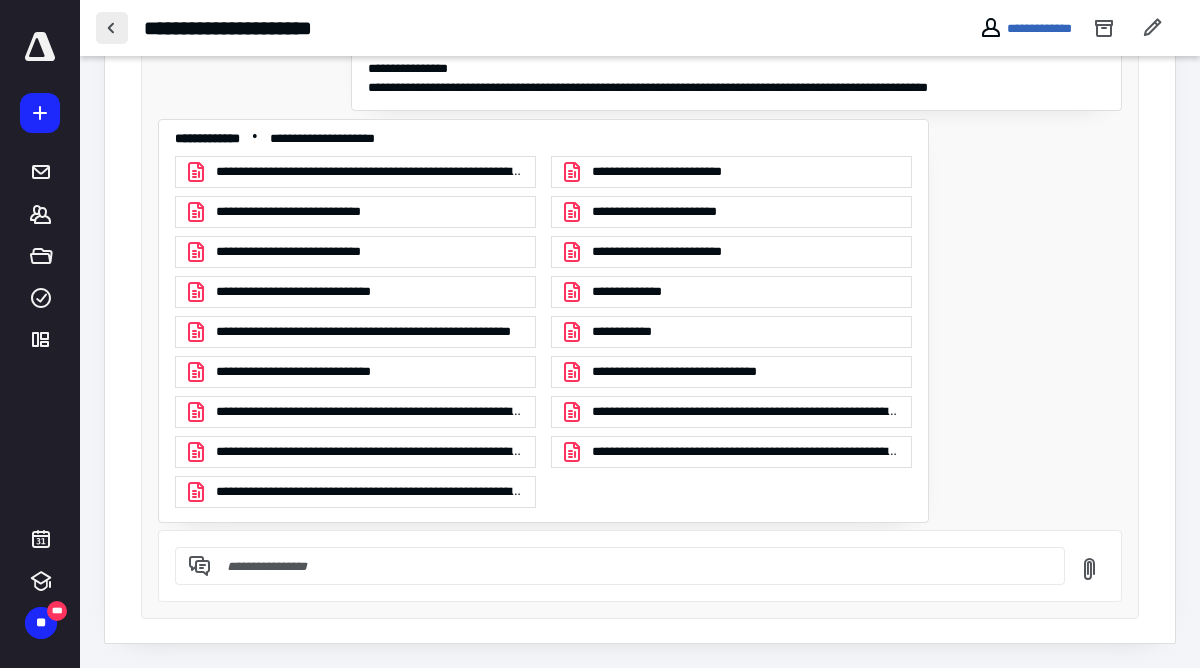click at bounding box center [112, 28] 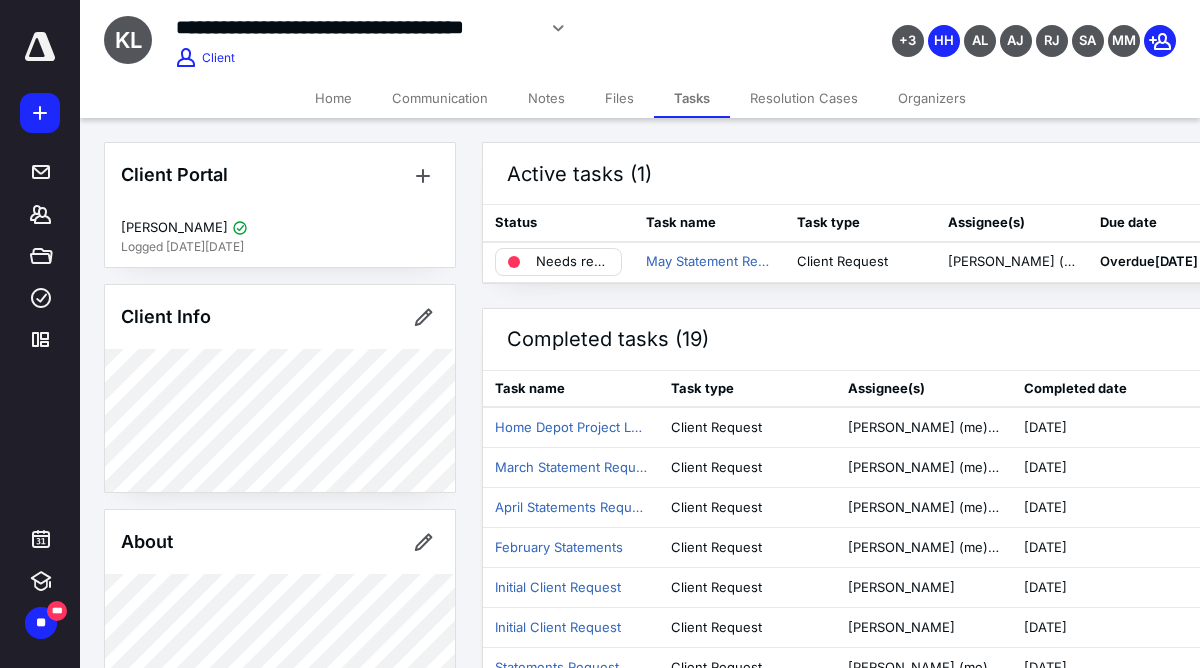 click on "Files" at bounding box center [619, 98] 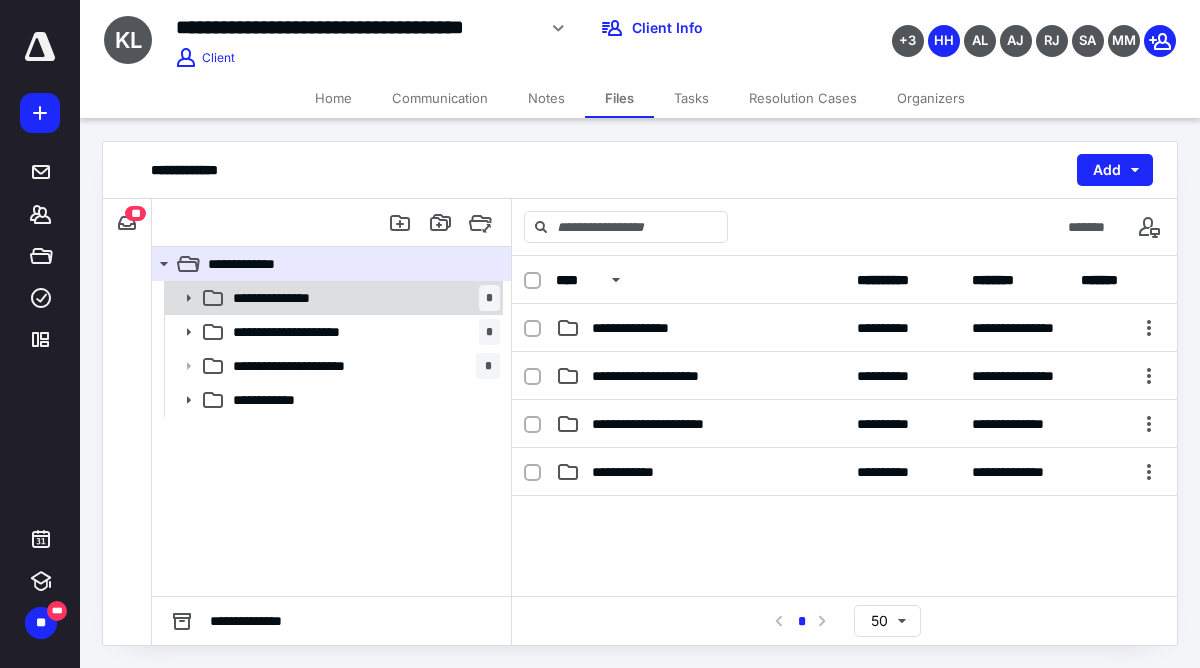 click 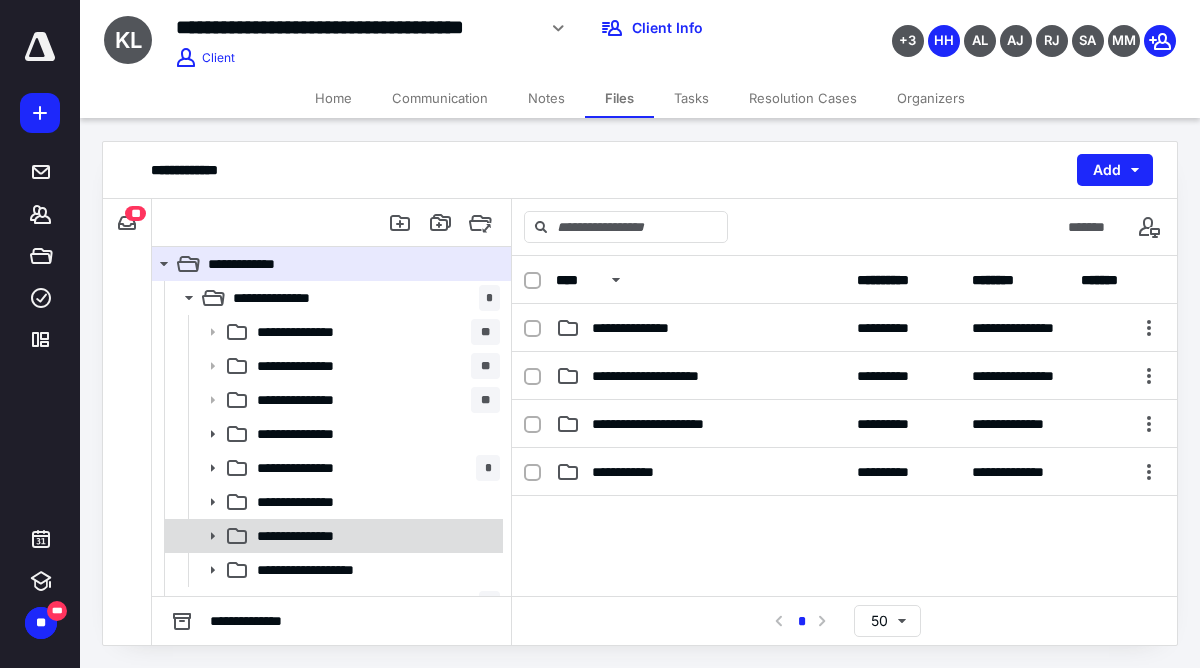 click 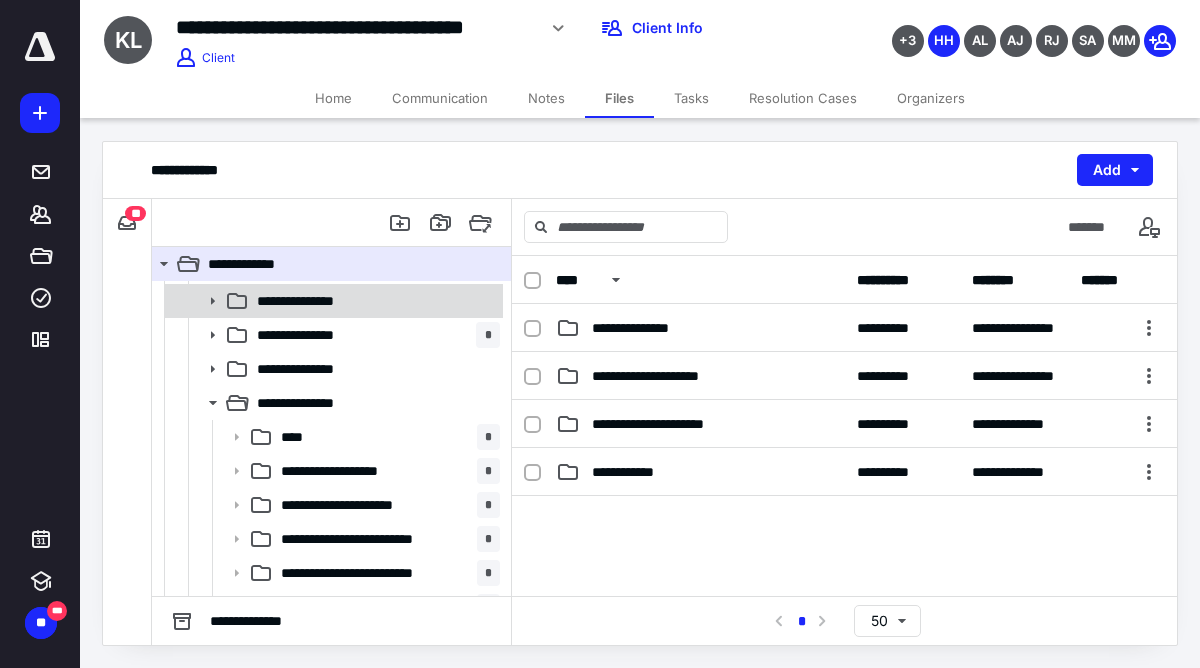 scroll, scrollTop: 150, scrollLeft: 0, axis: vertical 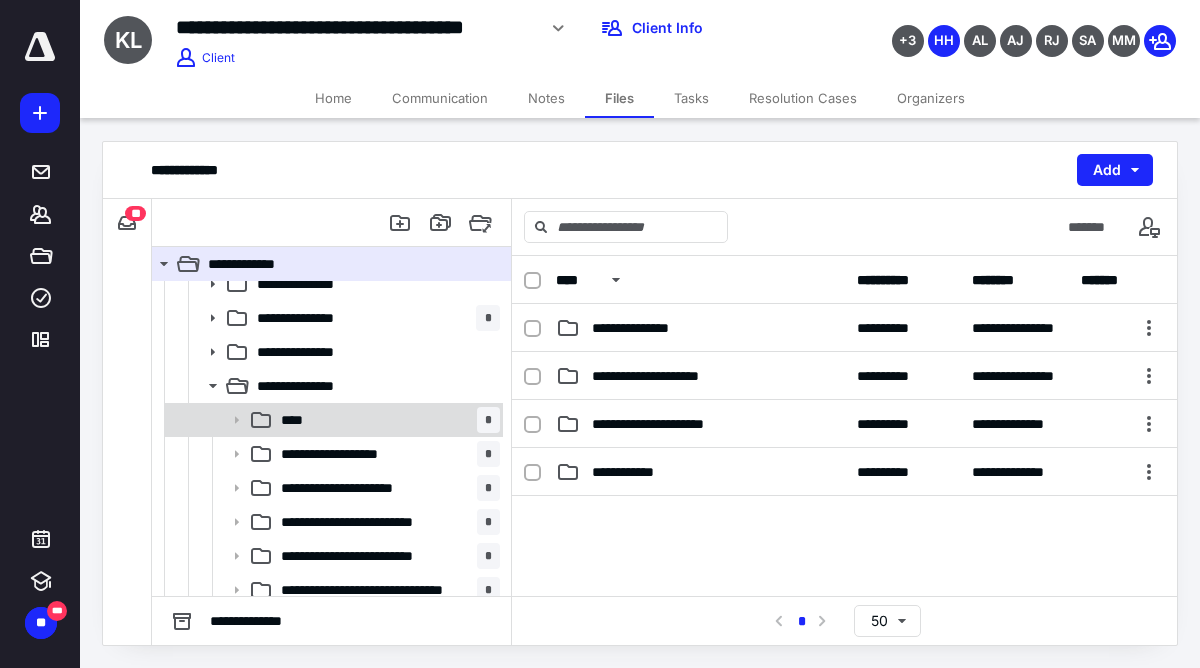 click on "**** *" at bounding box center [386, 420] 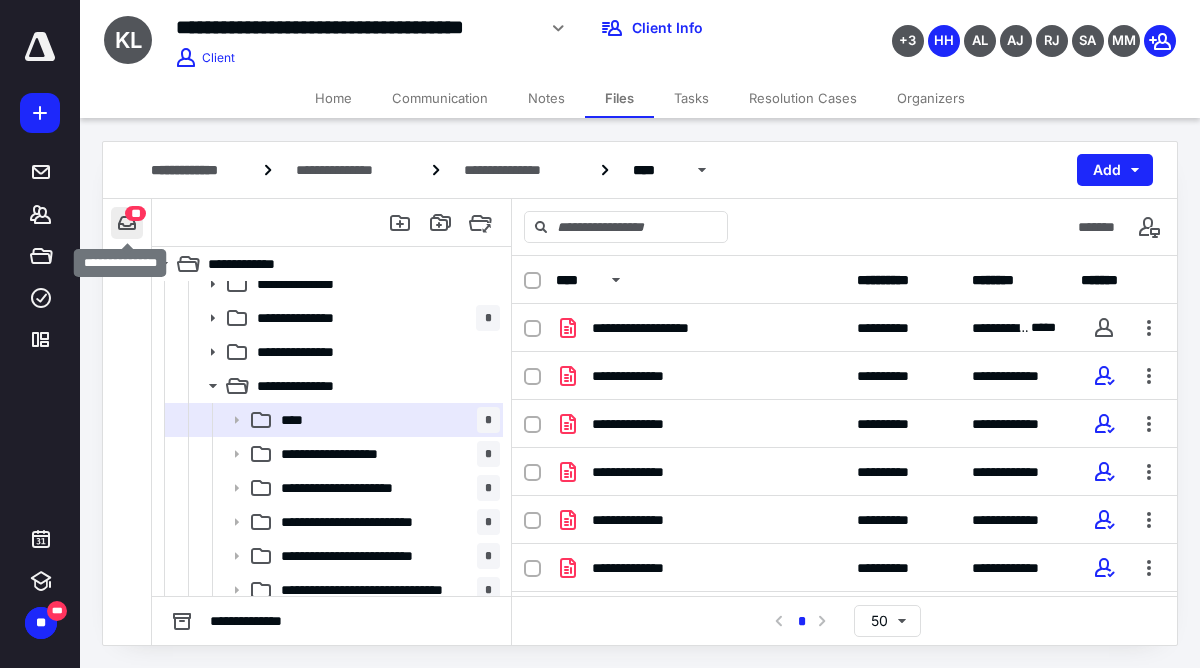 click at bounding box center [127, 223] 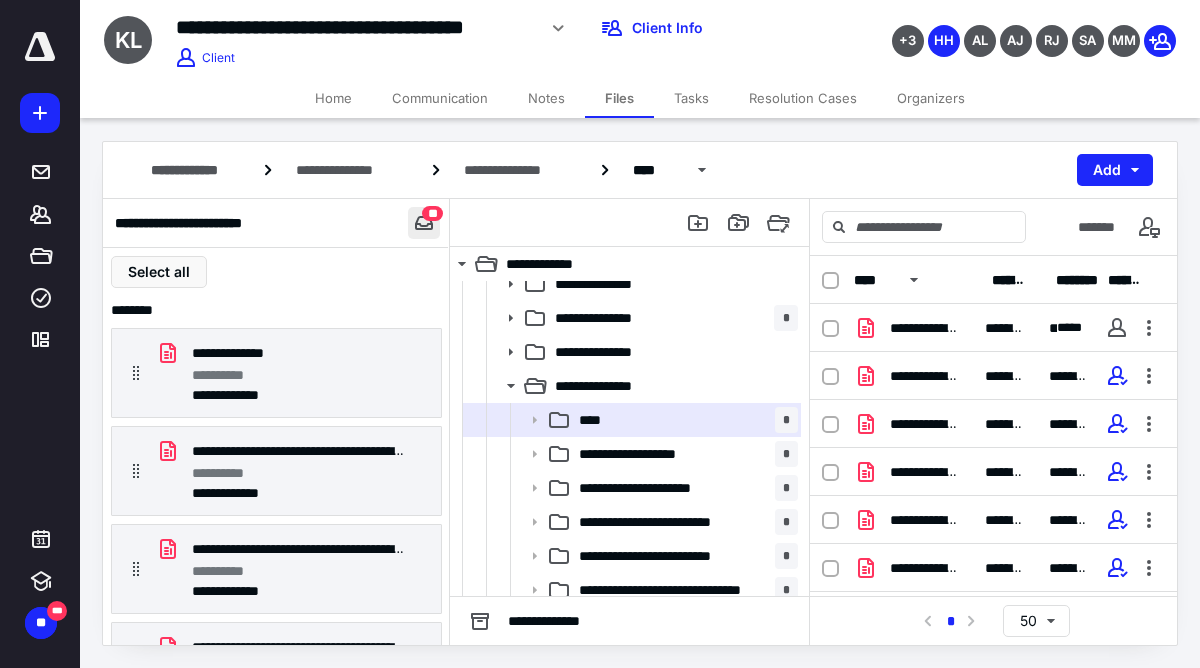 click at bounding box center (424, 223) 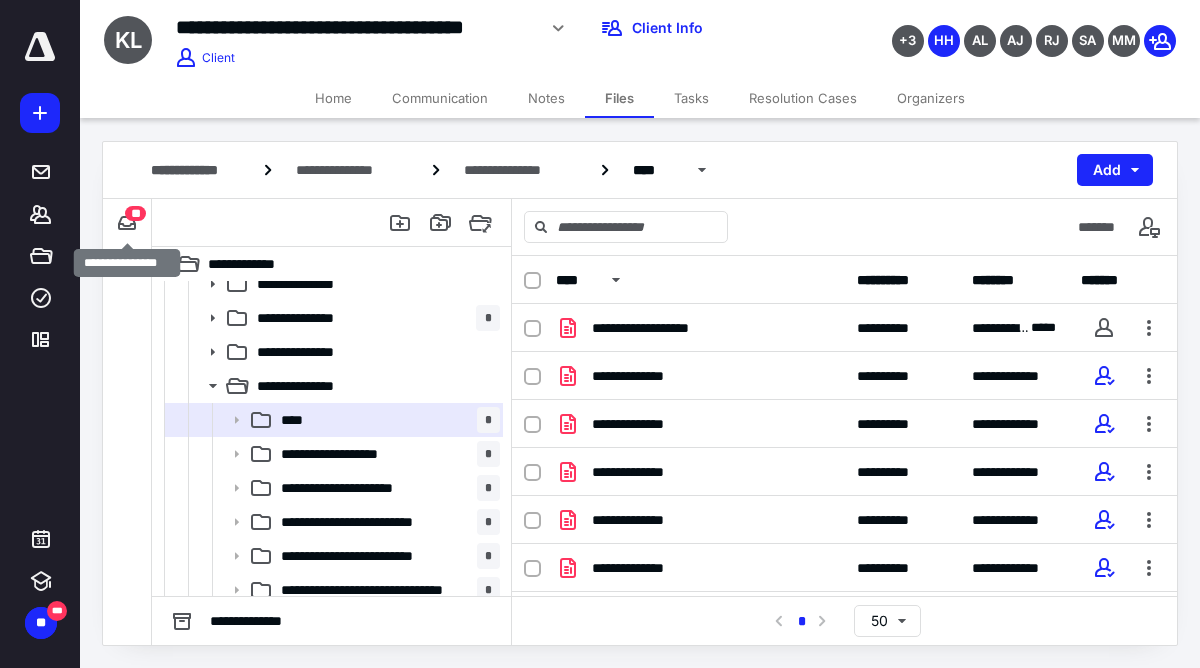 click on "**" at bounding box center (135, 213) 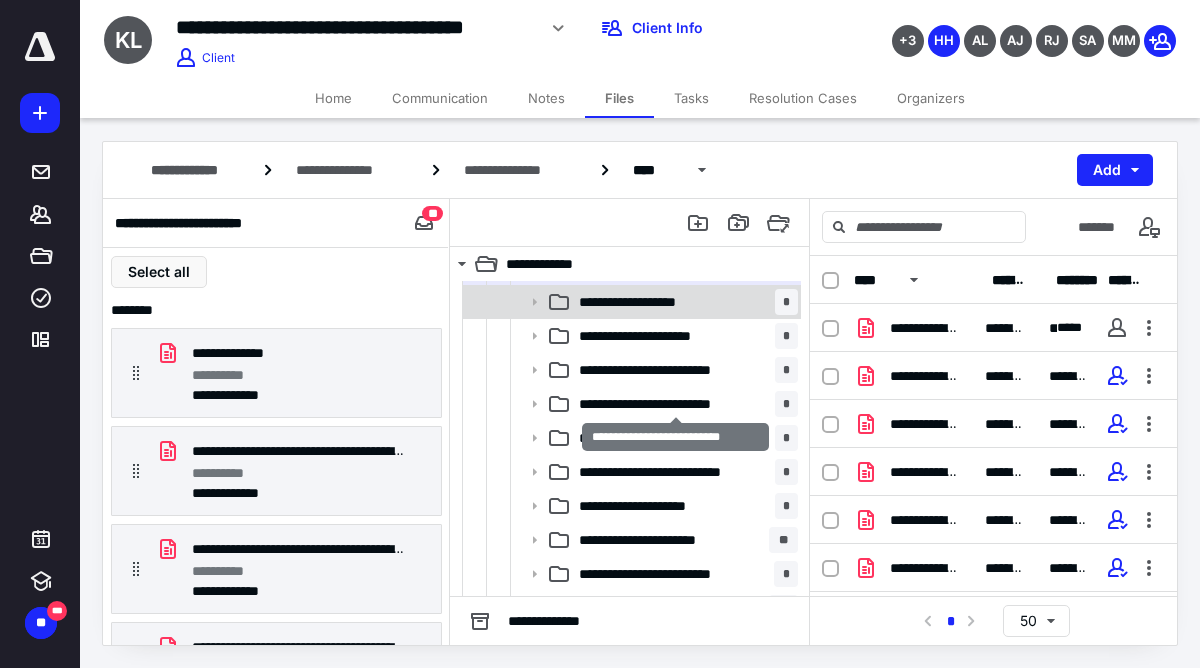 scroll, scrollTop: 309, scrollLeft: 0, axis: vertical 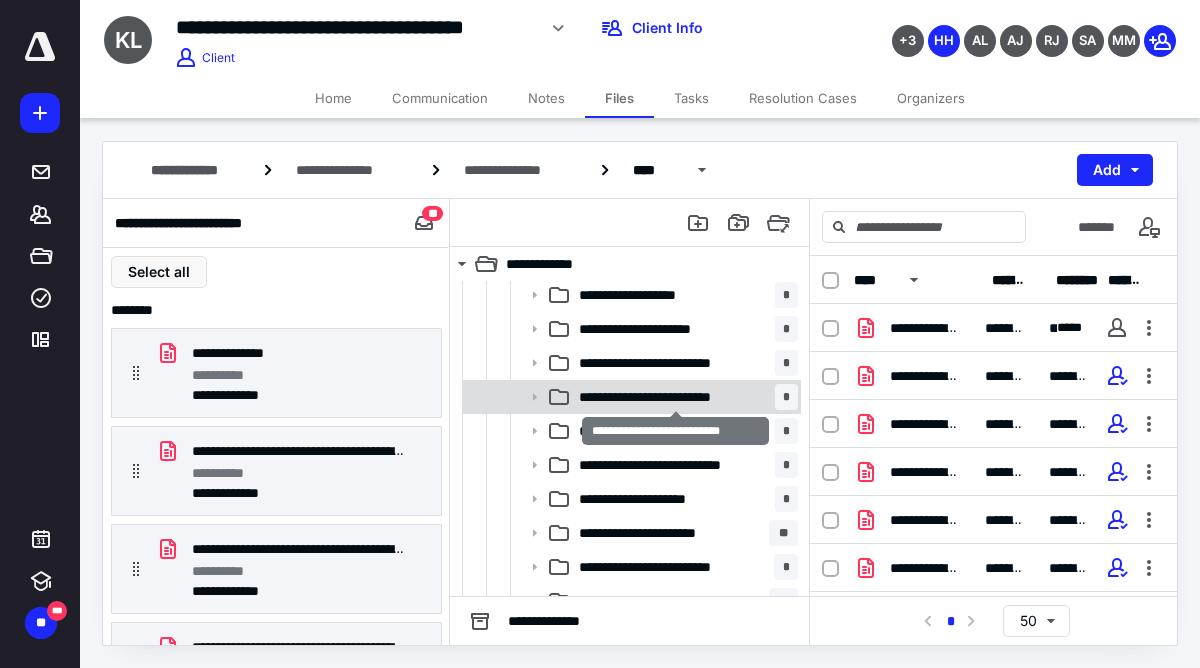 click on "**********" at bounding box center [675, 397] 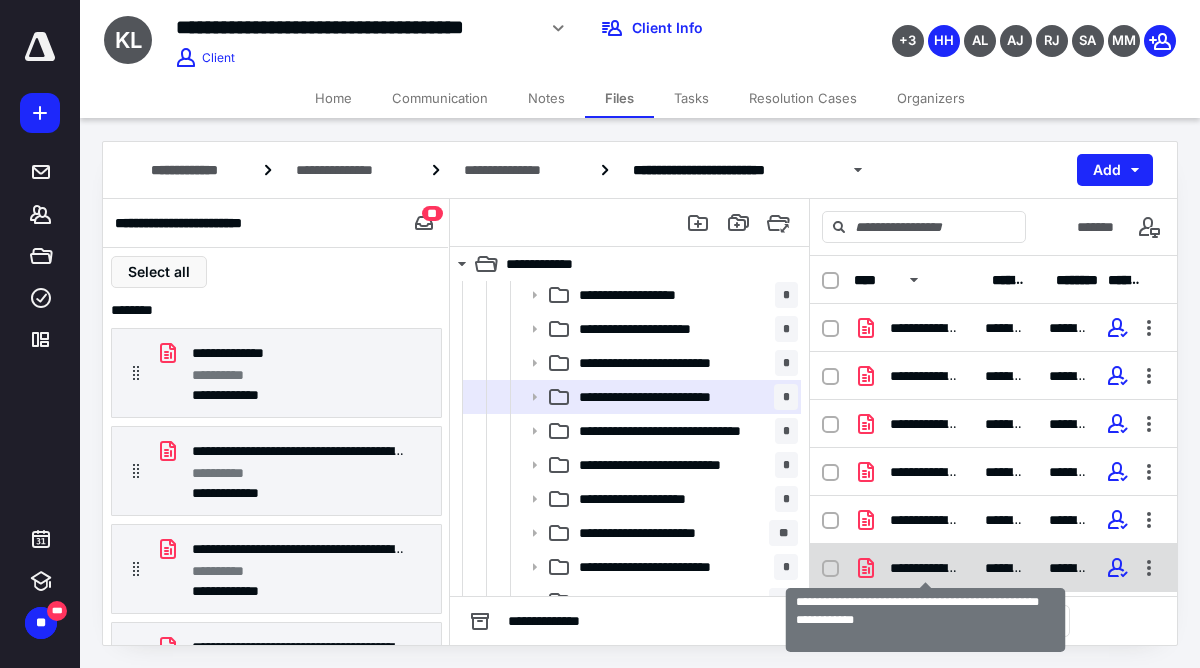 click on "**********" at bounding box center (925, 568) 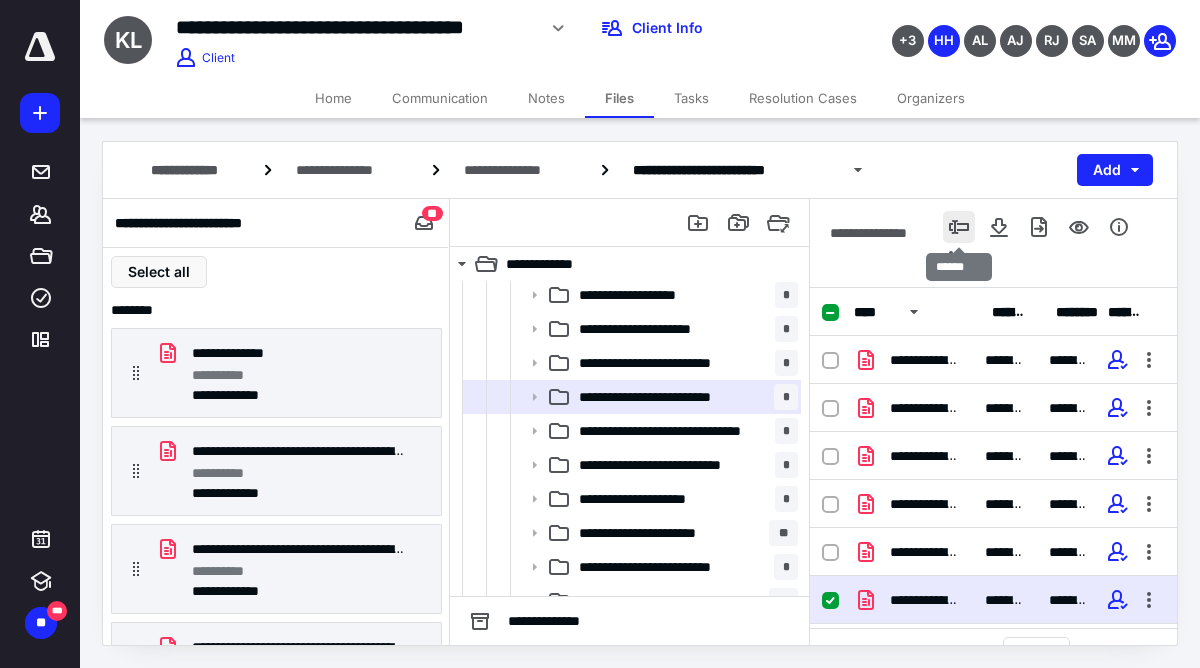 click at bounding box center [959, 227] 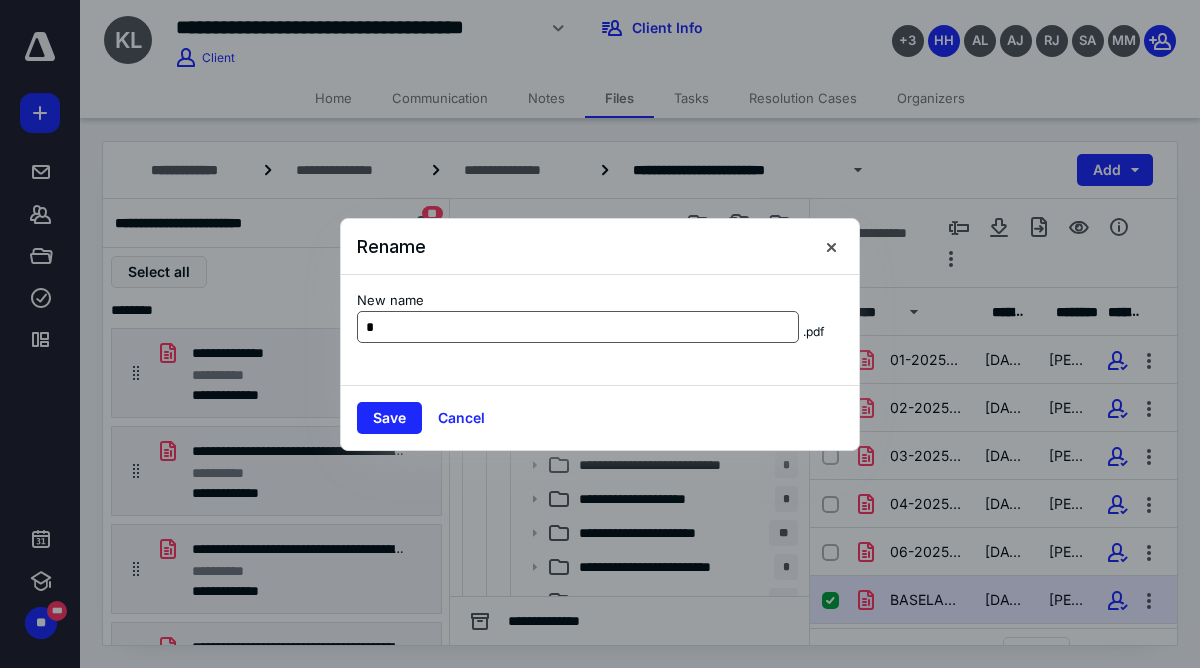 scroll, scrollTop: 0, scrollLeft: 0, axis: both 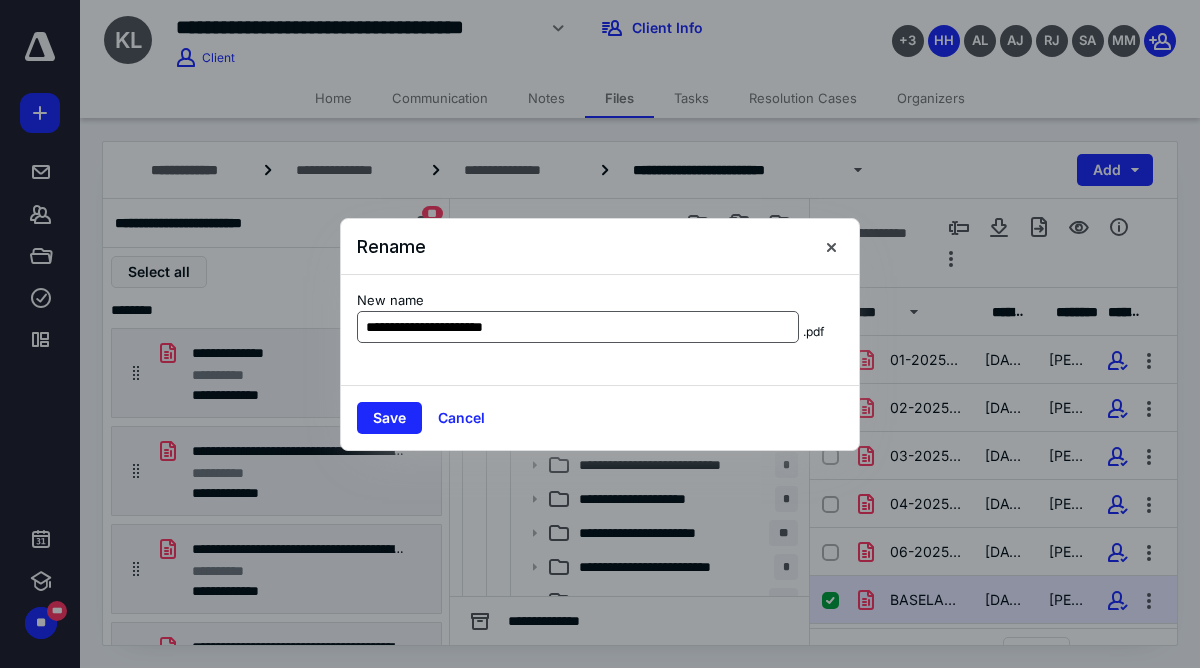 type on "**********" 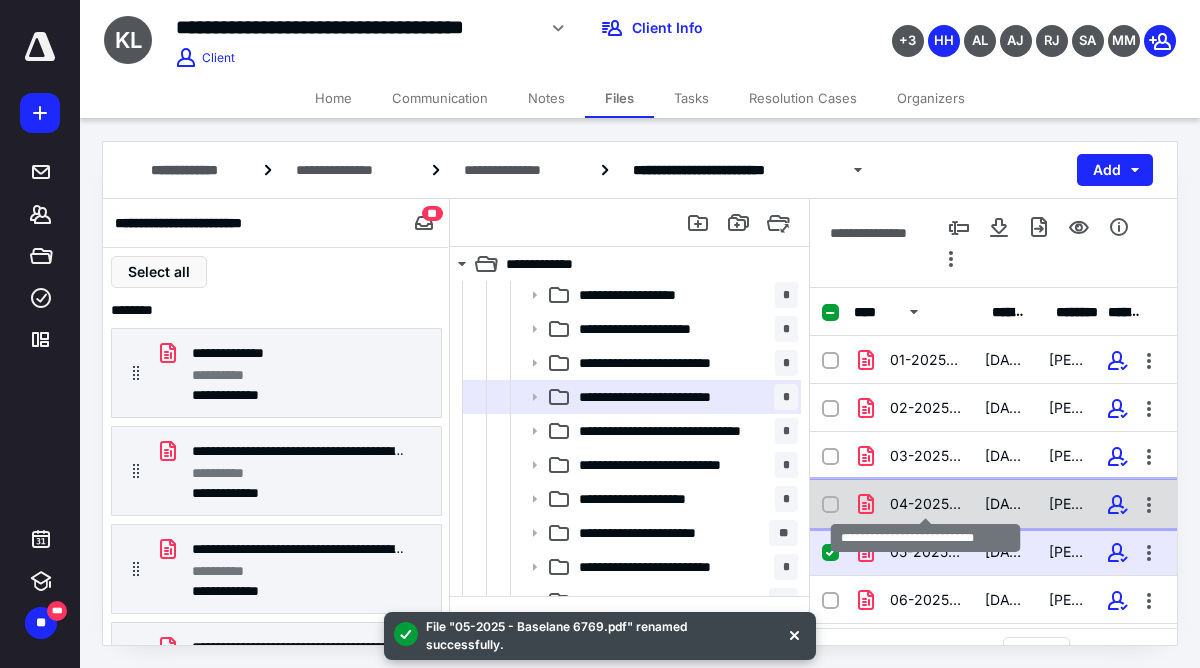 click on "04-2025 - [GEOGRAPHIC_DATA] 6769.pdf" at bounding box center [925, 504] 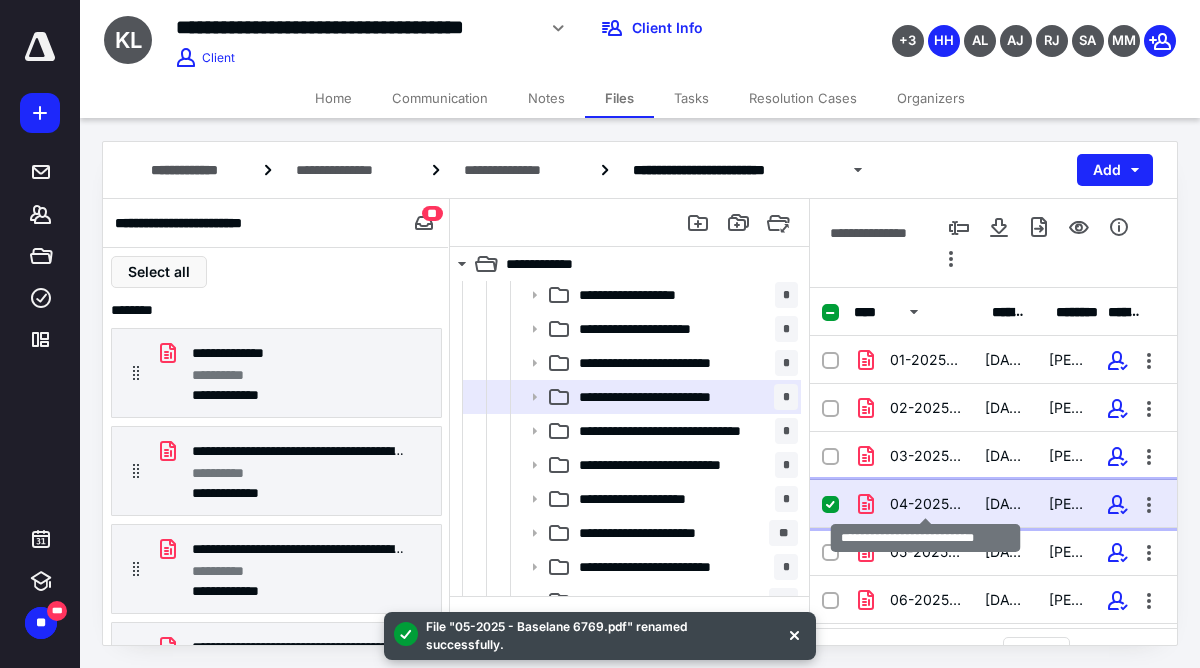 checkbox on "true" 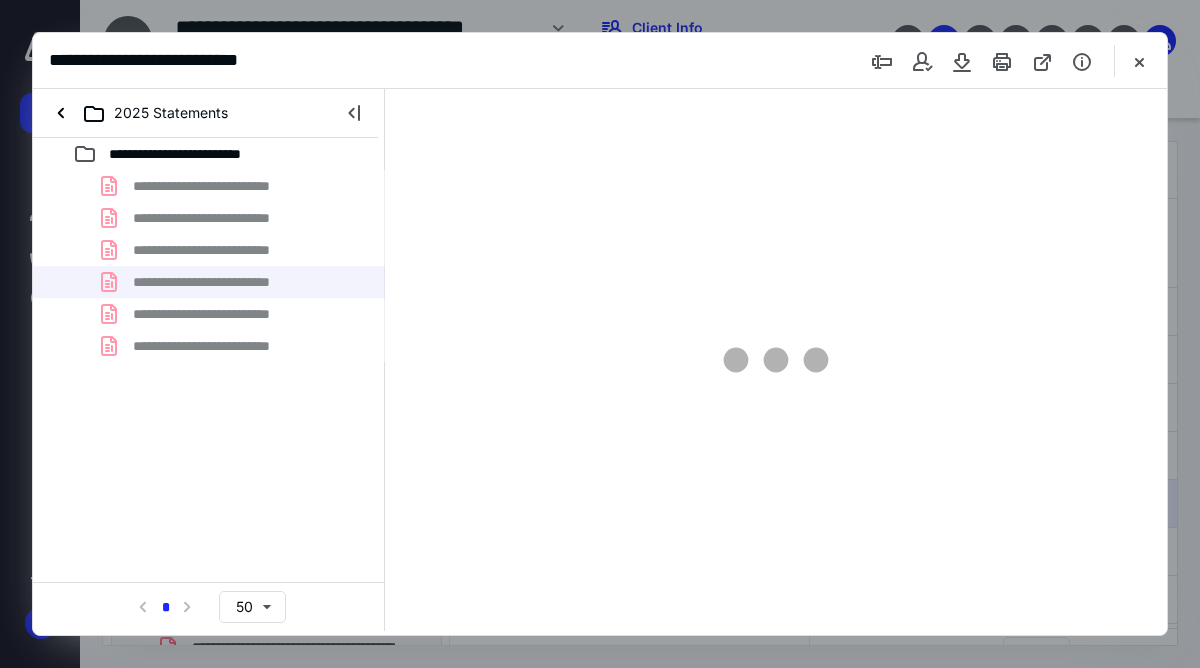 scroll, scrollTop: 0, scrollLeft: 0, axis: both 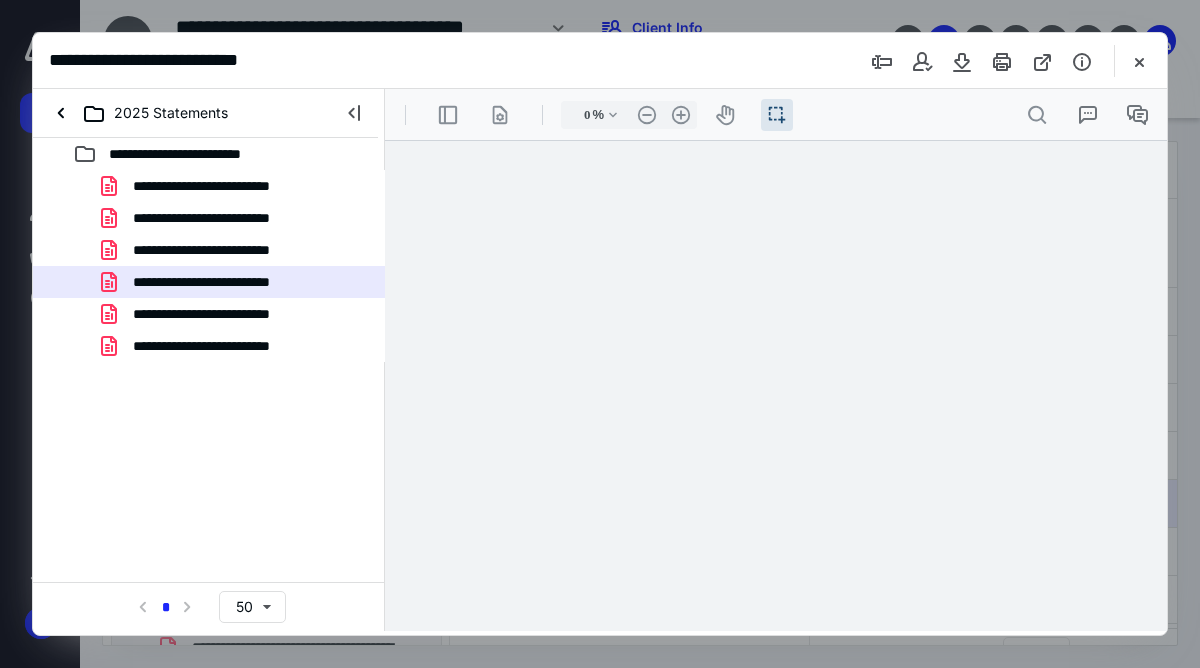 type on "76" 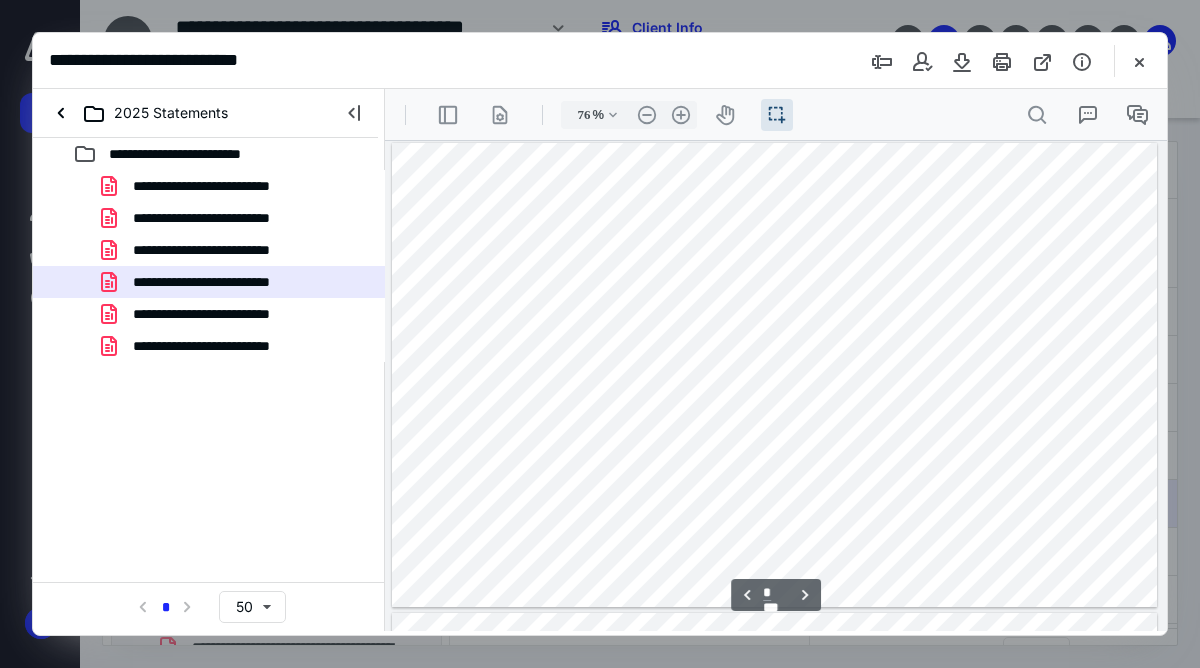 scroll, scrollTop: 473, scrollLeft: 0, axis: vertical 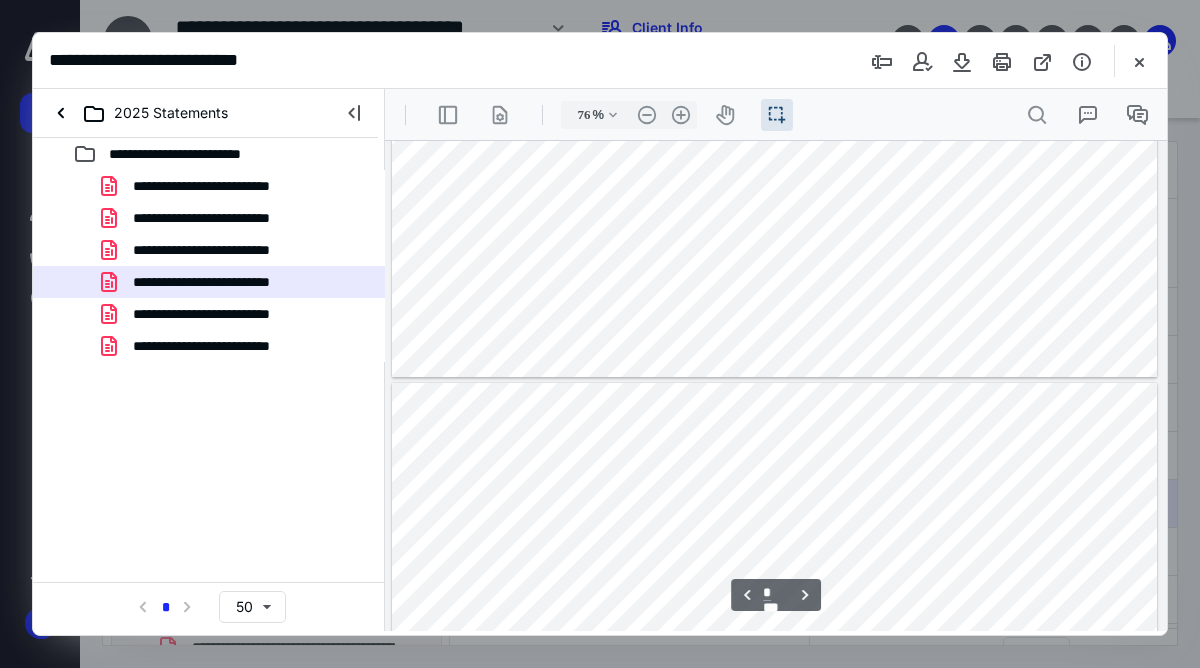 type on "*" 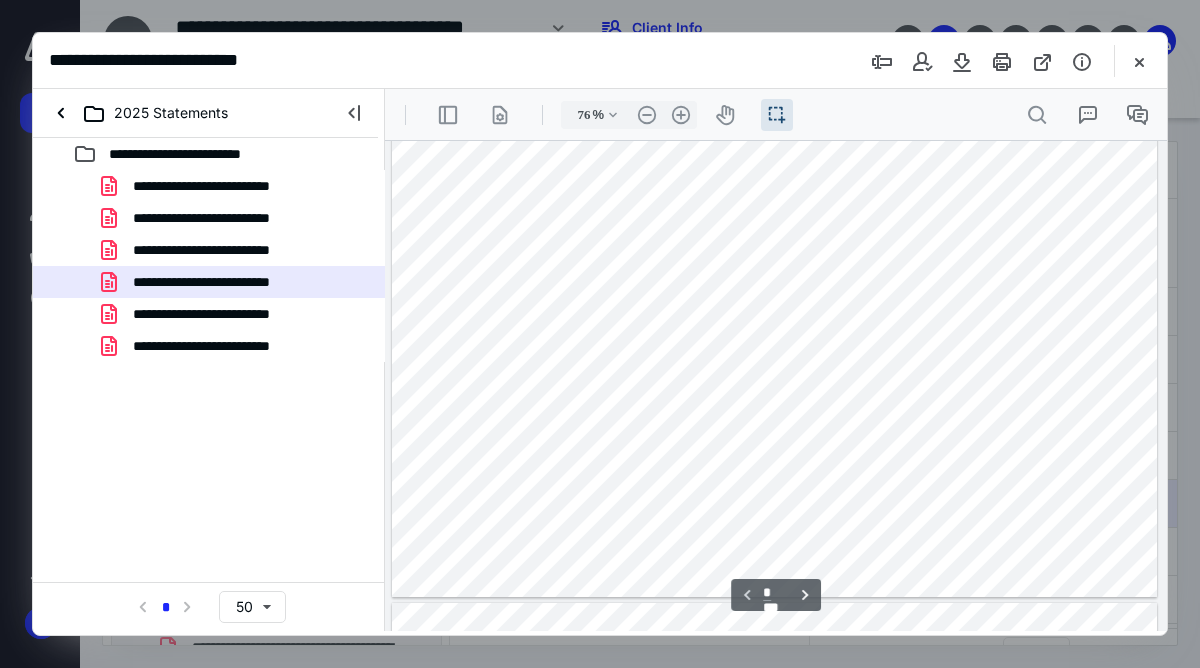 scroll, scrollTop: 0, scrollLeft: 0, axis: both 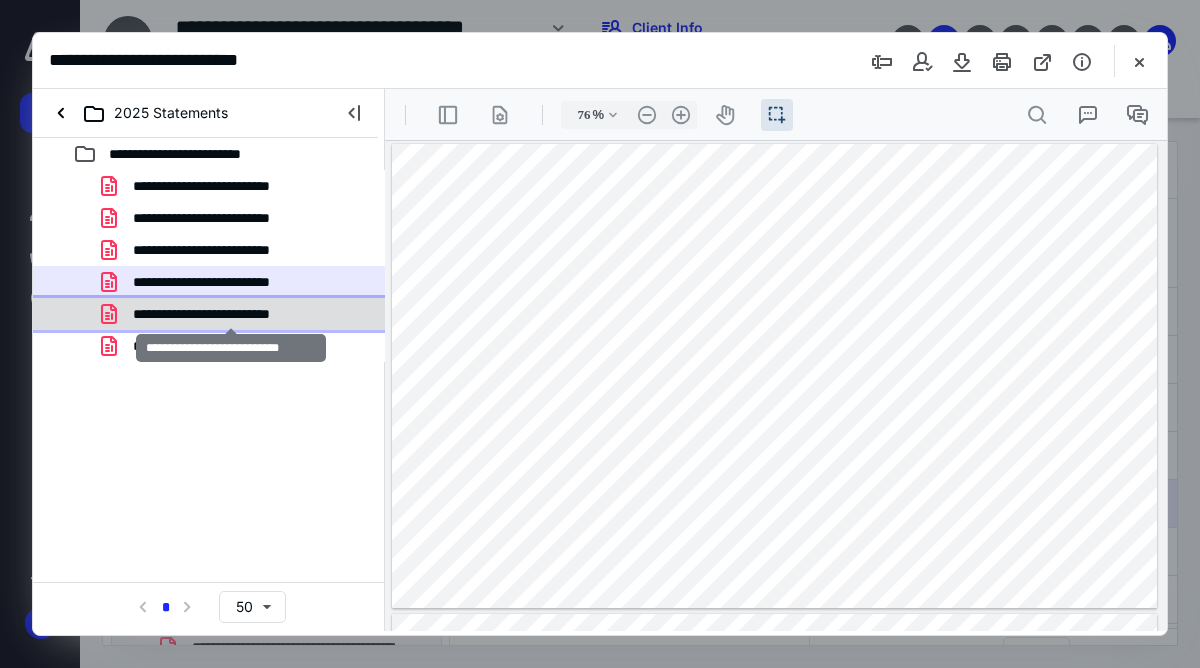 click on "**********" at bounding box center (231, 314) 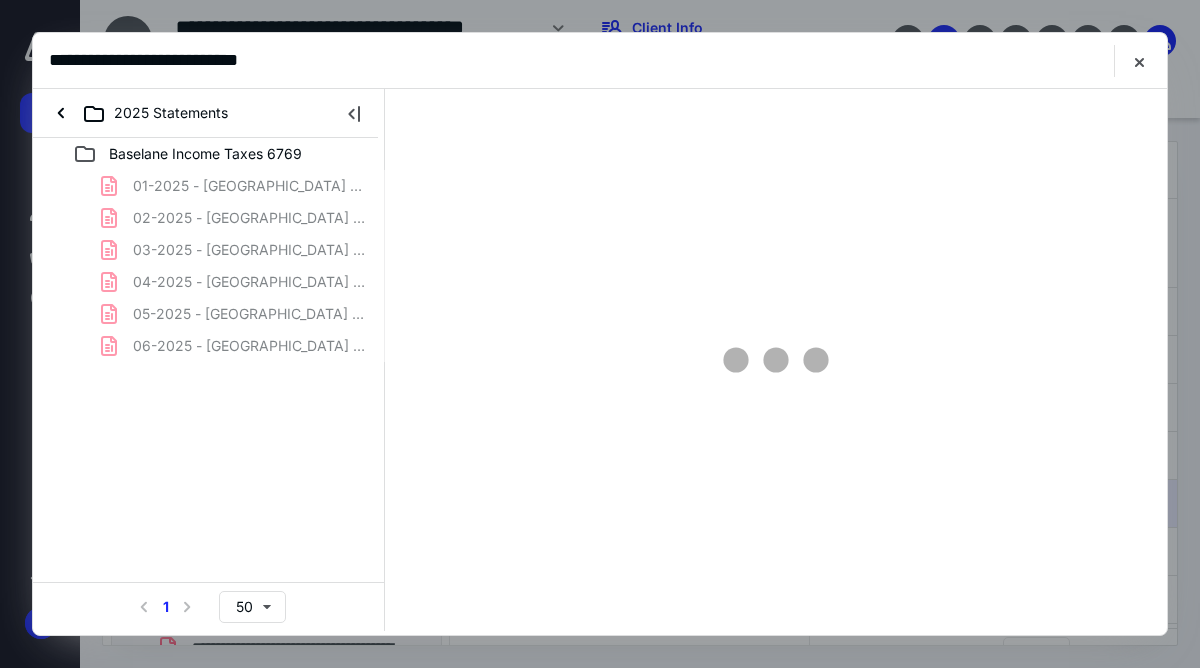 scroll, scrollTop: 0, scrollLeft: 0, axis: both 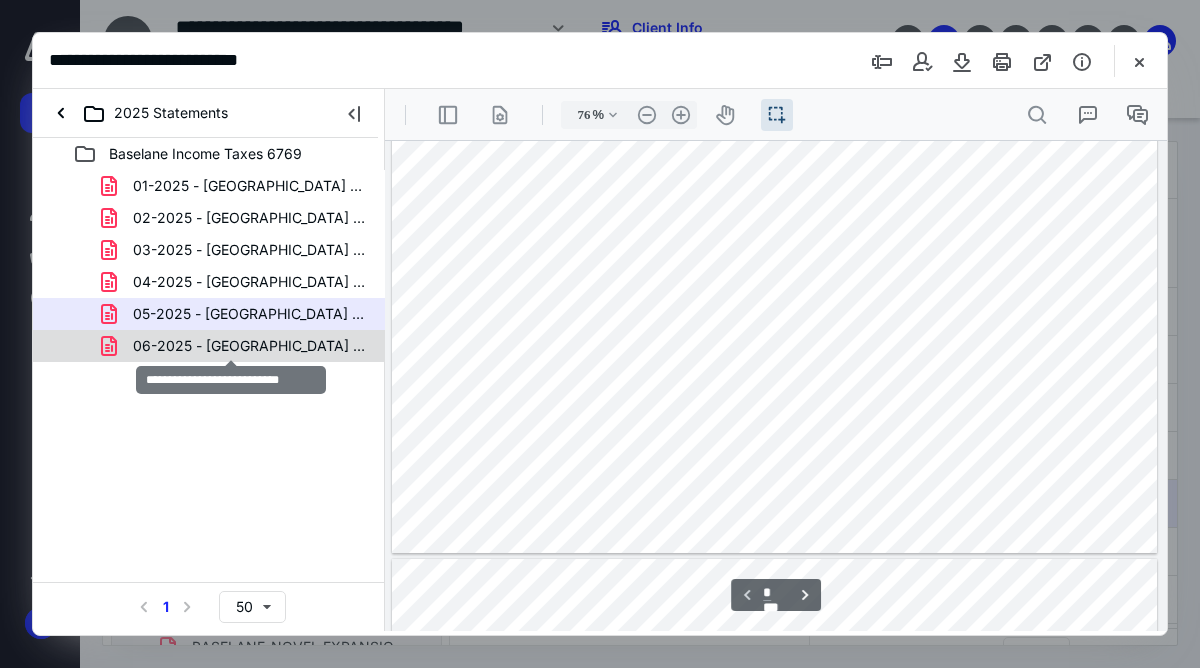 click on "06-2025 - [GEOGRAPHIC_DATA] 6769.pdf" at bounding box center [249, 346] 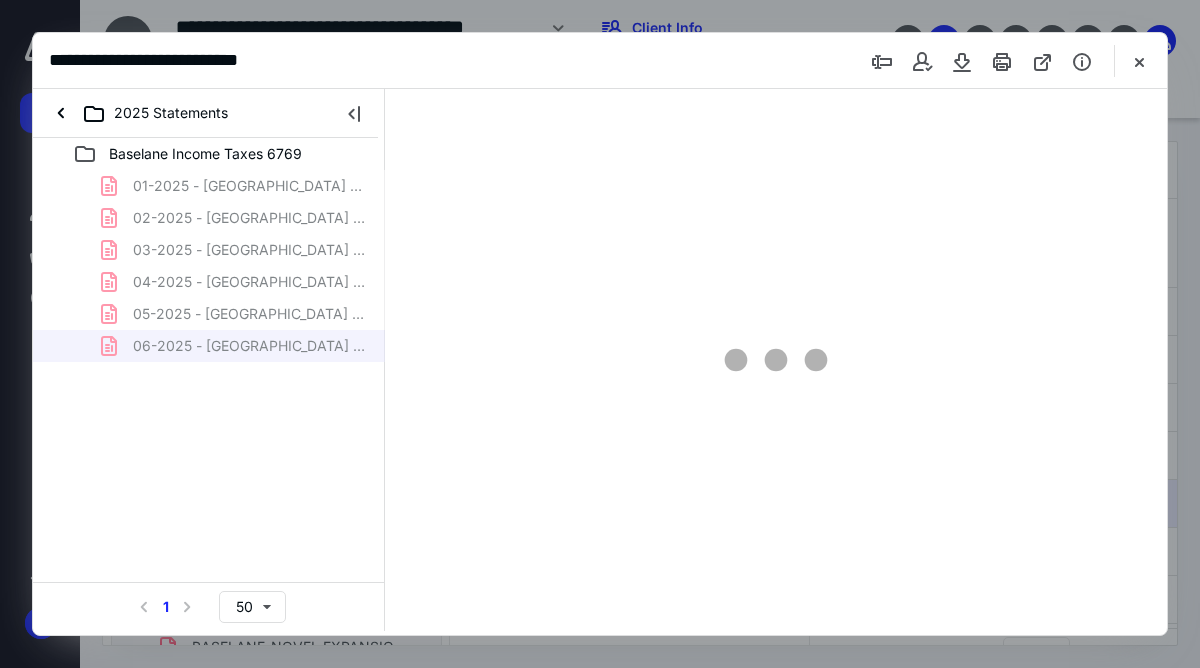 type on "76" 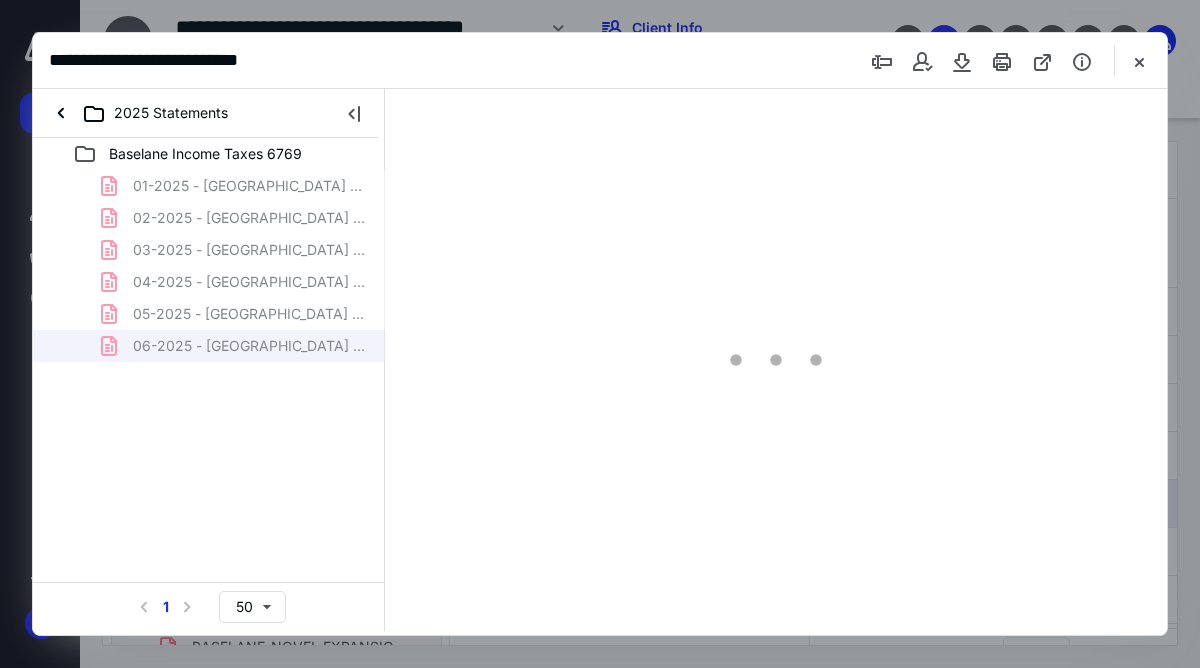 scroll, scrollTop: 55, scrollLeft: 0, axis: vertical 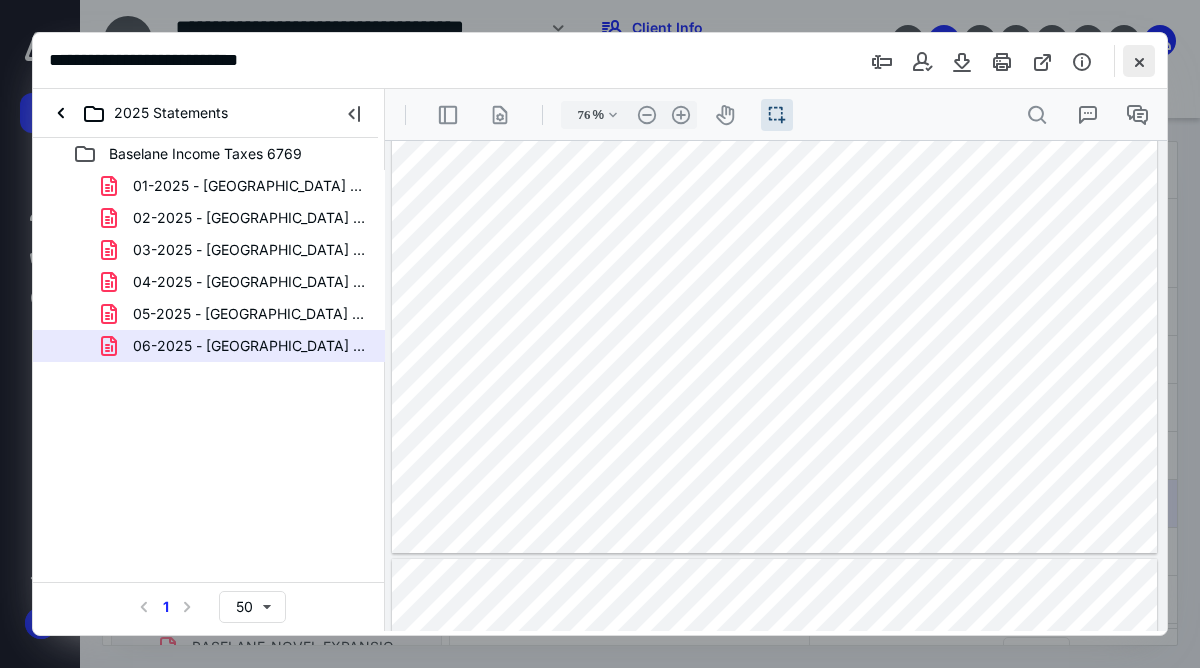 click at bounding box center (1139, 61) 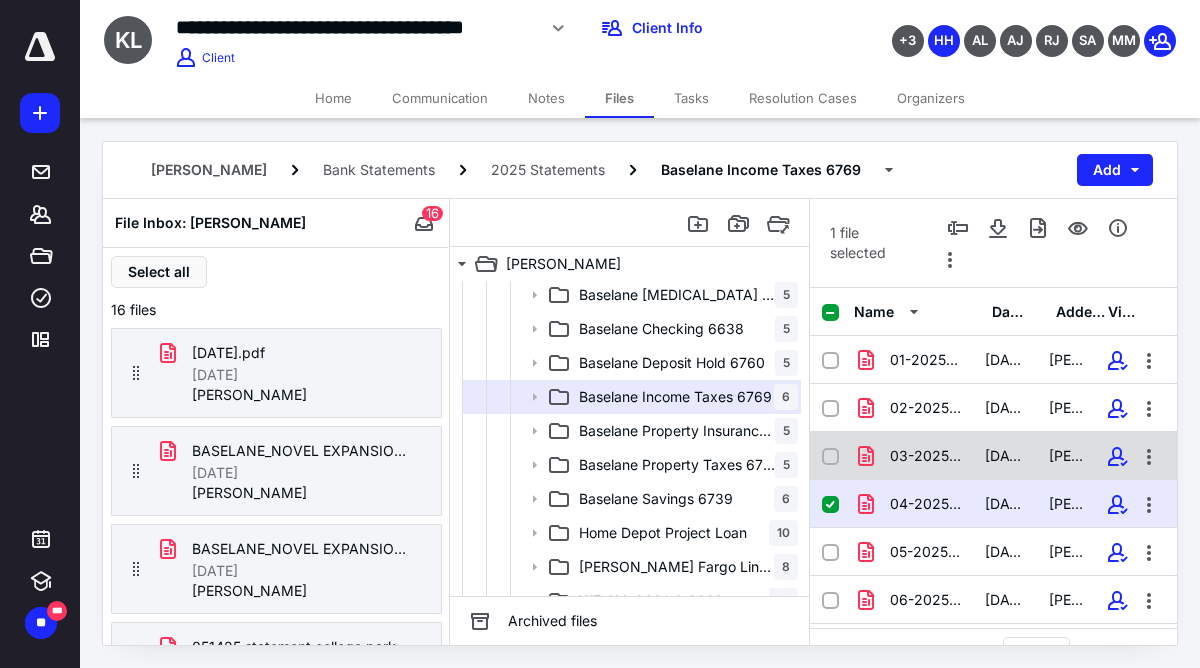 scroll, scrollTop: 8, scrollLeft: 0, axis: vertical 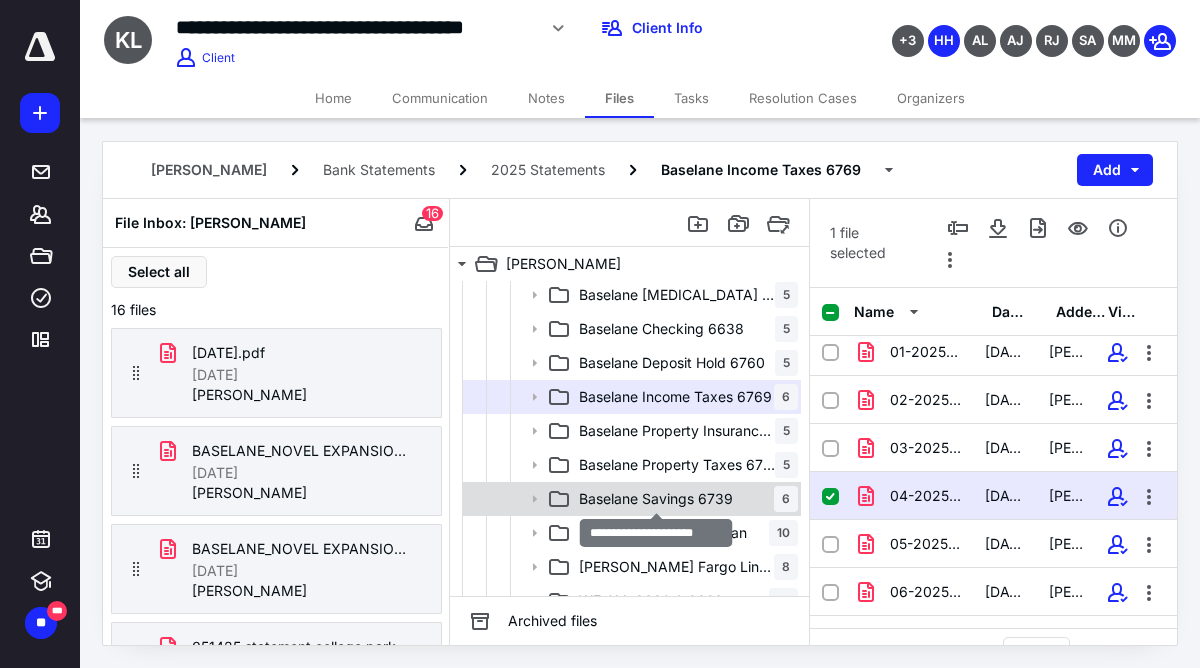 click on "Baselane Savings 6739" at bounding box center [656, 499] 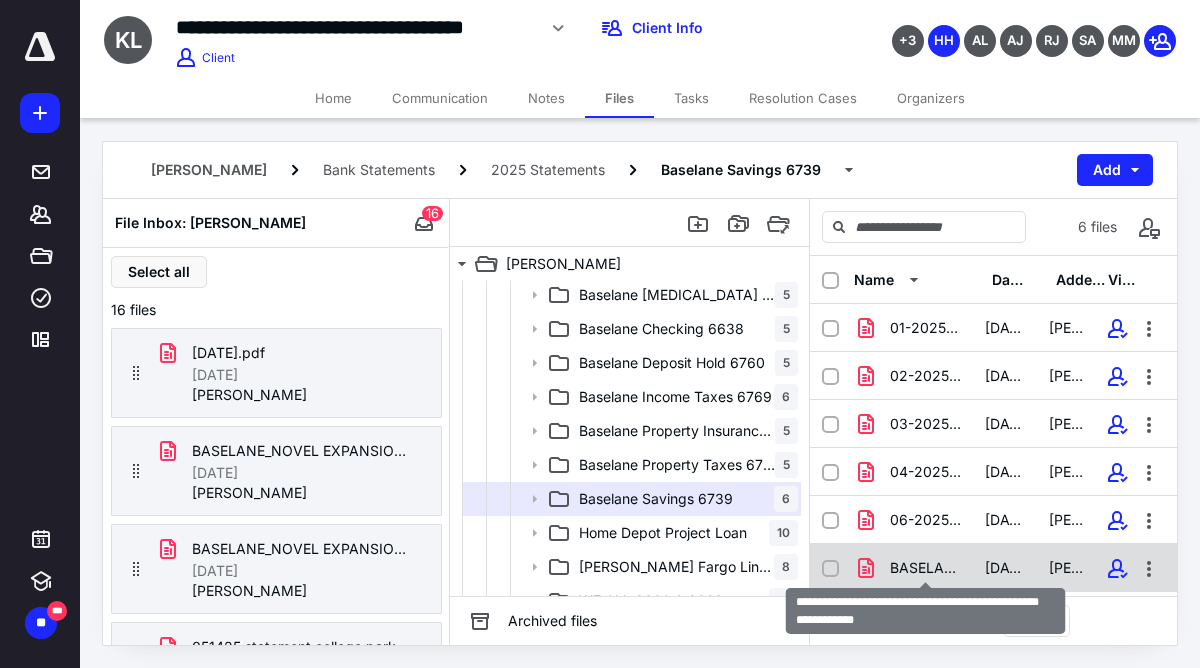 click on "BASELANE_NOVEL EXPANSIONS LLC_SAVINGS_PROFITS_MAY_2025_STA.pdf" at bounding box center [925, 568] 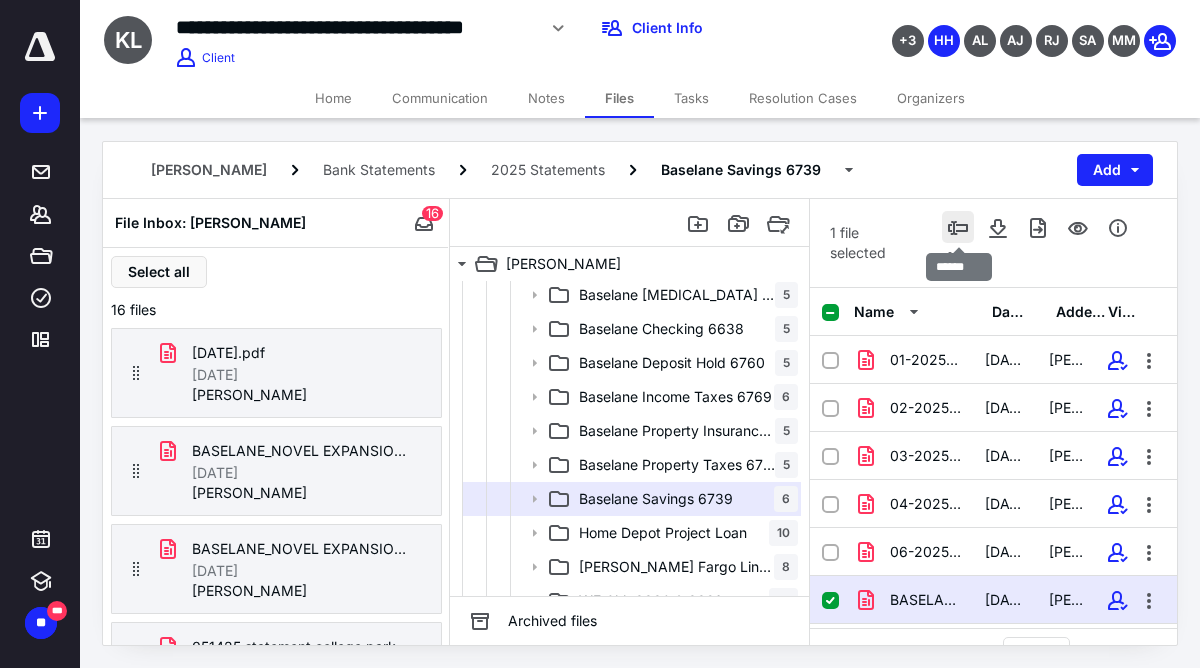 click at bounding box center [958, 227] 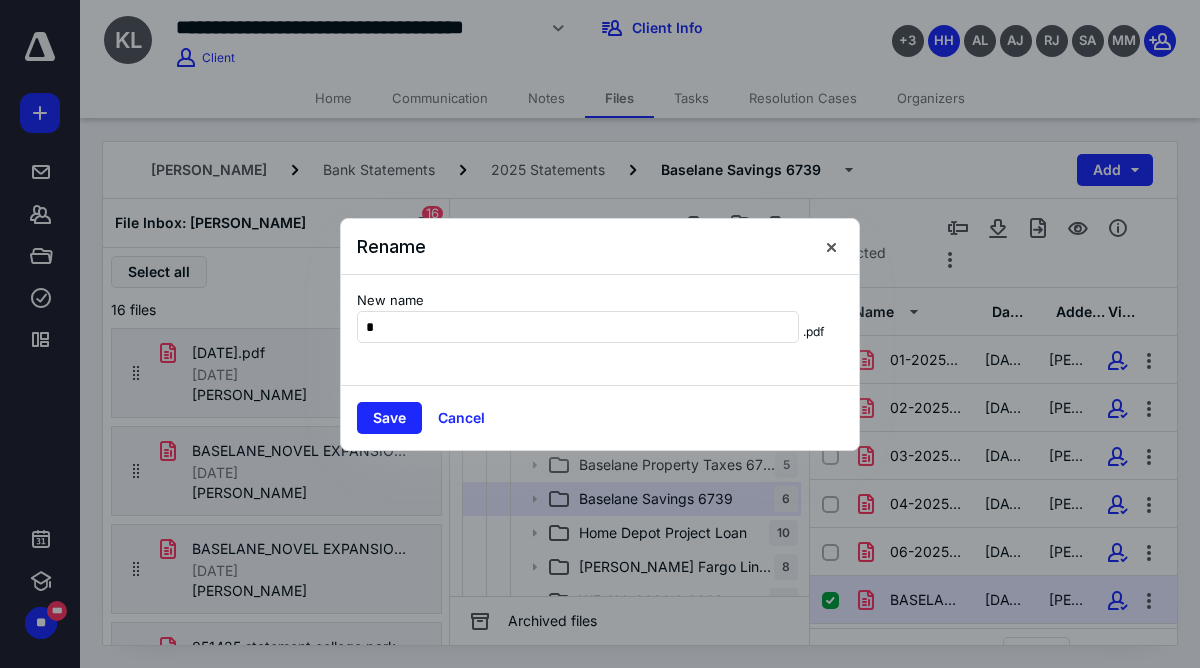 scroll, scrollTop: 0, scrollLeft: 0, axis: both 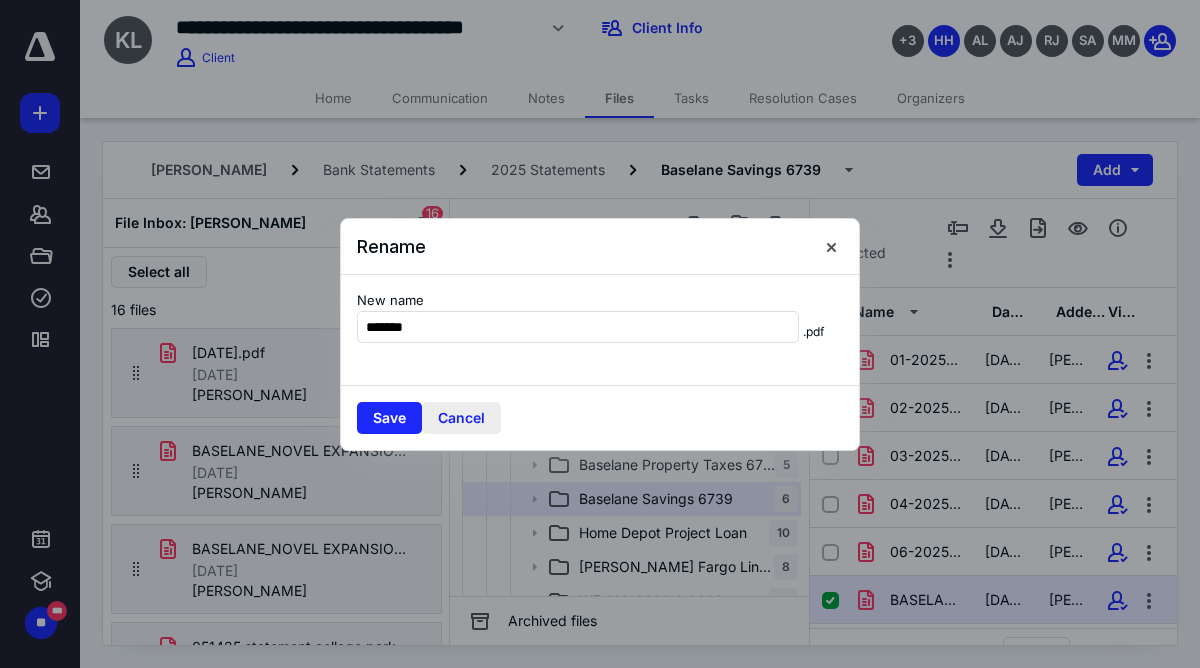 type on "*******" 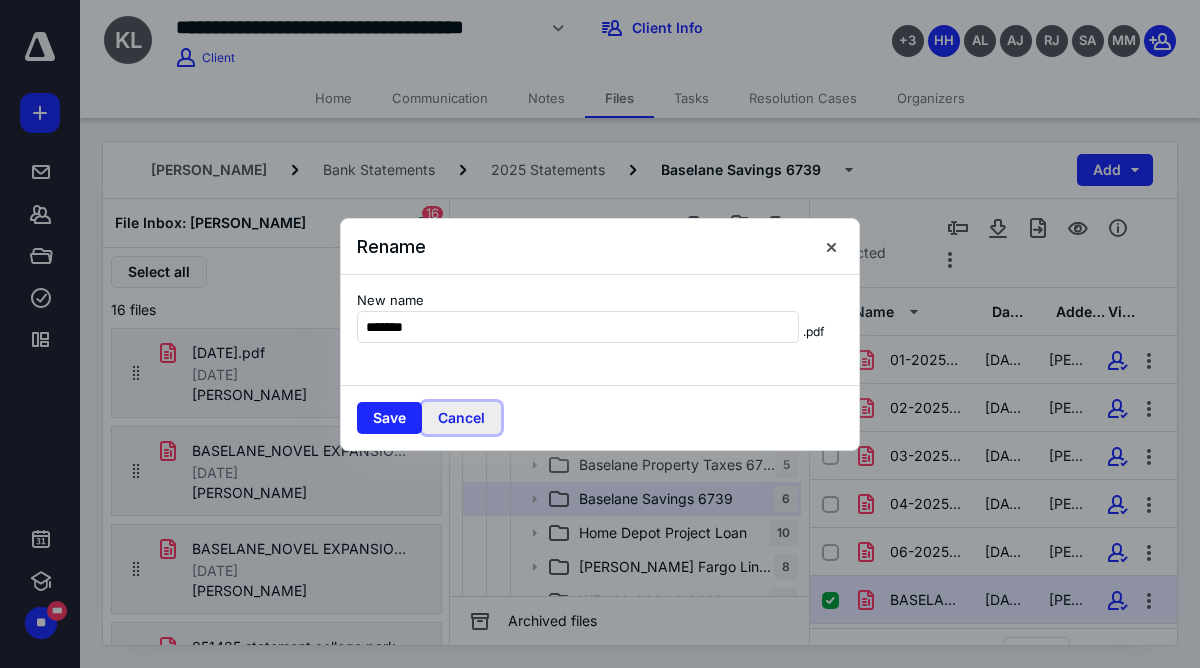 click on "Cancel" at bounding box center (461, 418) 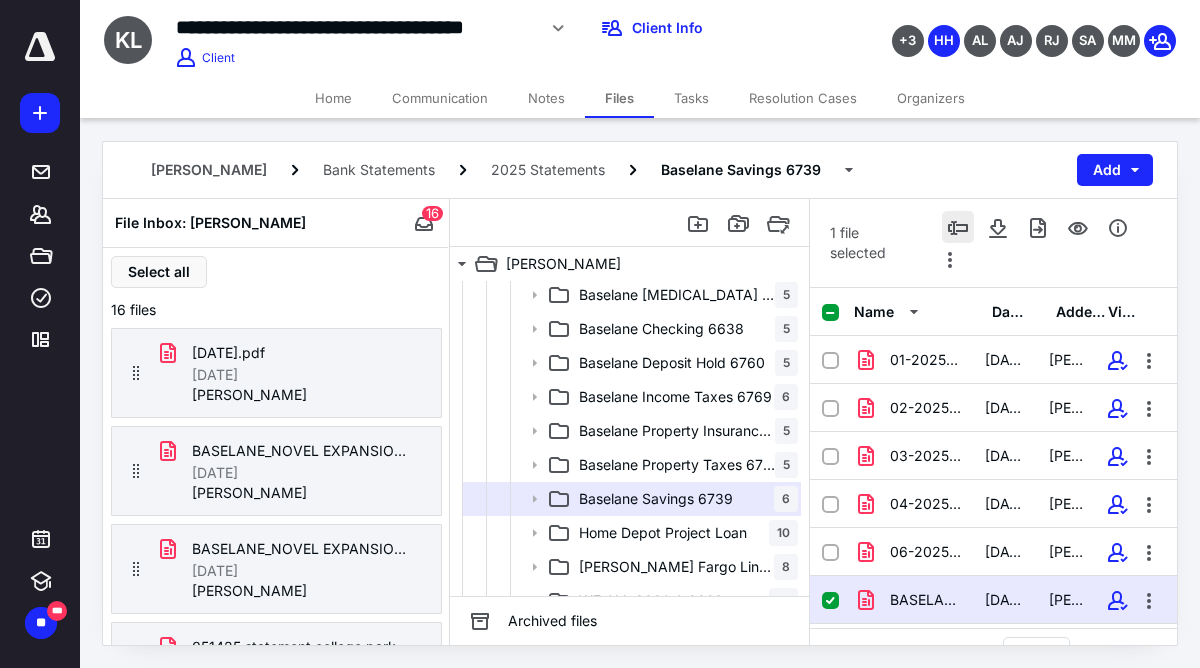click at bounding box center [958, 227] 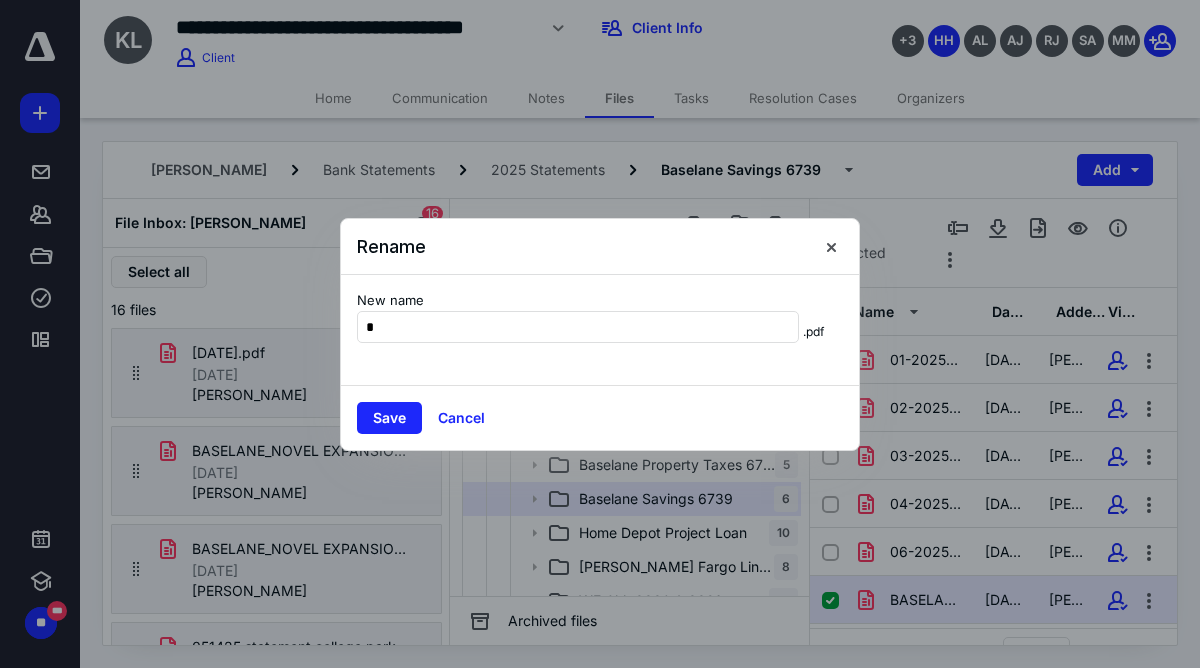 scroll, scrollTop: 0, scrollLeft: 0, axis: both 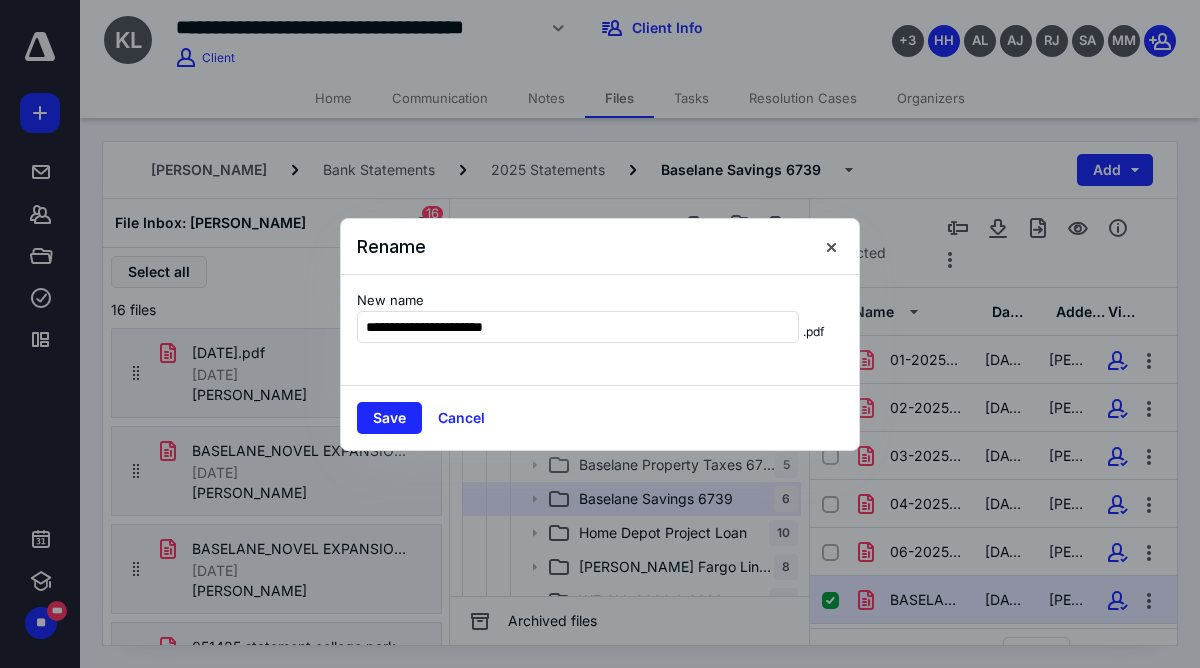 type on "**********" 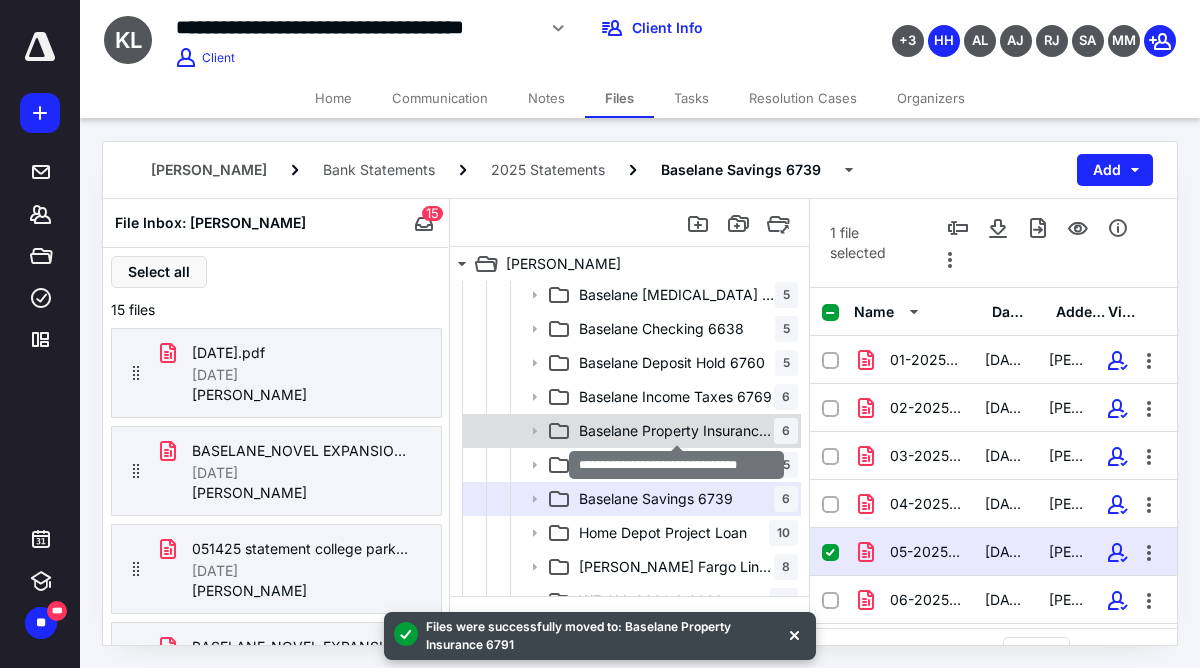 click on "Baselane Property Insurance 6791" at bounding box center [676, 431] 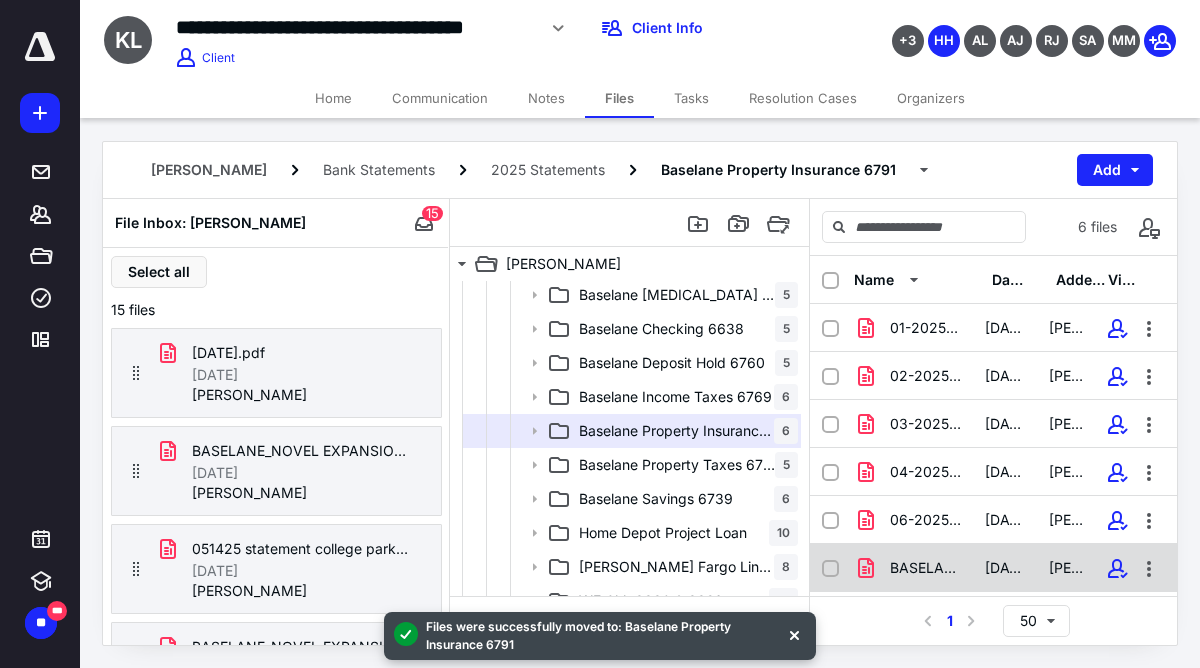 click 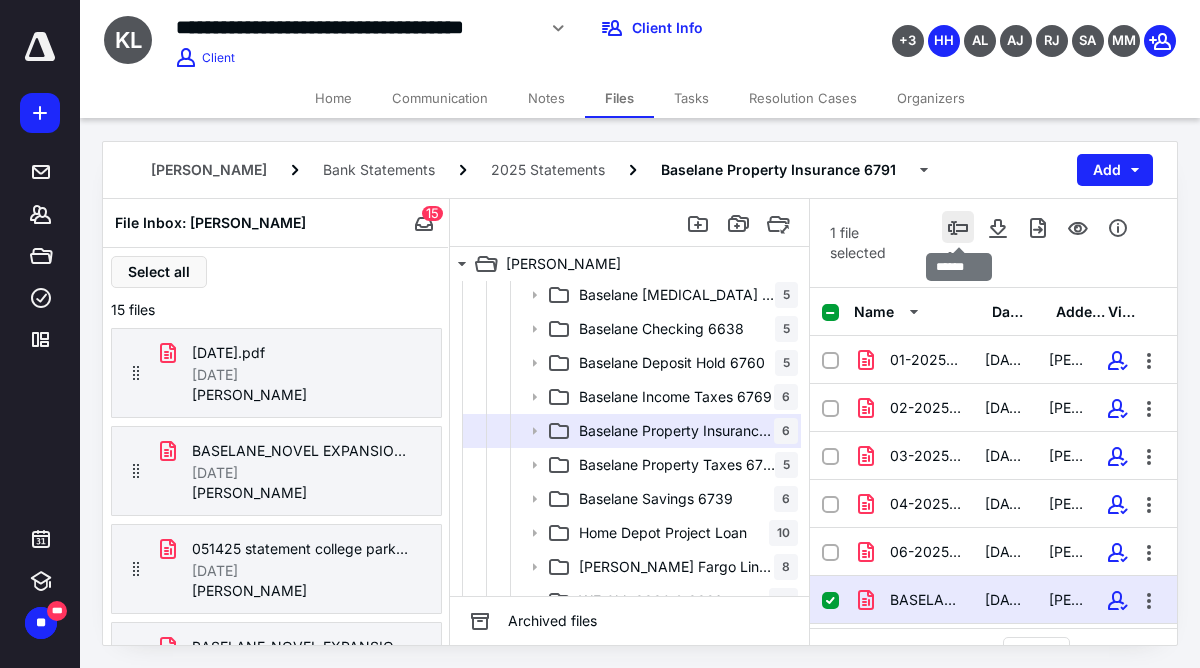 click at bounding box center (958, 227) 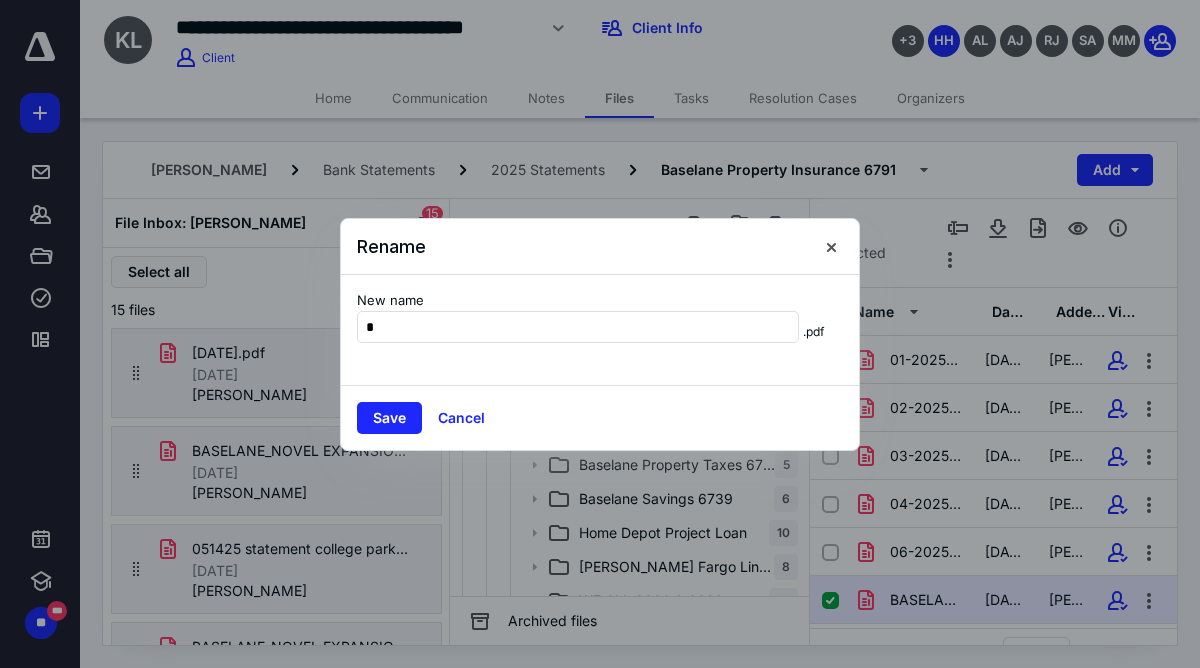 scroll, scrollTop: 0, scrollLeft: 0, axis: both 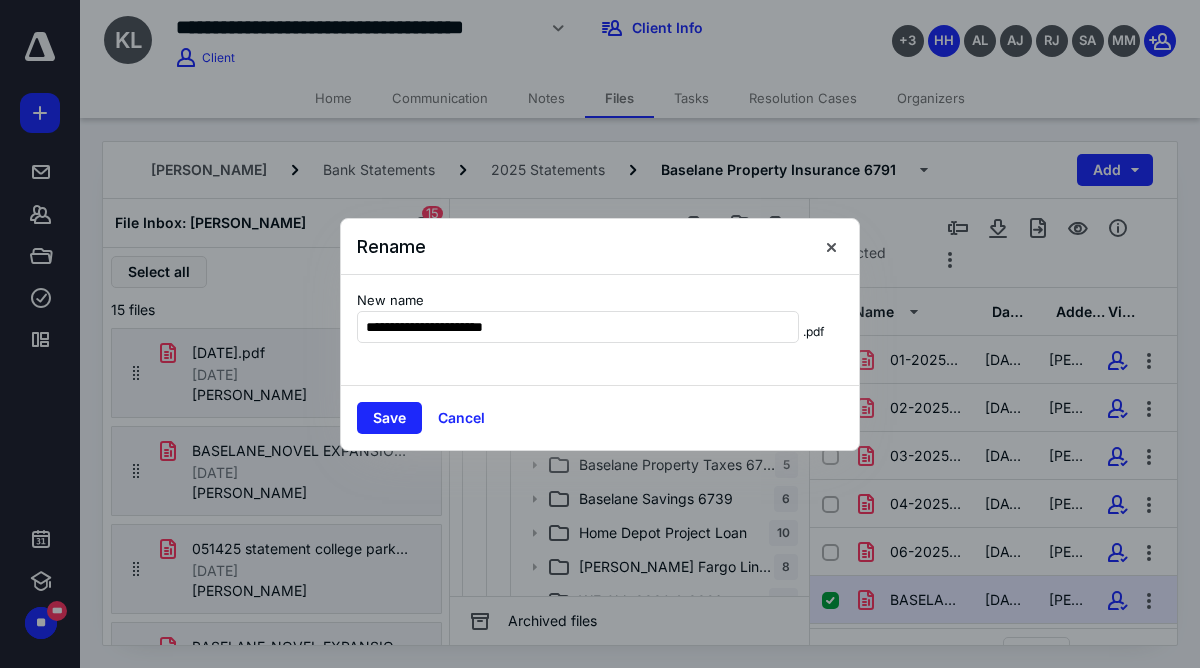 type on "**********" 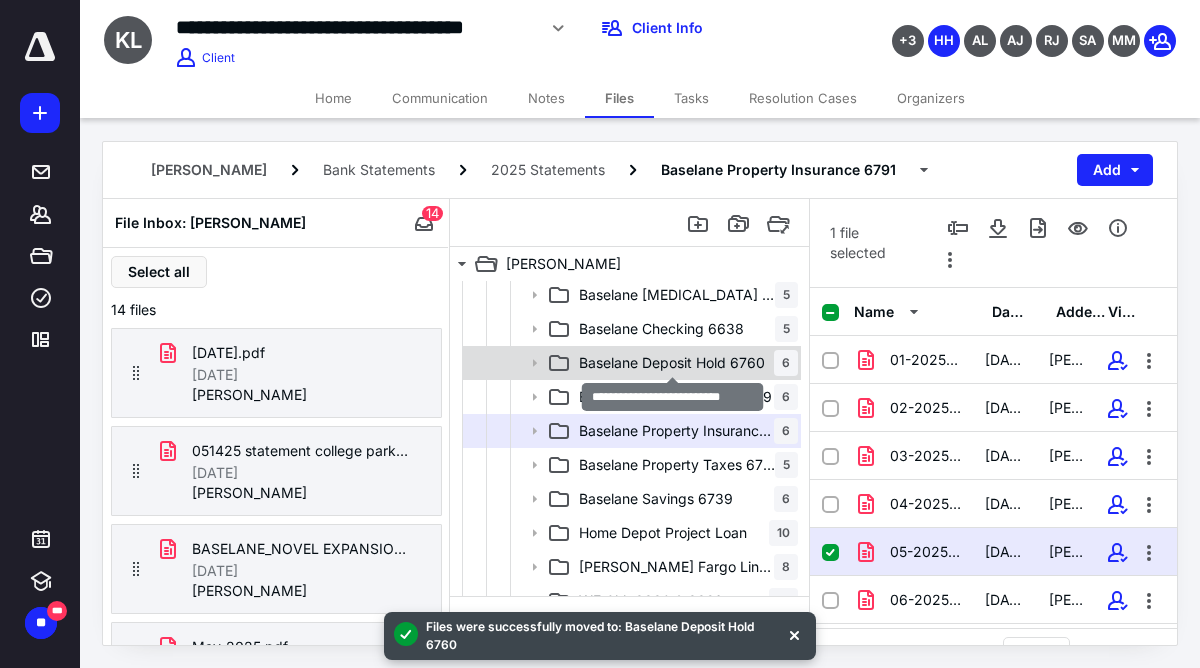 click on "Baselane Deposit Hold 6760" at bounding box center (672, 363) 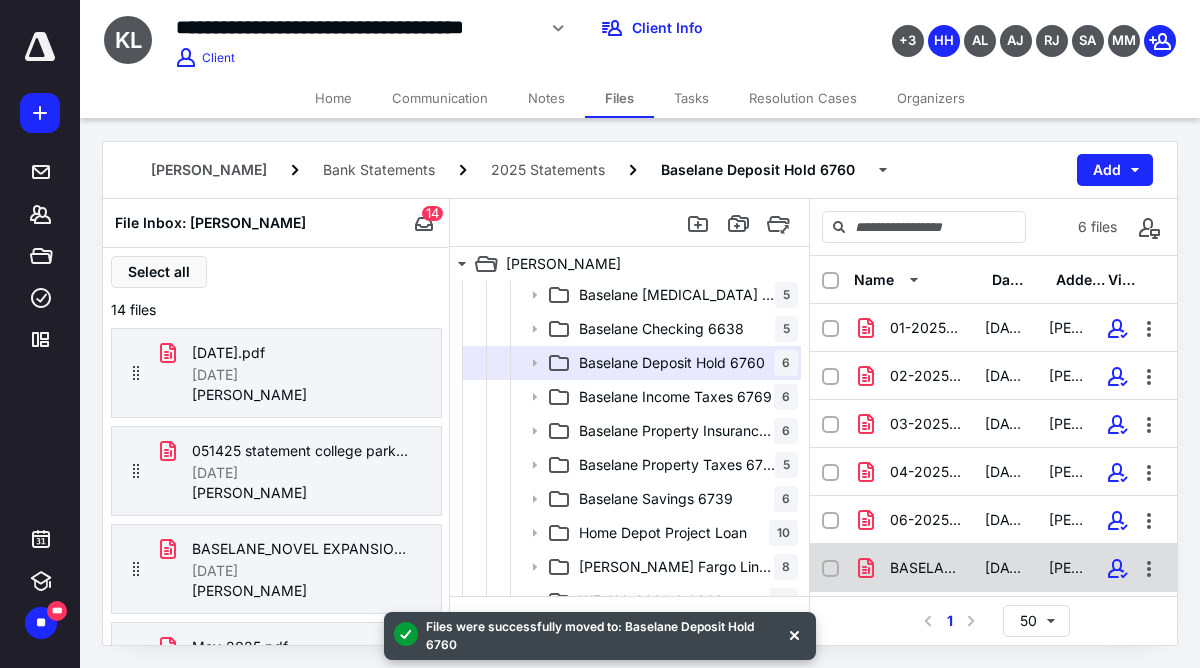 click 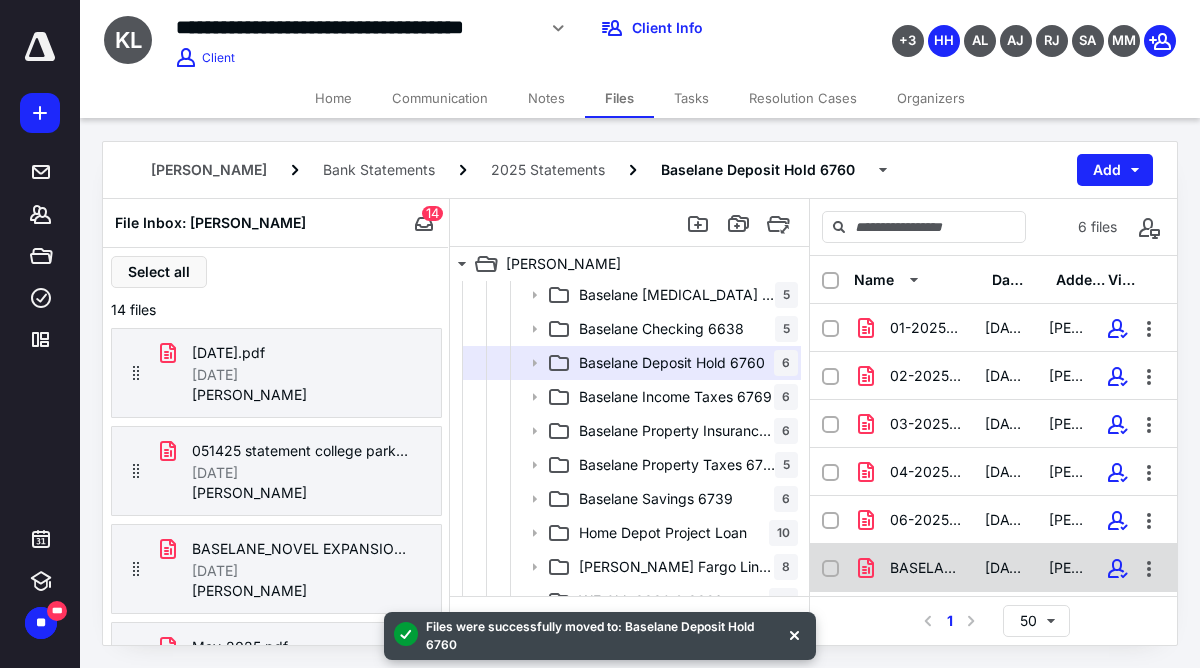 checkbox on "true" 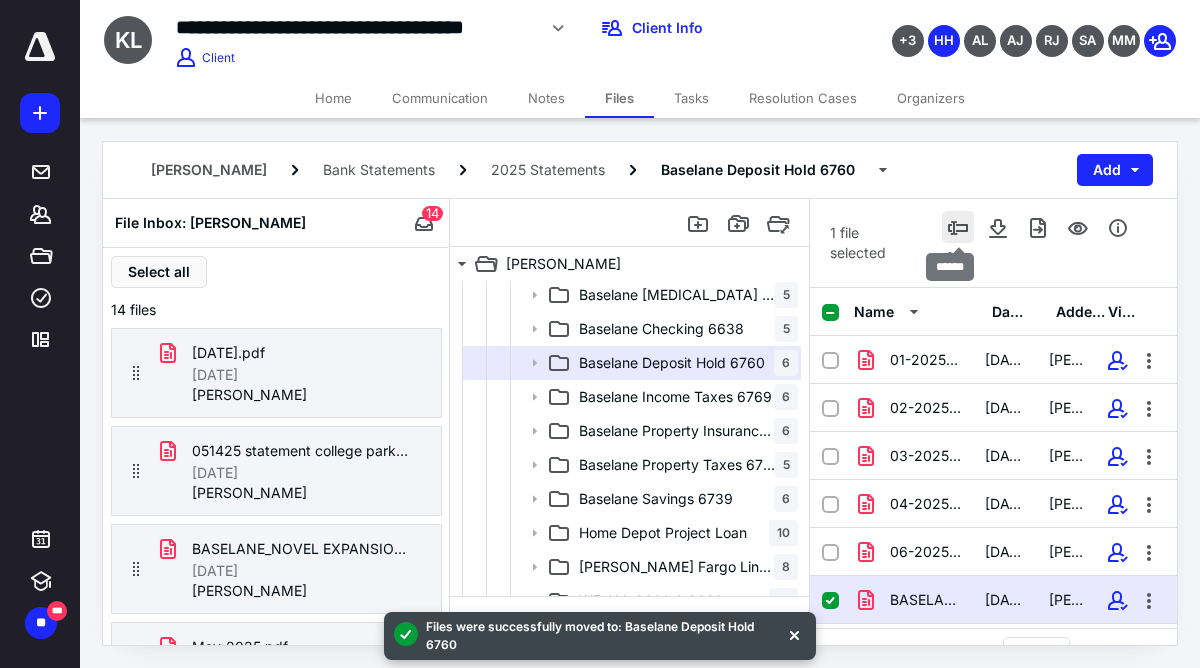 click at bounding box center (958, 227) 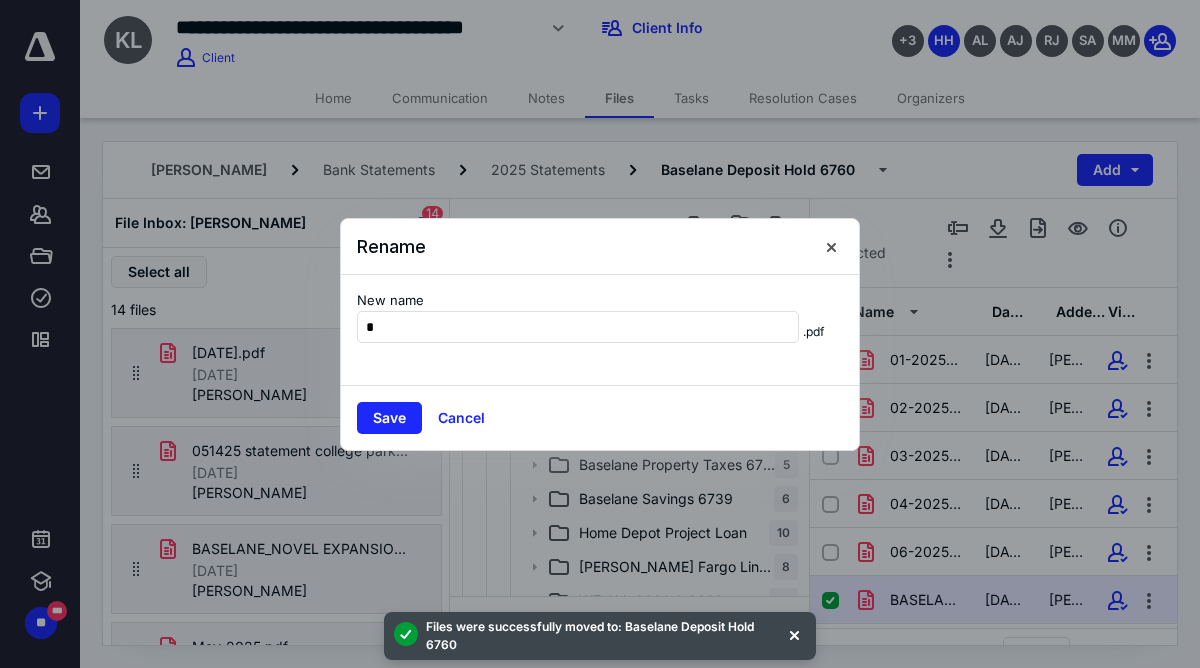 scroll, scrollTop: 0, scrollLeft: 0, axis: both 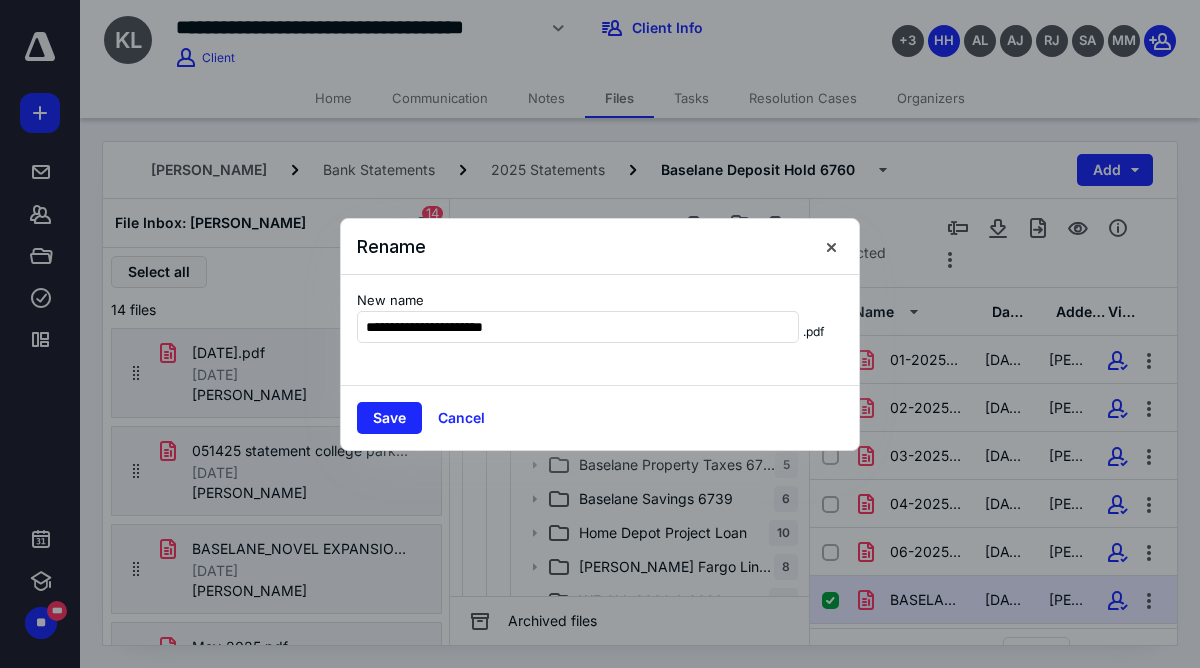 type on "**********" 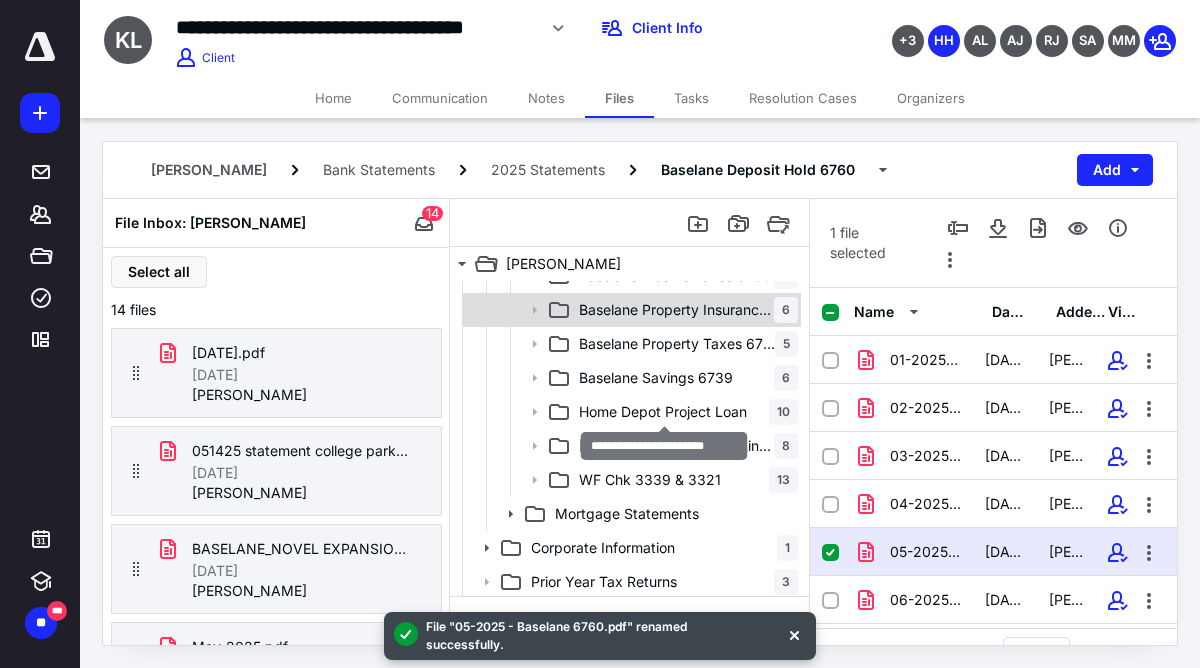 scroll, scrollTop: 467, scrollLeft: 0, axis: vertical 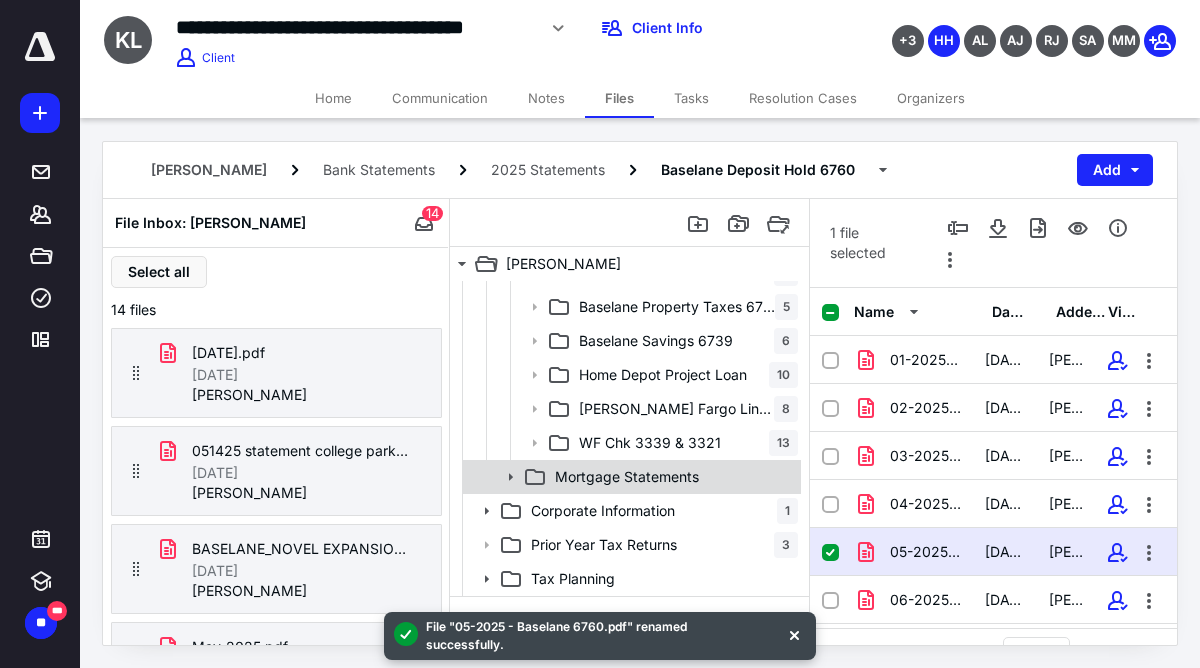 click 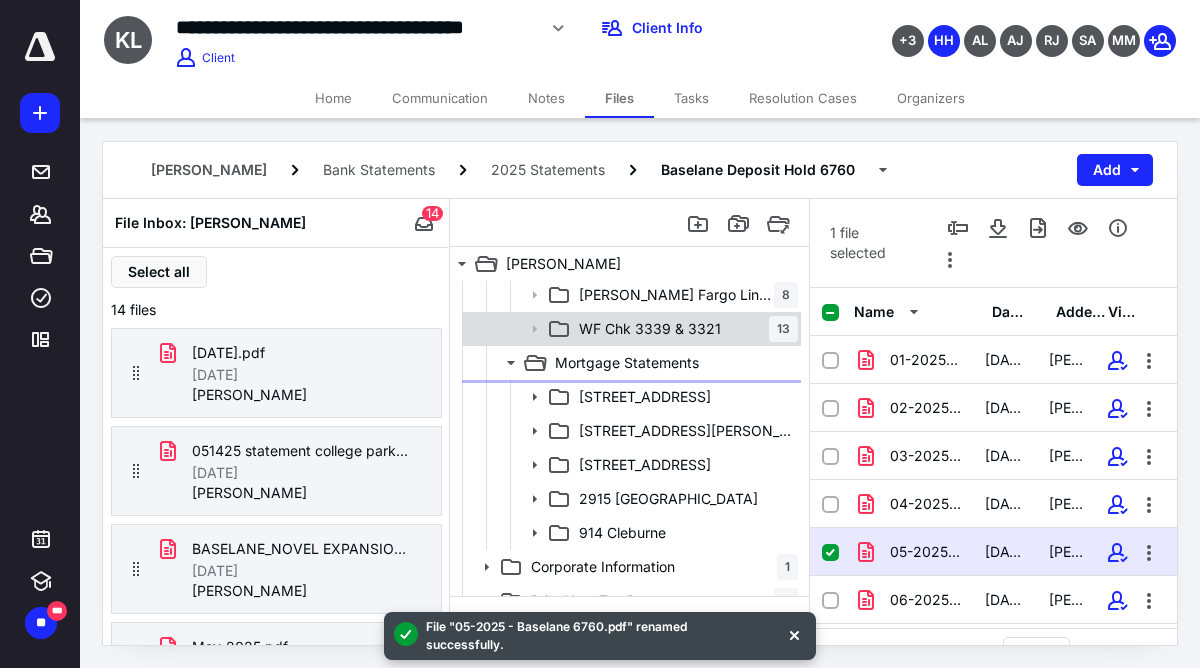 scroll, scrollTop: 622, scrollLeft: 0, axis: vertical 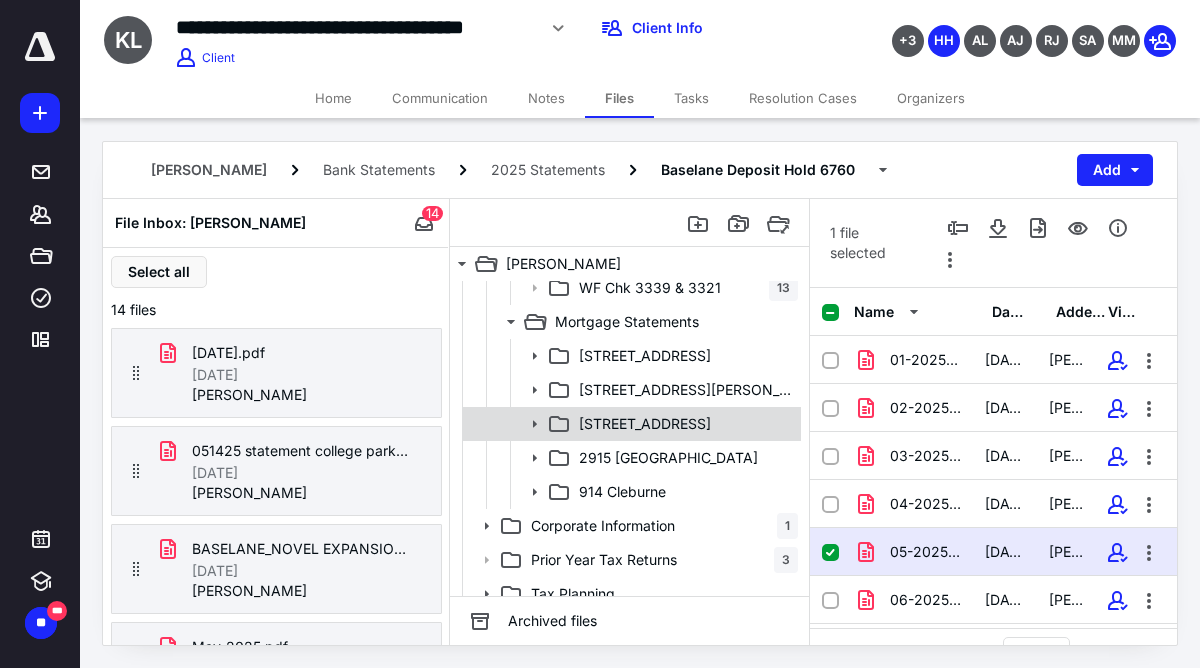 click 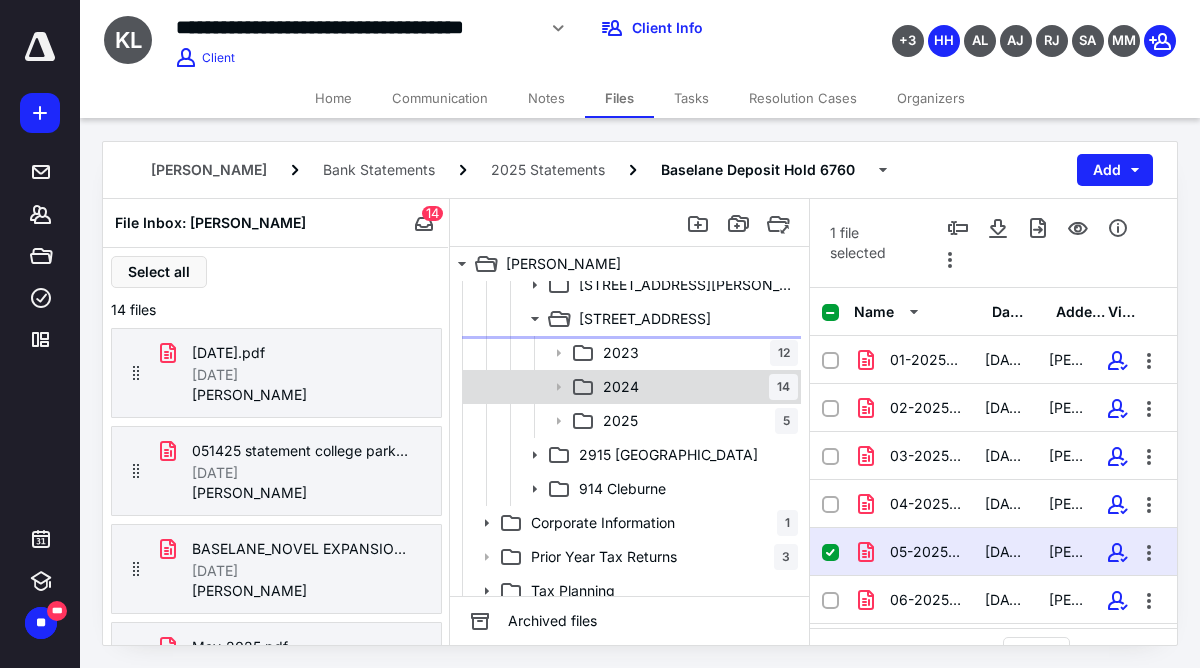 scroll, scrollTop: 734, scrollLeft: 0, axis: vertical 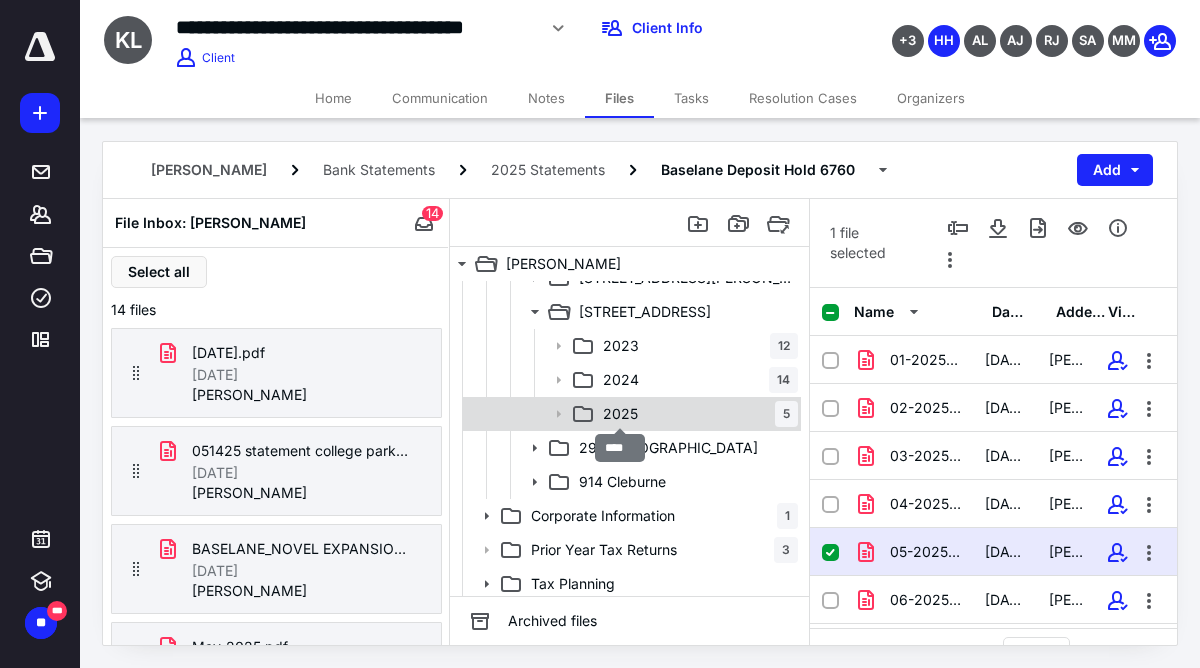 click on "2025" at bounding box center [620, 414] 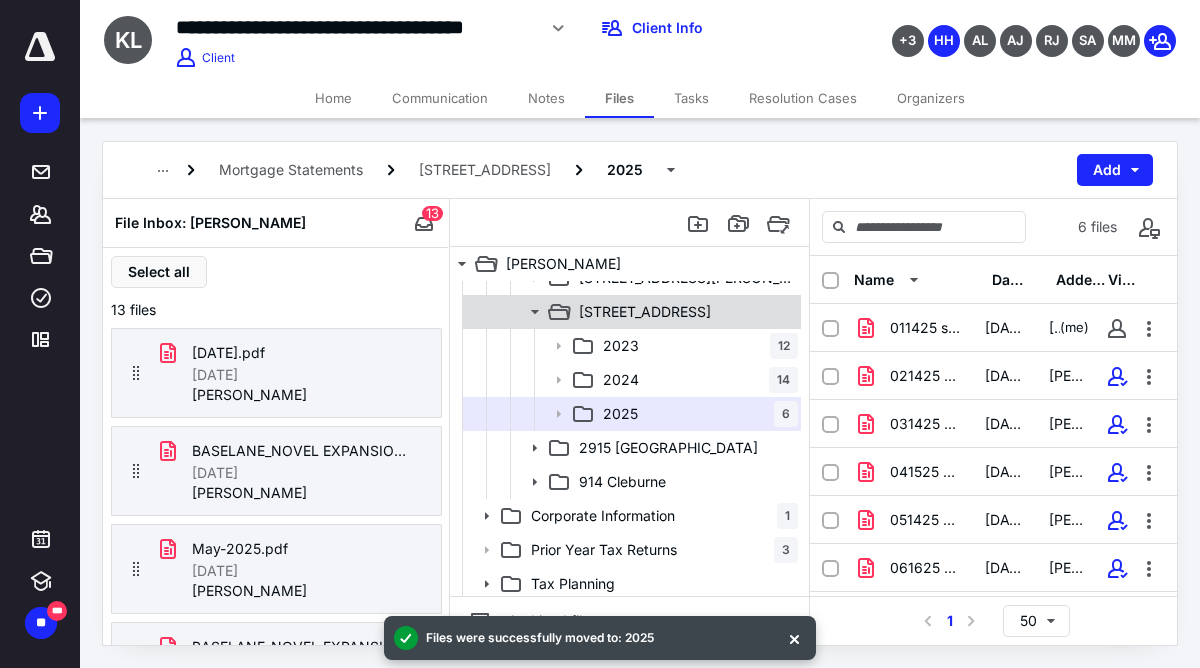 click 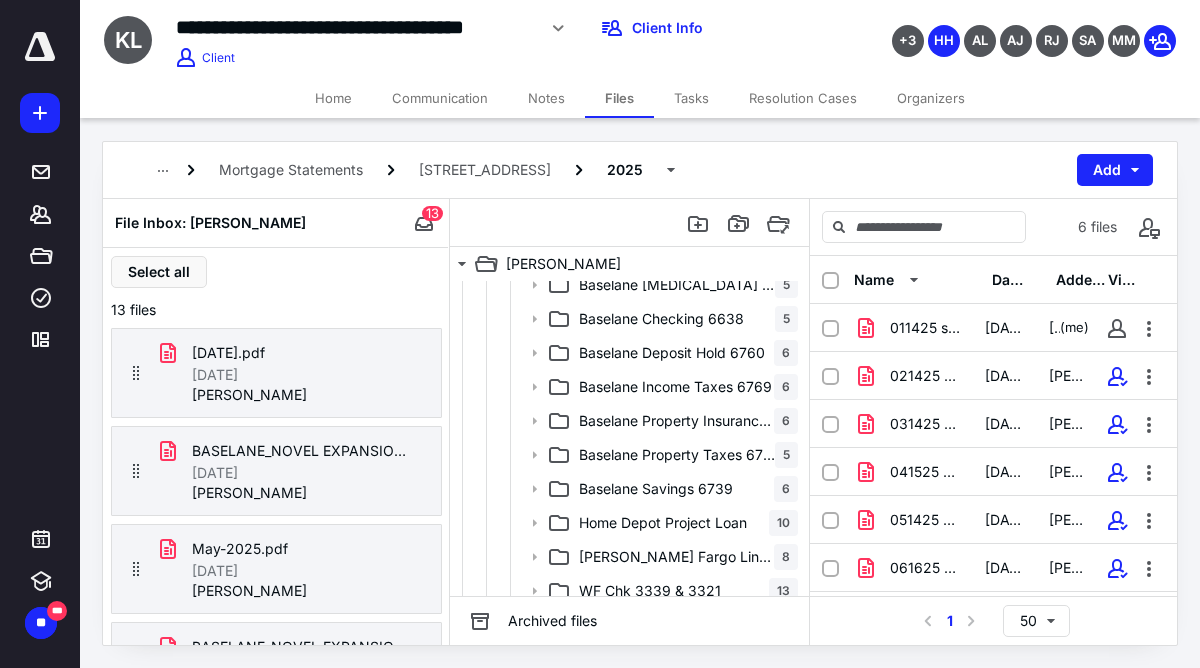 scroll, scrollTop: 311, scrollLeft: 0, axis: vertical 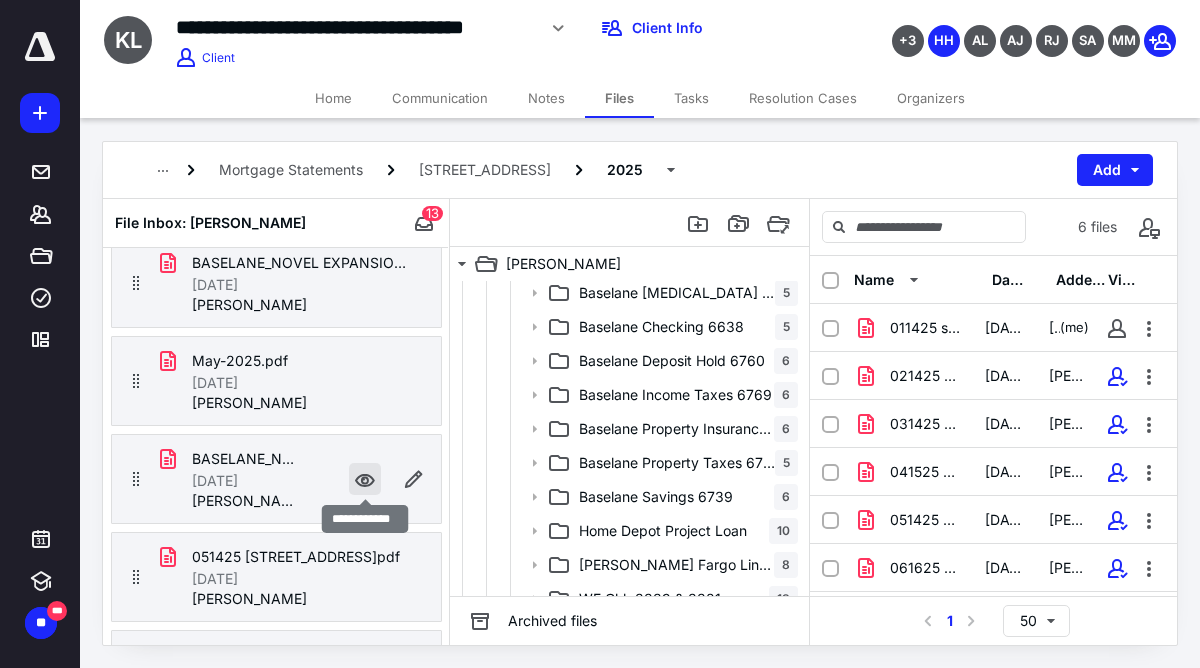 click at bounding box center (365, 479) 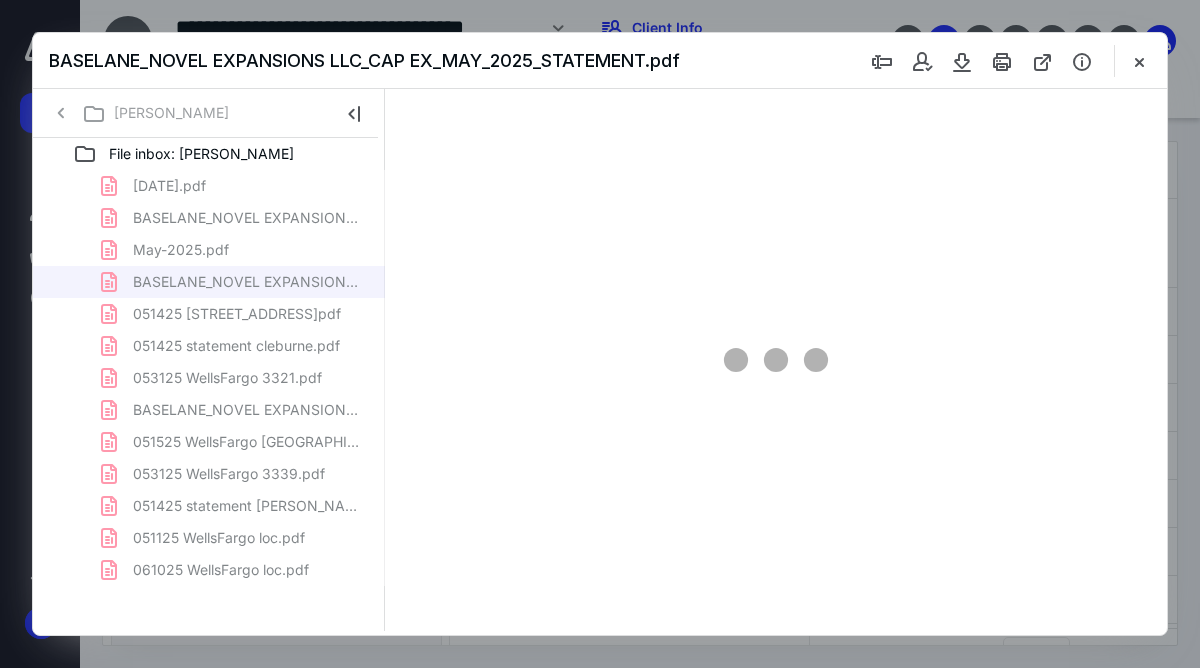 scroll, scrollTop: 0, scrollLeft: 0, axis: both 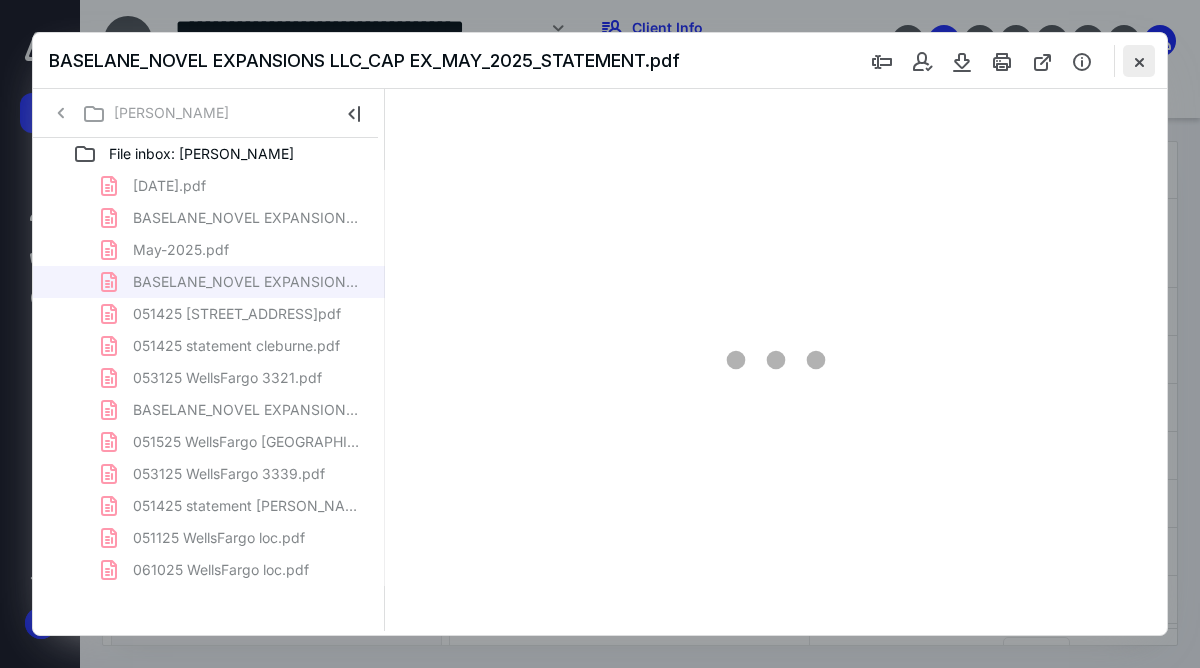 click at bounding box center [1139, 61] 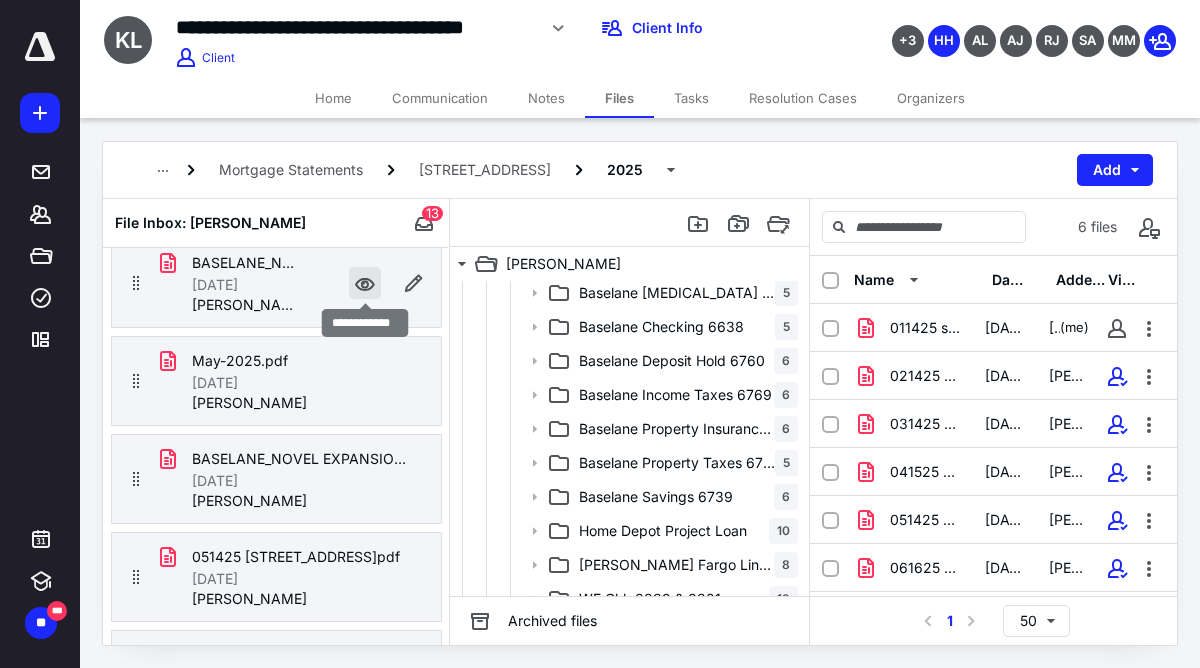 click at bounding box center [365, 283] 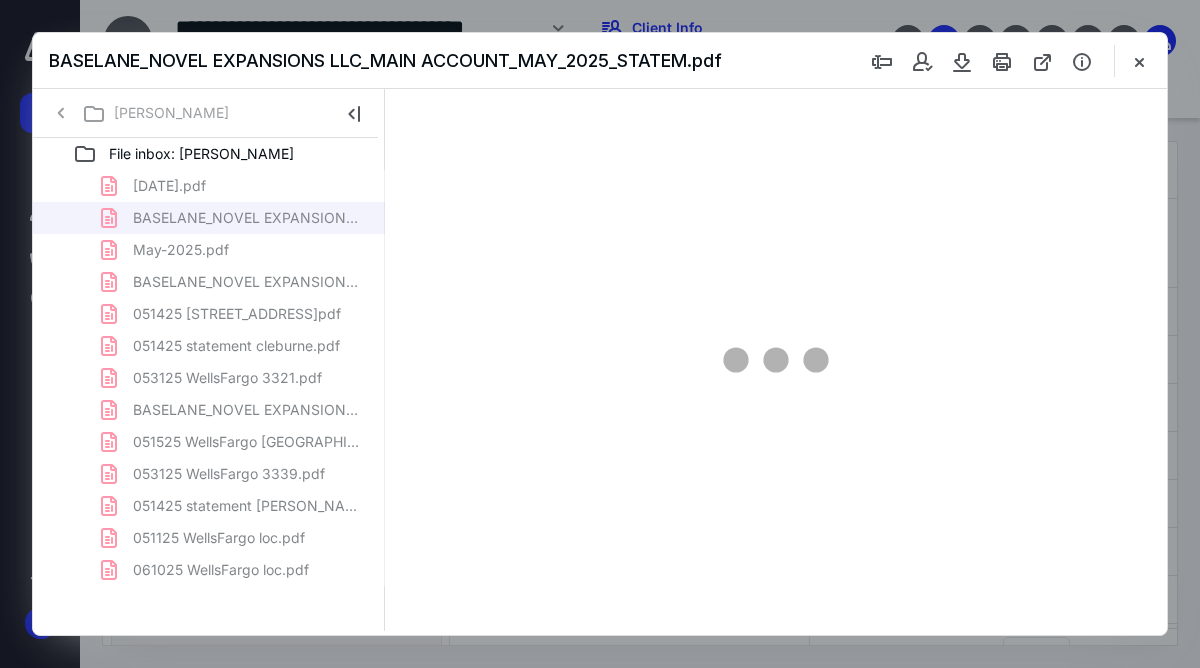 scroll, scrollTop: 0, scrollLeft: 0, axis: both 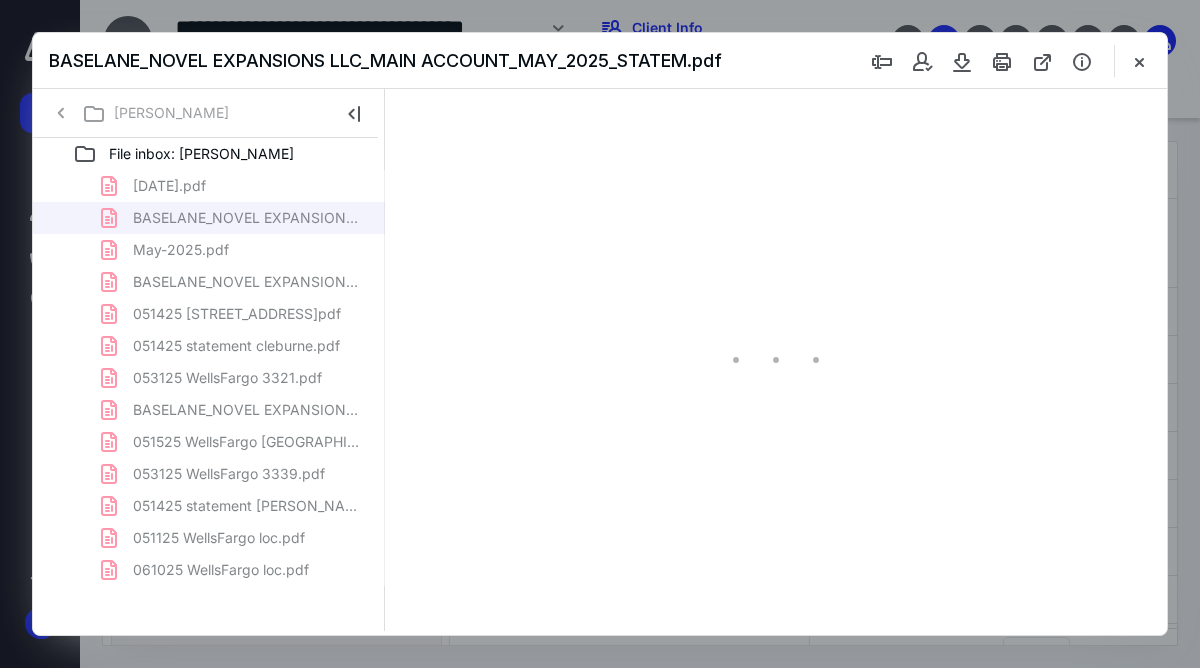 type on "76" 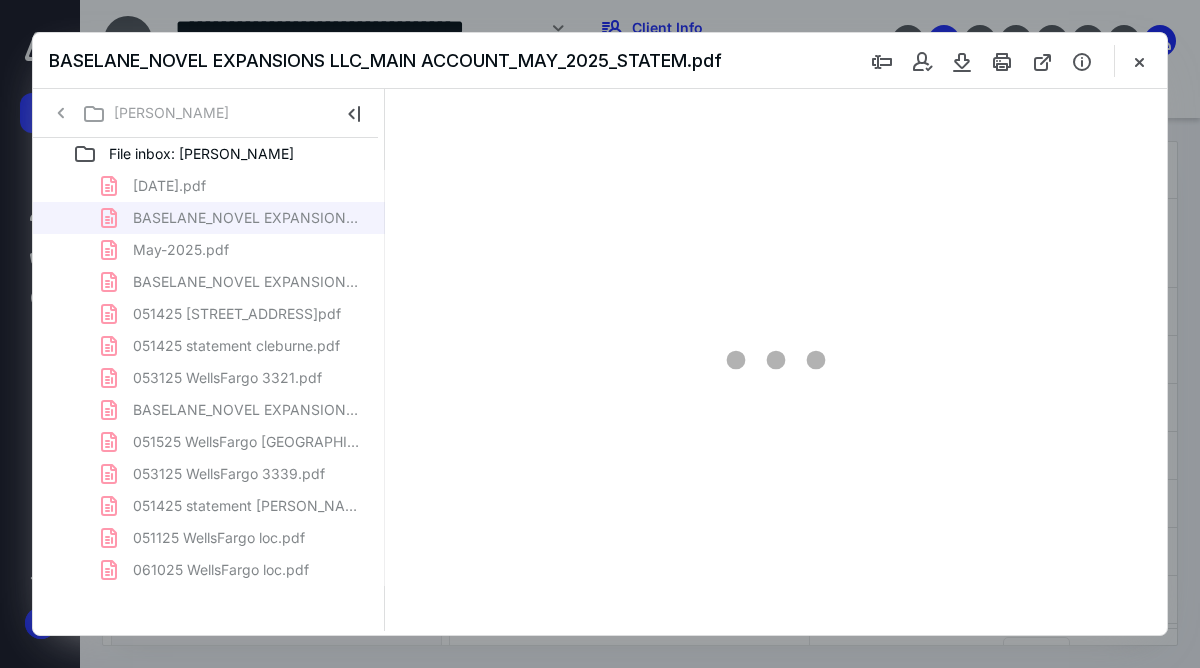 scroll, scrollTop: 55, scrollLeft: 0, axis: vertical 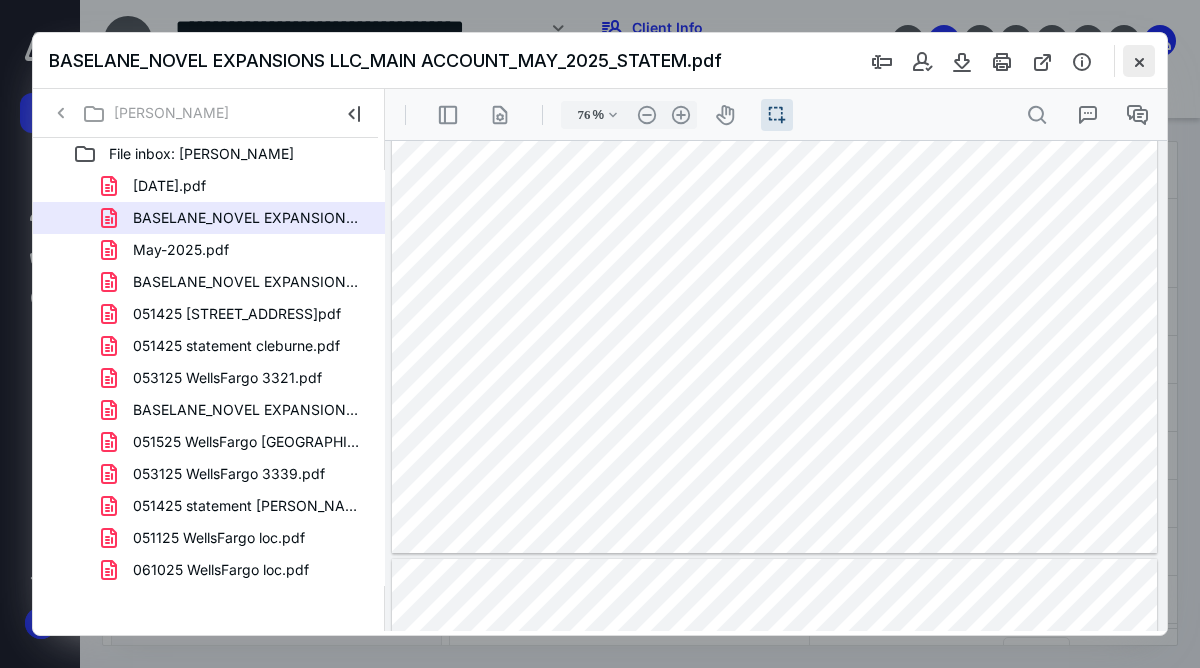 click at bounding box center [1139, 61] 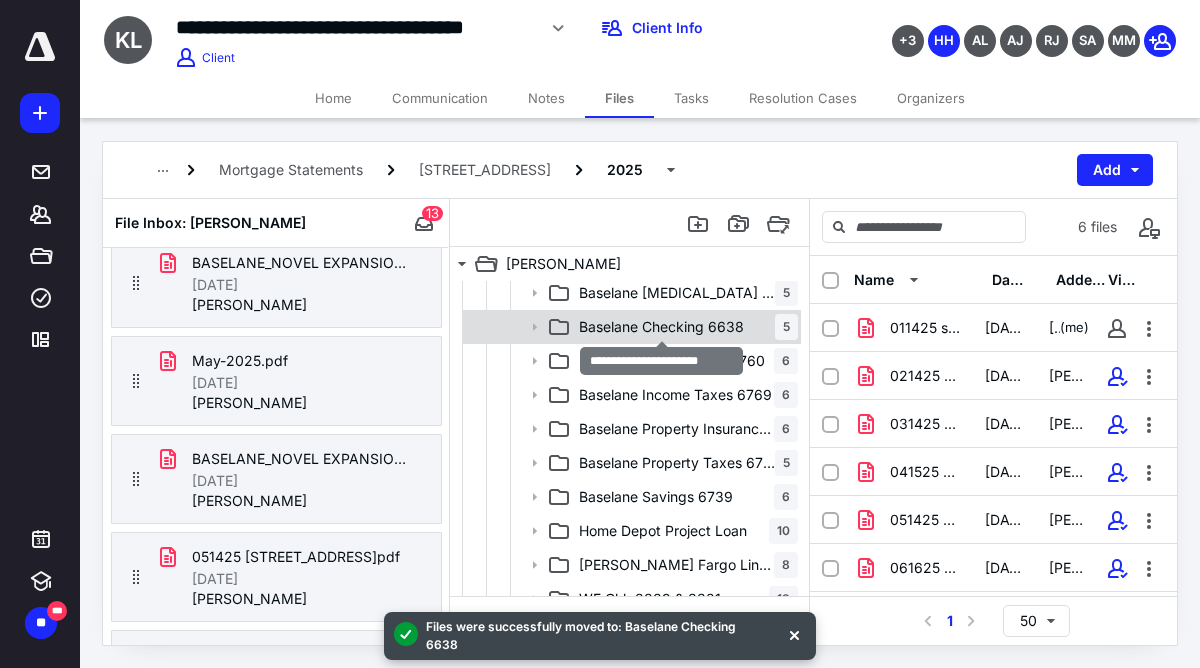 click on "Baselane Checking 6638" at bounding box center (661, 327) 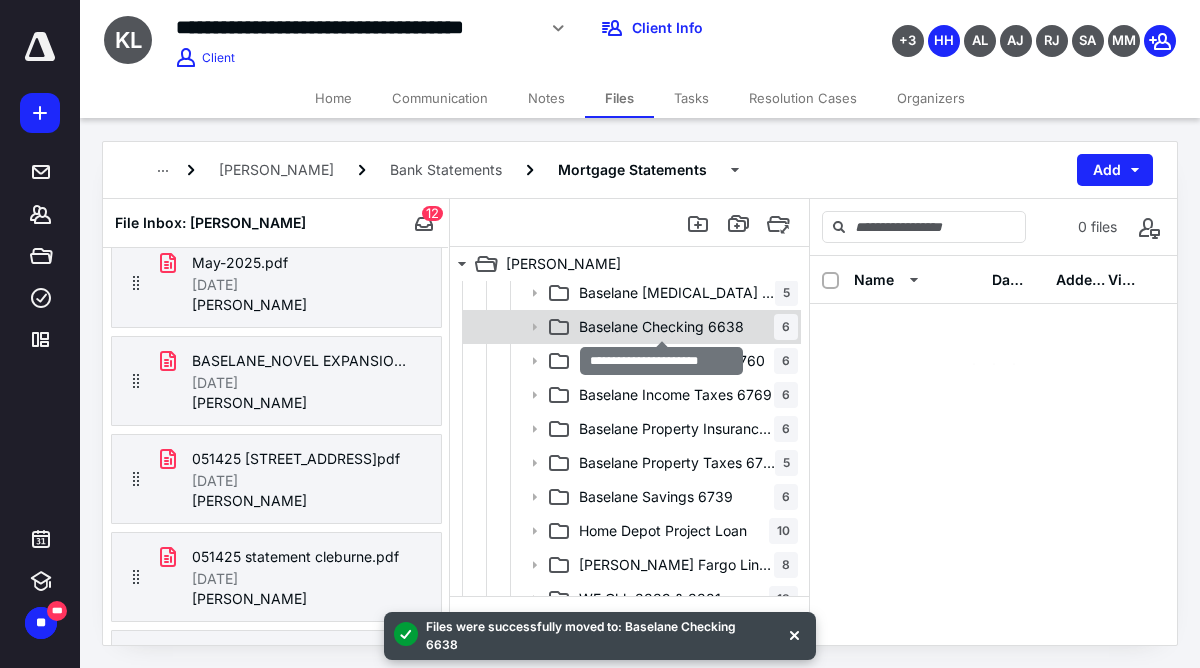 scroll, scrollTop: 90, scrollLeft: 0, axis: vertical 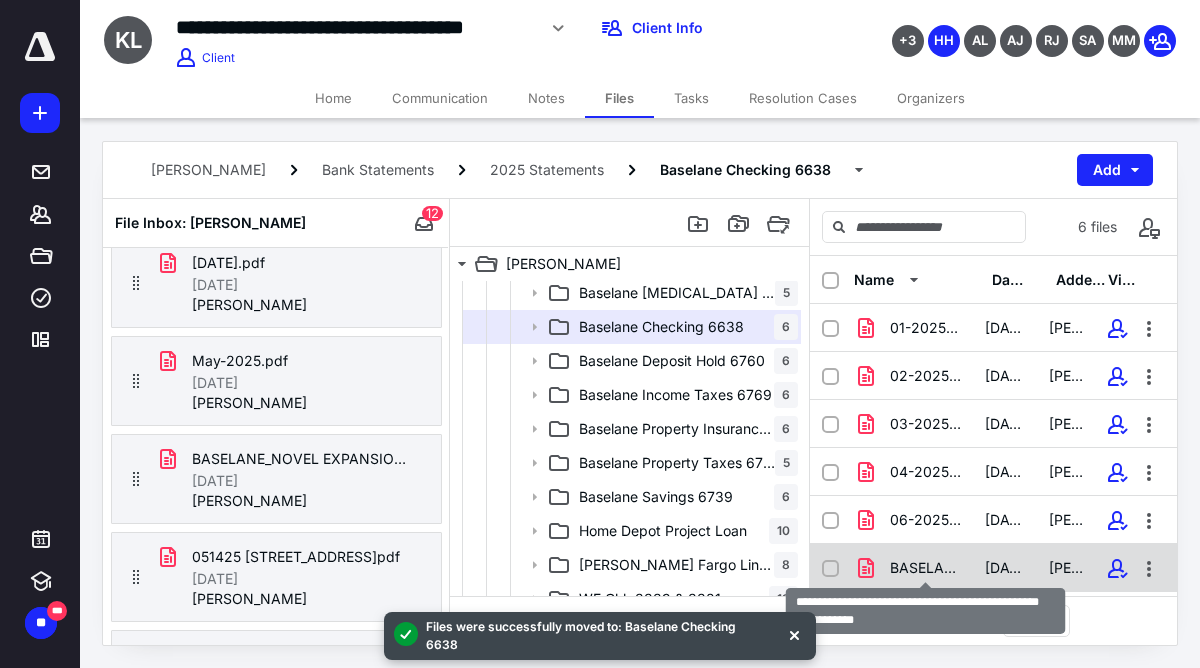 click on "BASELANE_NOVEL EXPANSIONS LLC_MAIN ACCOUNT_MAY_2025_STATEM.pdf" at bounding box center (925, 568) 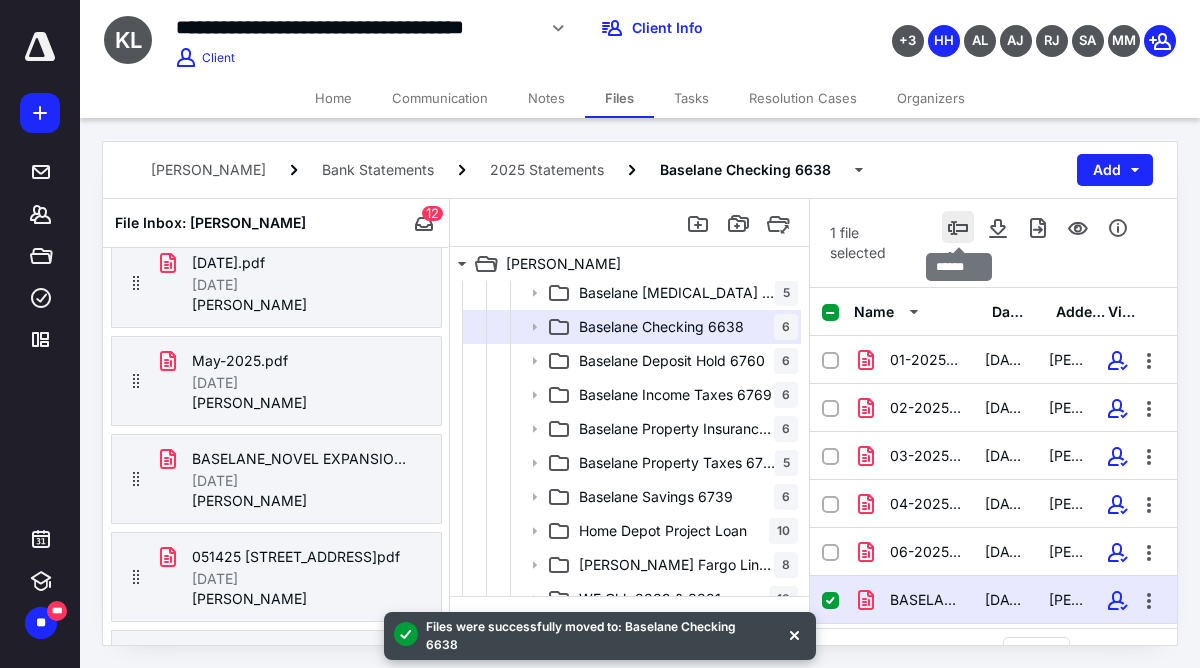 click at bounding box center [958, 227] 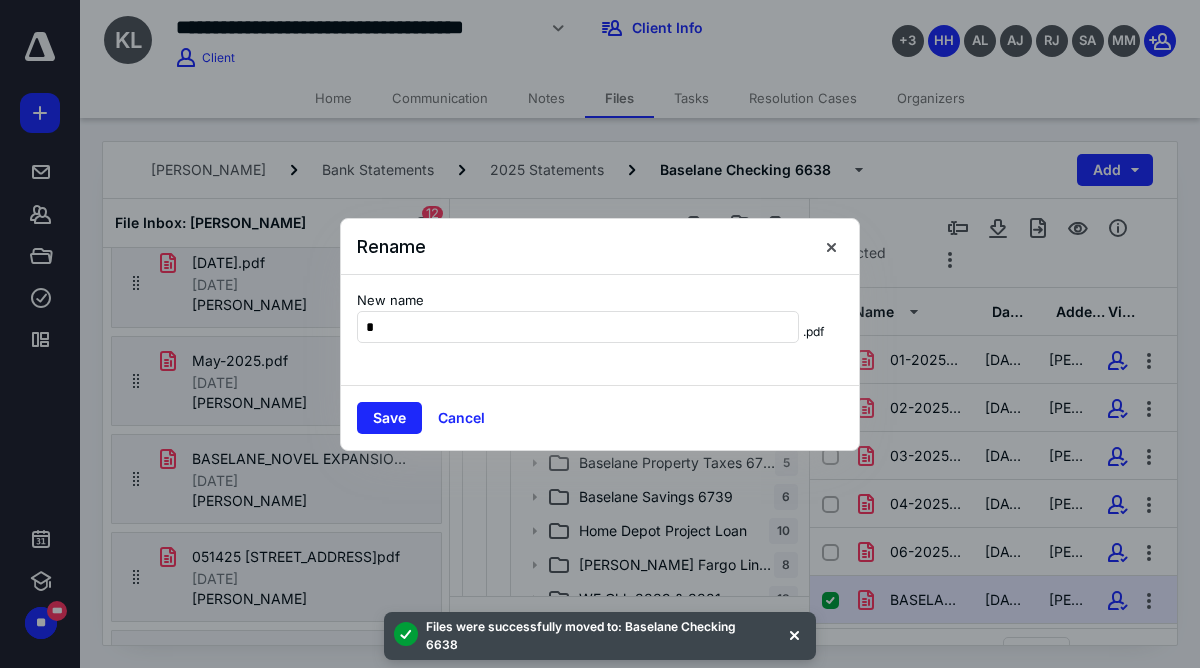 scroll, scrollTop: 0, scrollLeft: 0, axis: both 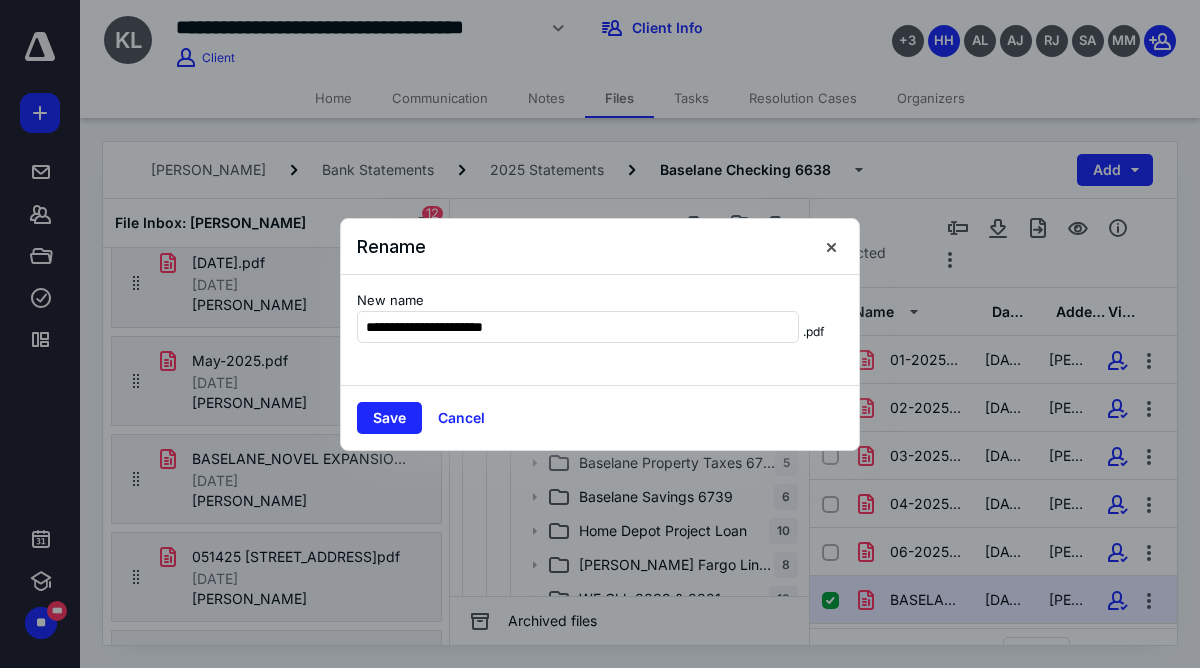 type on "**********" 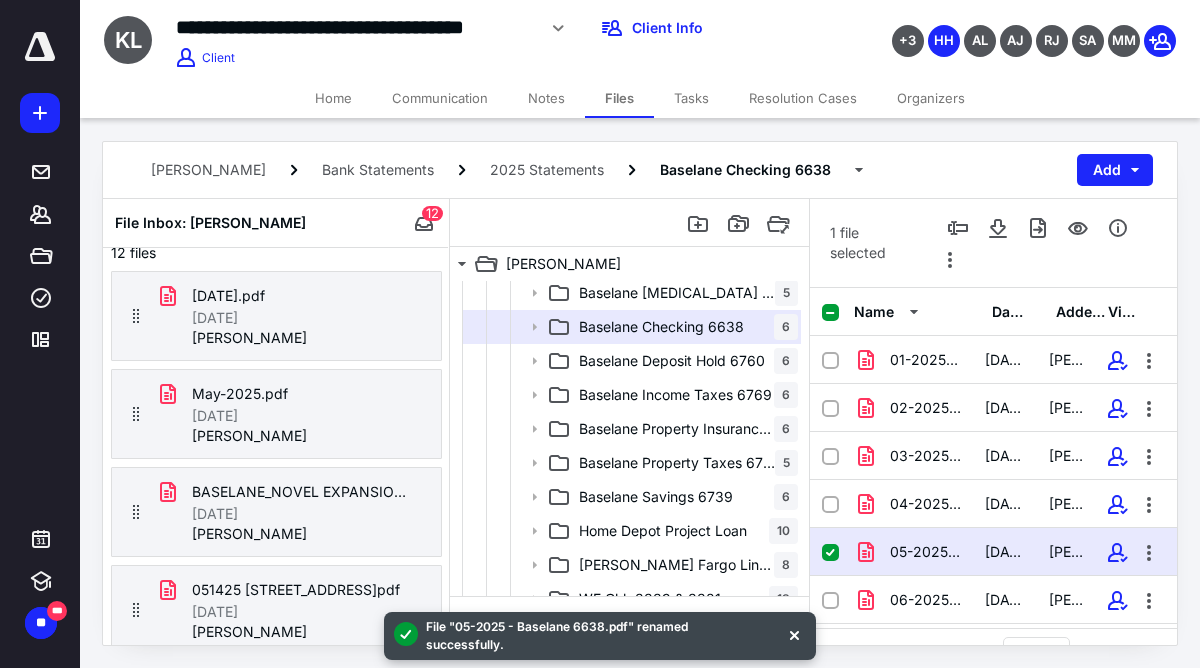 scroll, scrollTop: 61, scrollLeft: 0, axis: vertical 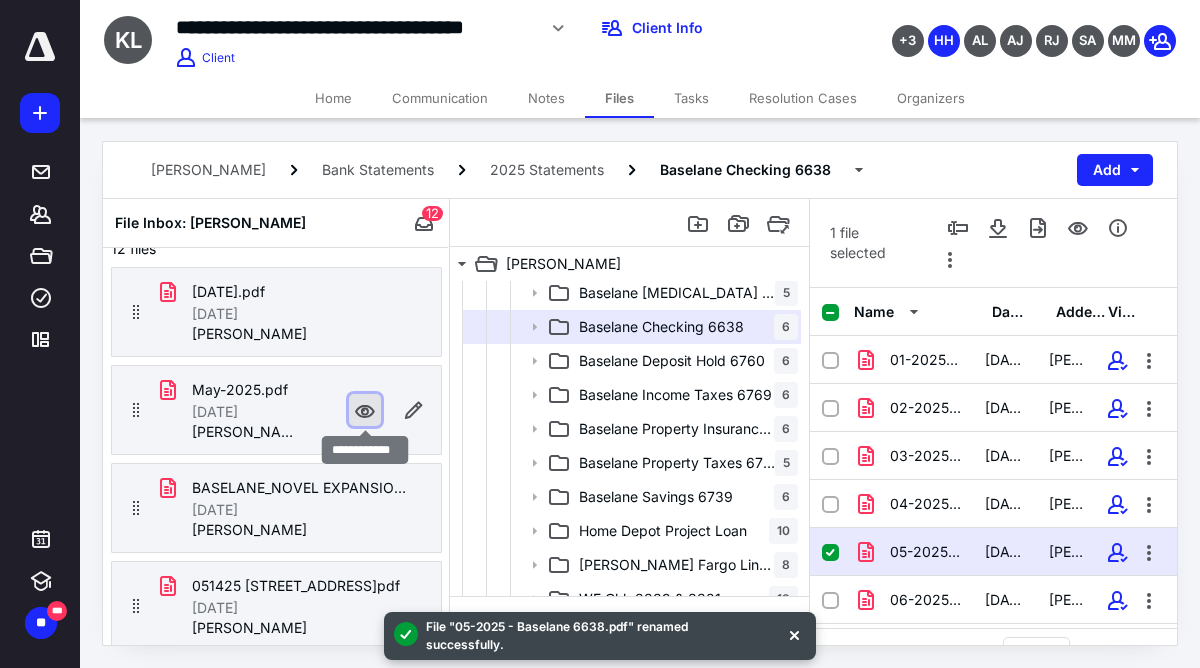 click at bounding box center [365, 410] 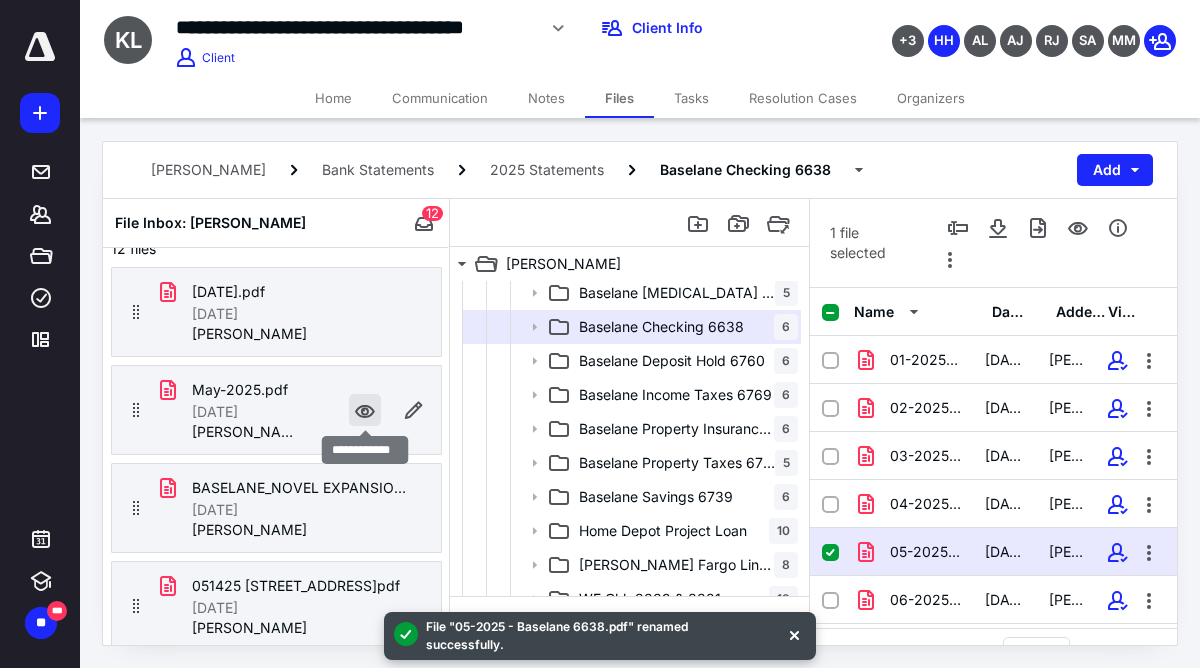 checkbox on "false" 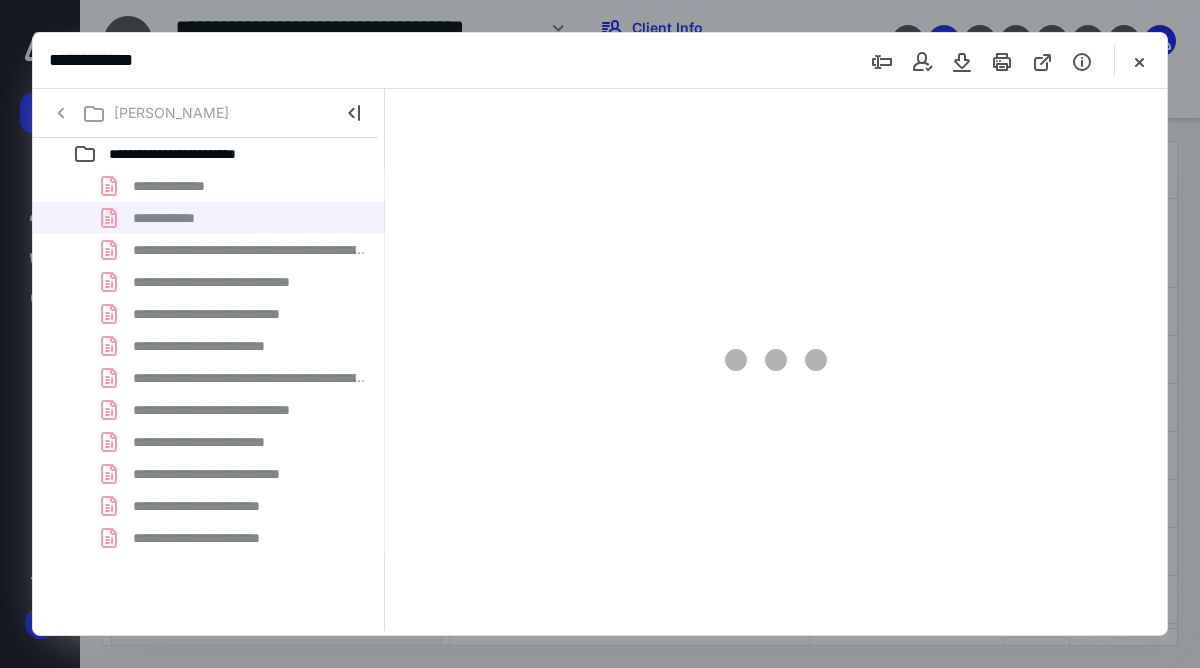 scroll, scrollTop: 0, scrollLeft: 0, axis: both 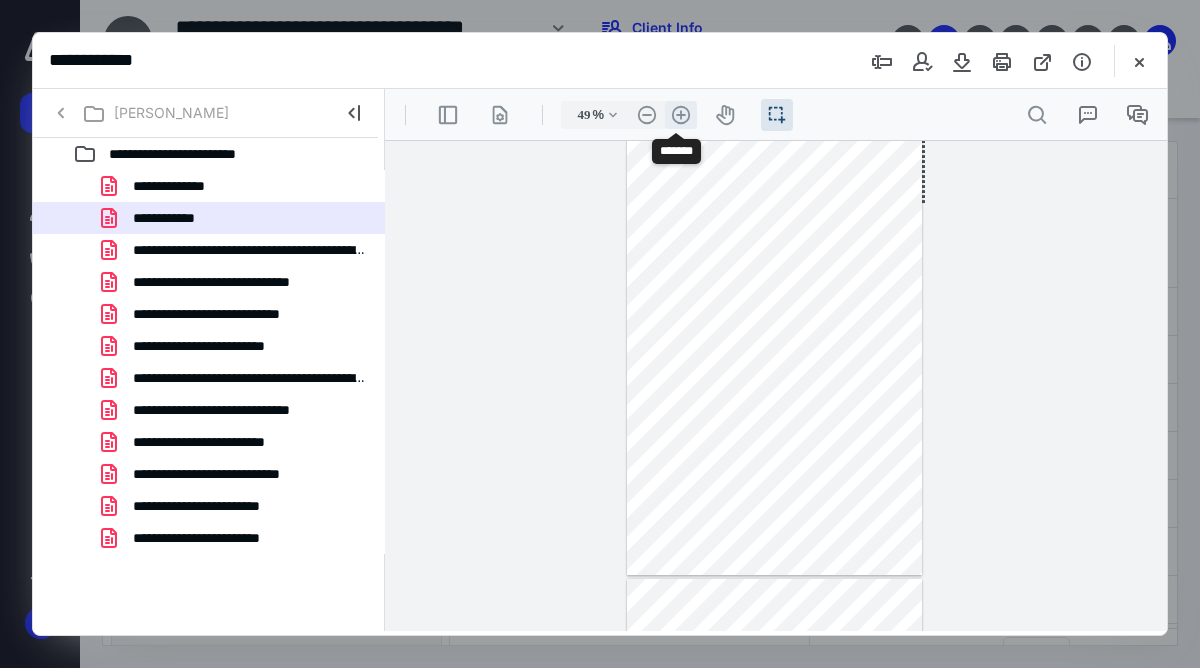 click on ".cls-1{fill:#abb0c4;} icon - header - zoom - in - line" at bounding box center [681, 115] 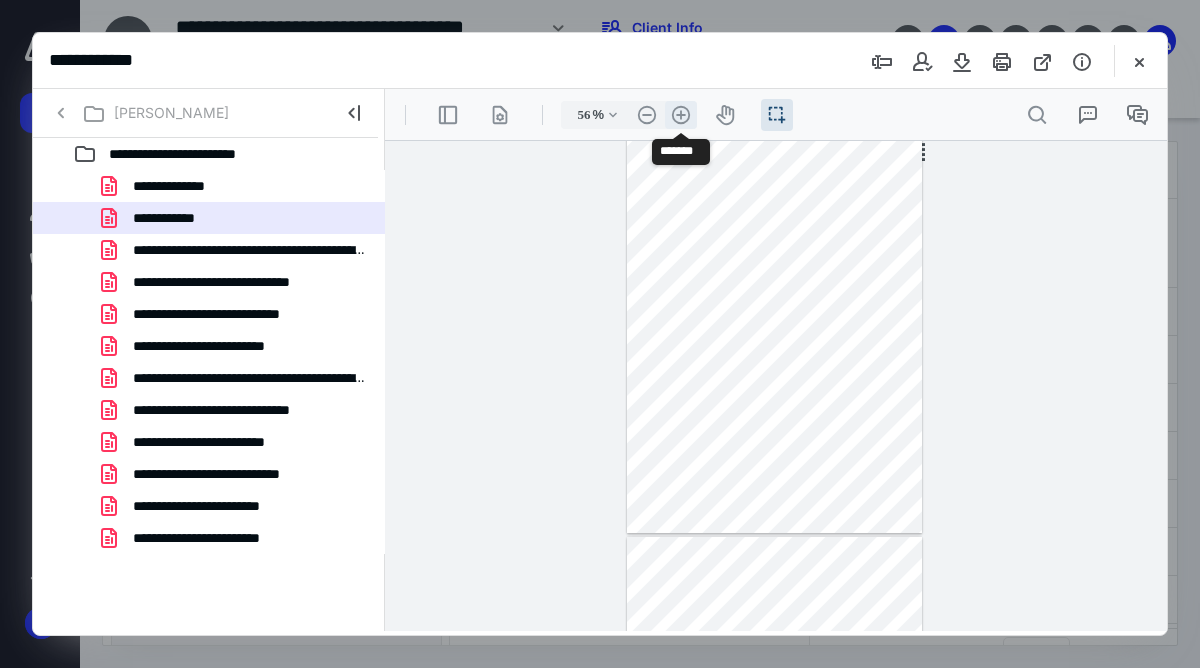 click on ".cls-1{fill:#abb0c4;} icon - header - zoom - in - line" at bounding box center [681, 115] 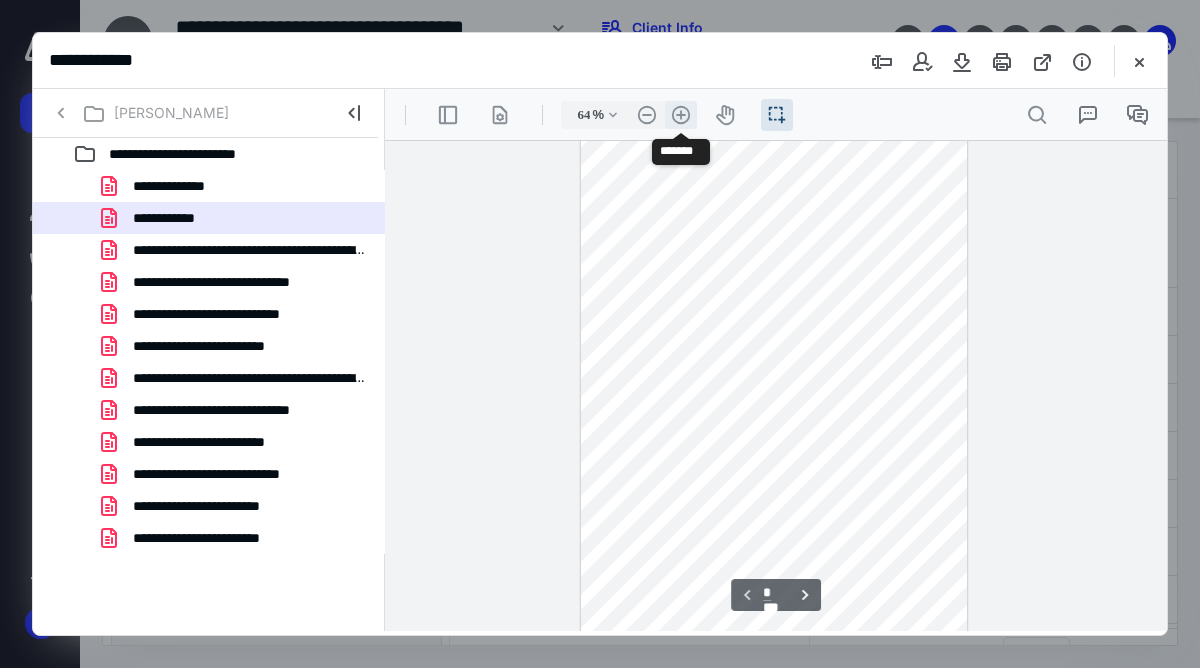 scroll, scrollTop: 181, scrollLeft: 0, axis: vertical 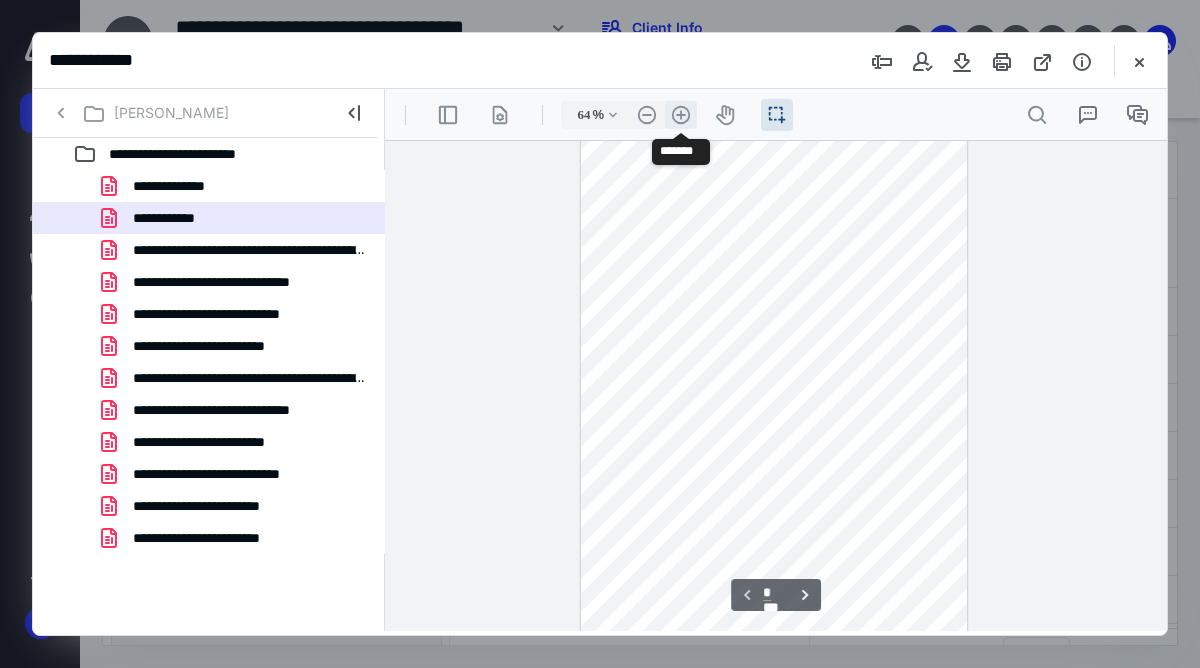 click on ".cls-1{fill:#abb0c4;} icon - header - zoom - in - line" at bounding box center (681, 115) 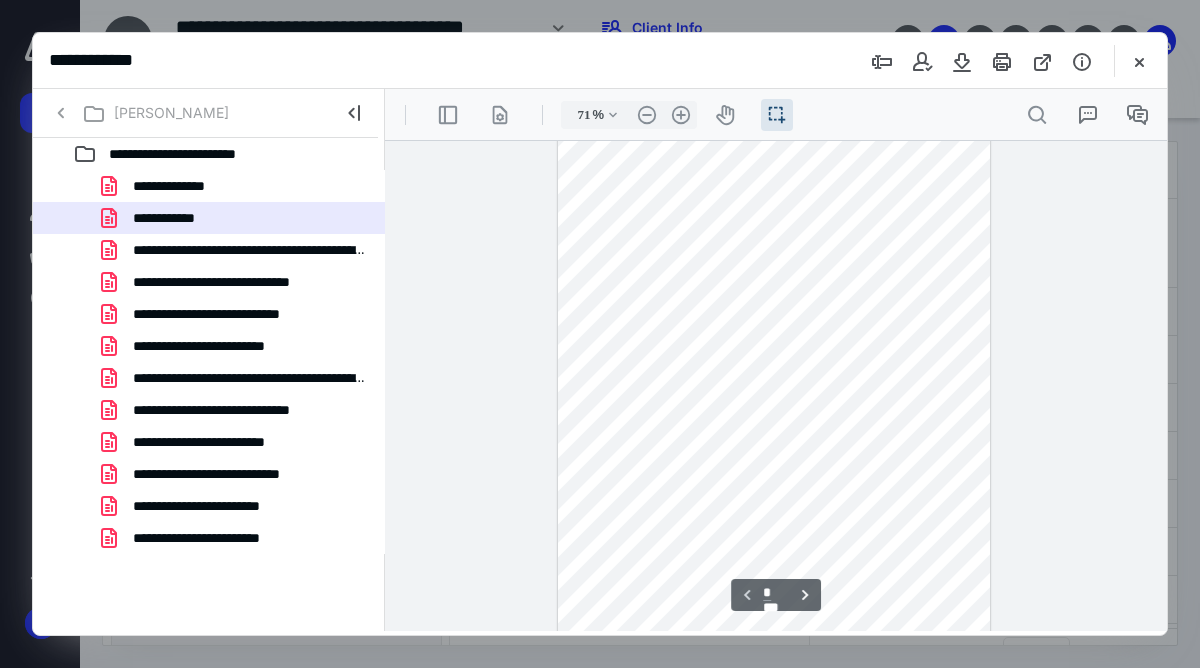 scroll, scrollTop: 0, scrollLeft: 0, axis: both 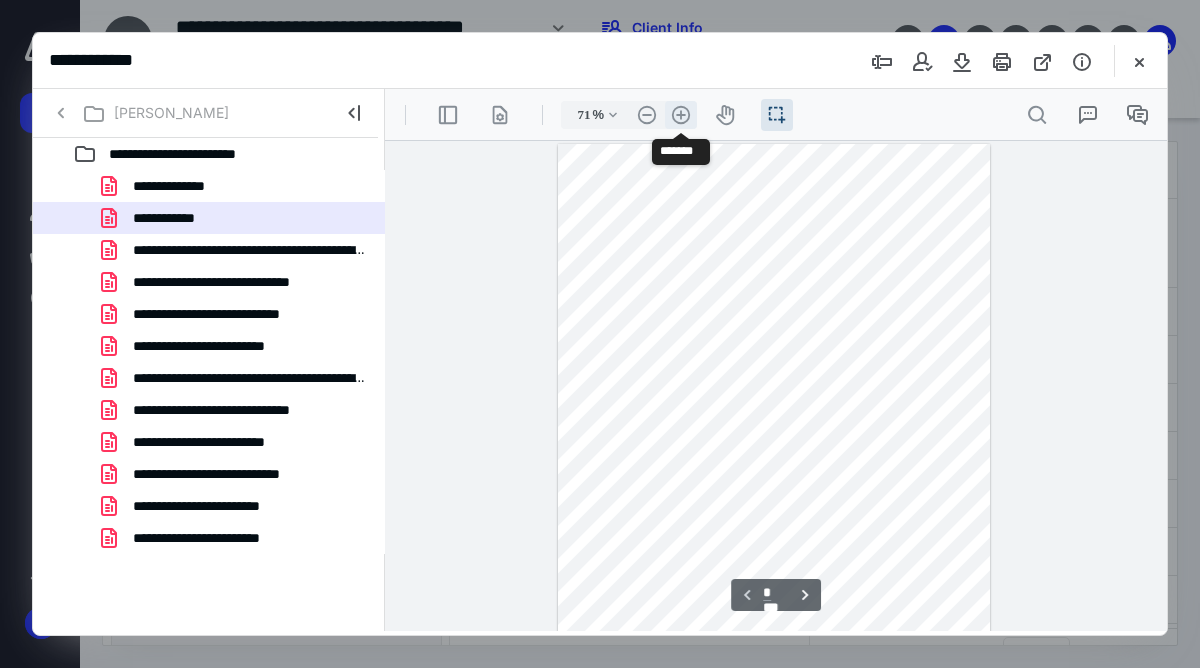 click on ".cls-1{fill:#abb0c4;} icon - header - zoom - in - line" at bounding box center [681, 115] 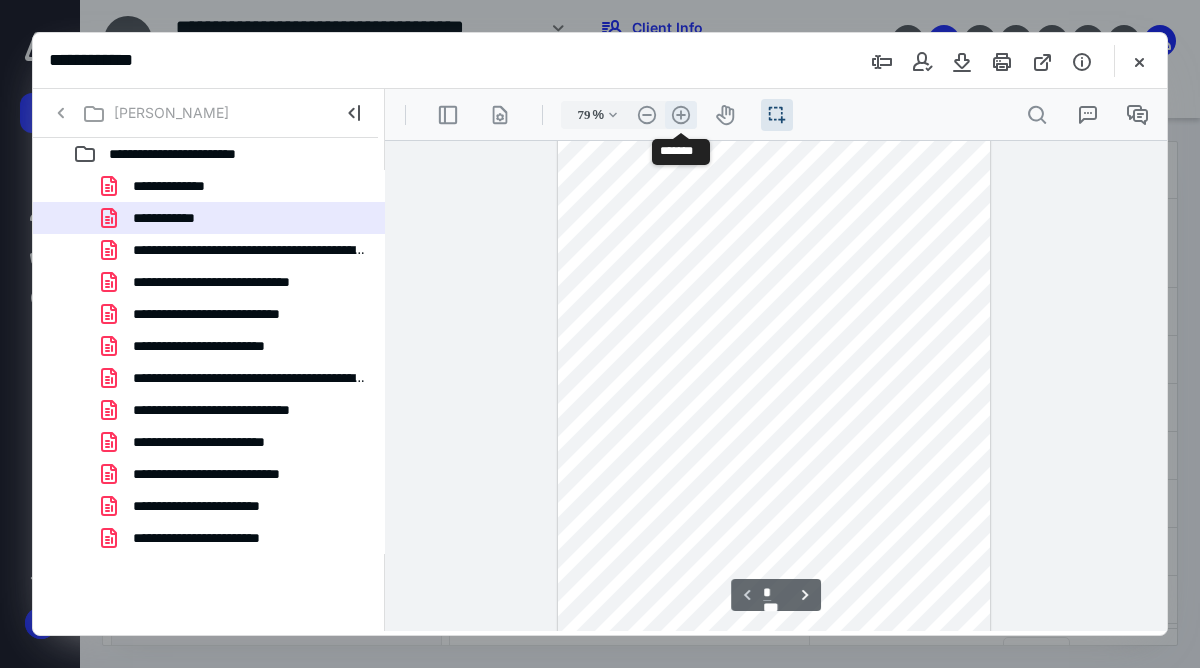 click on ".cls-1{fill:#abb0c4;} icon - header - zoom - in - line" at bounding box center [681, 115] 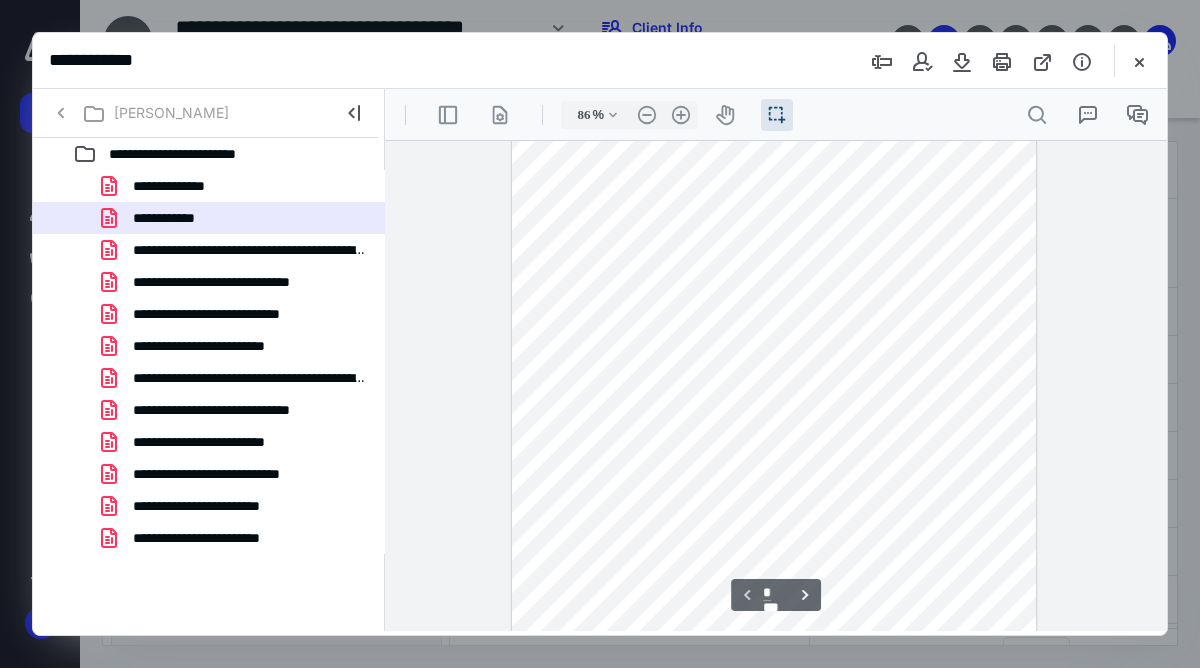 scroll, scrollTop: 0, scrollLeft: 0, axis: both 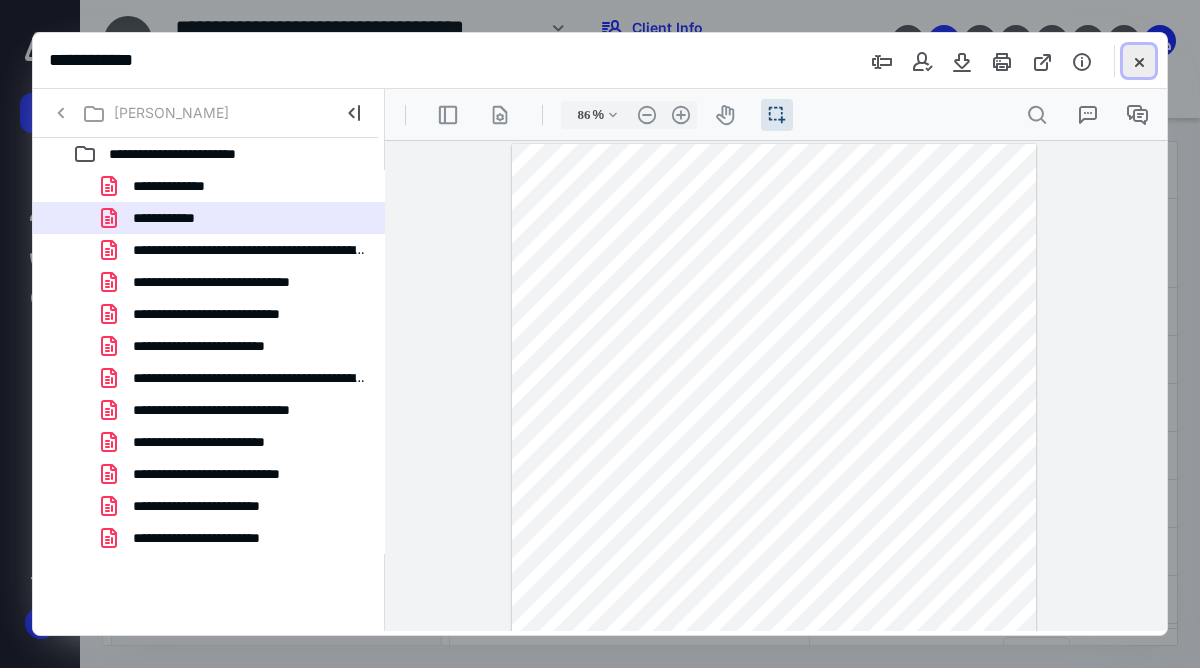click at bounding box center [1139, 61] 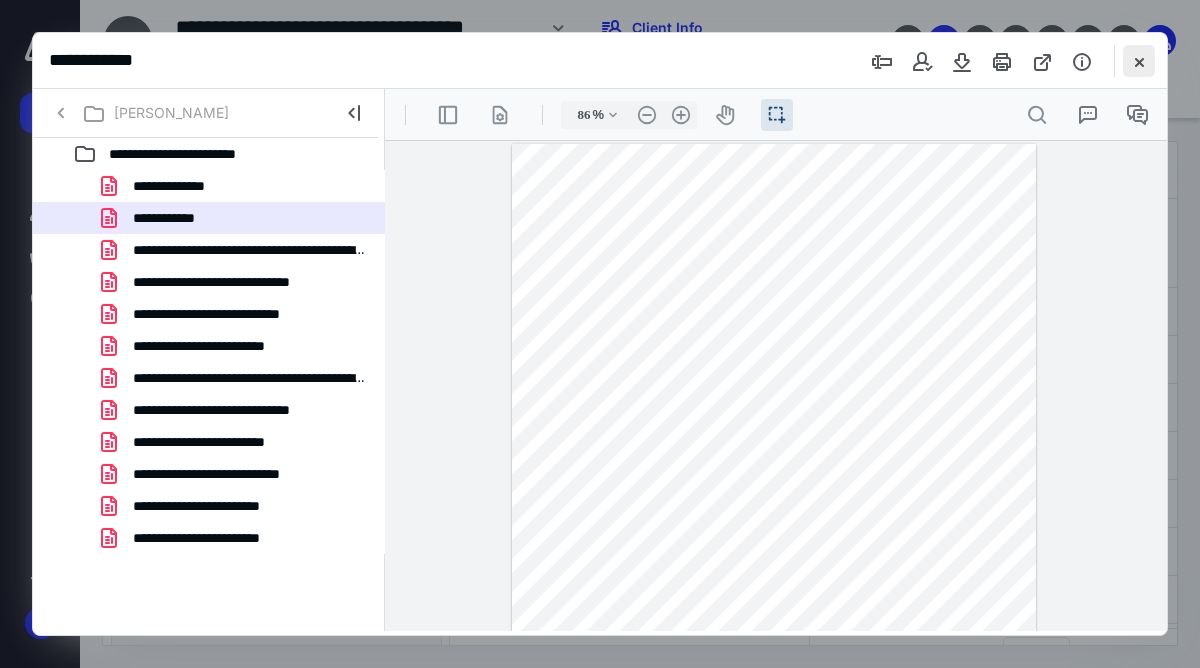 checkbox on "true" 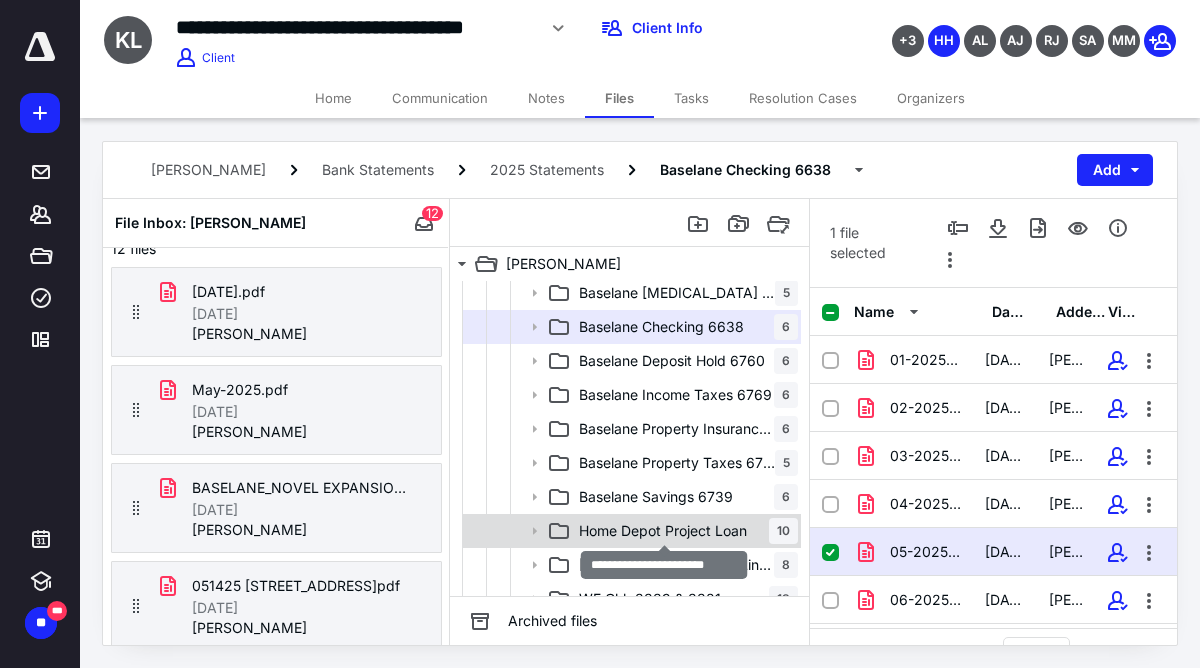 click on "Home Depot Project Loan" at bounding box center (663, 531) 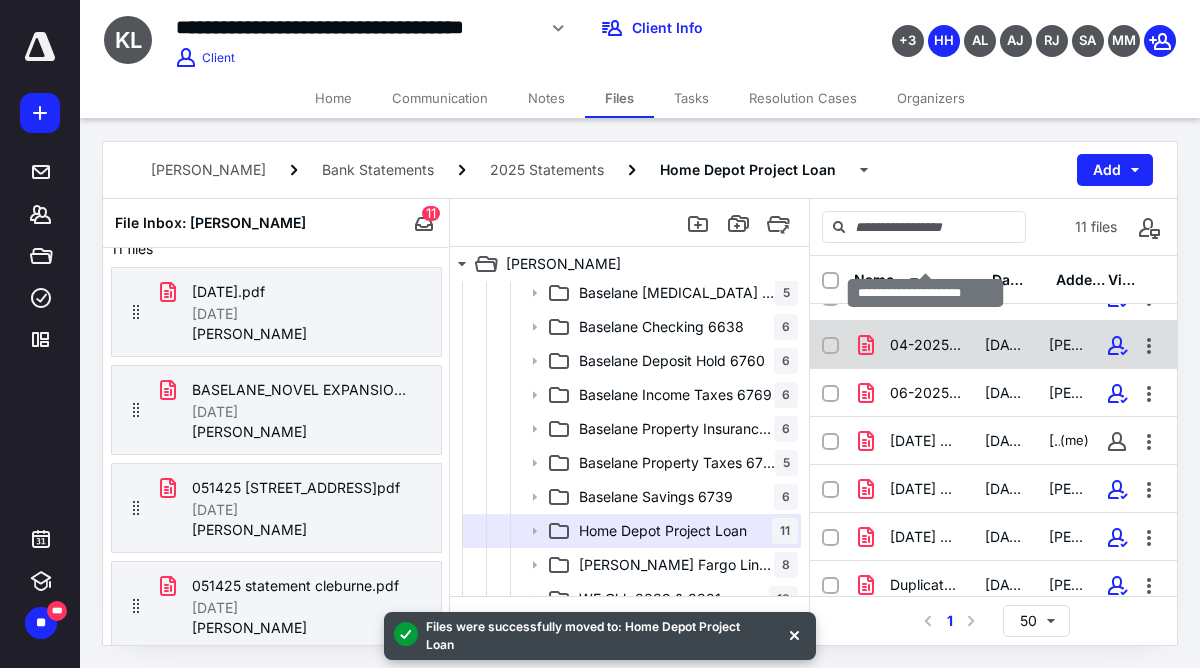 scroll, scrollTop: 236, scrollLeft: 0, axis: vertical 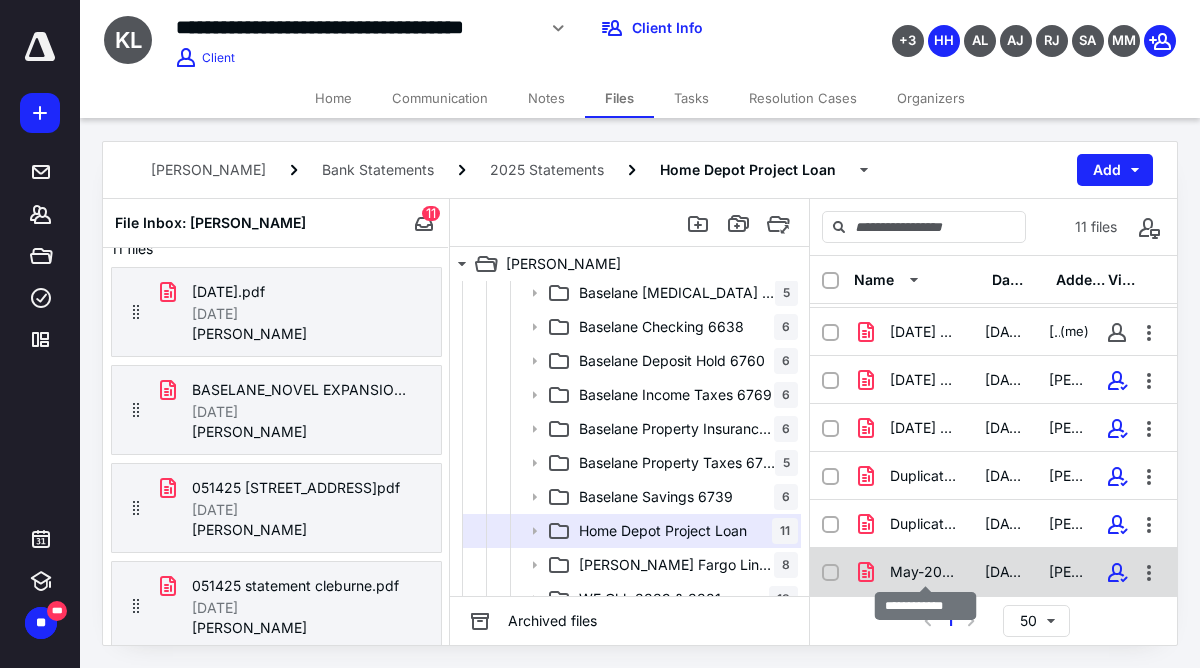 click on "May-2025.pdf" at bounding box center [925, 572] 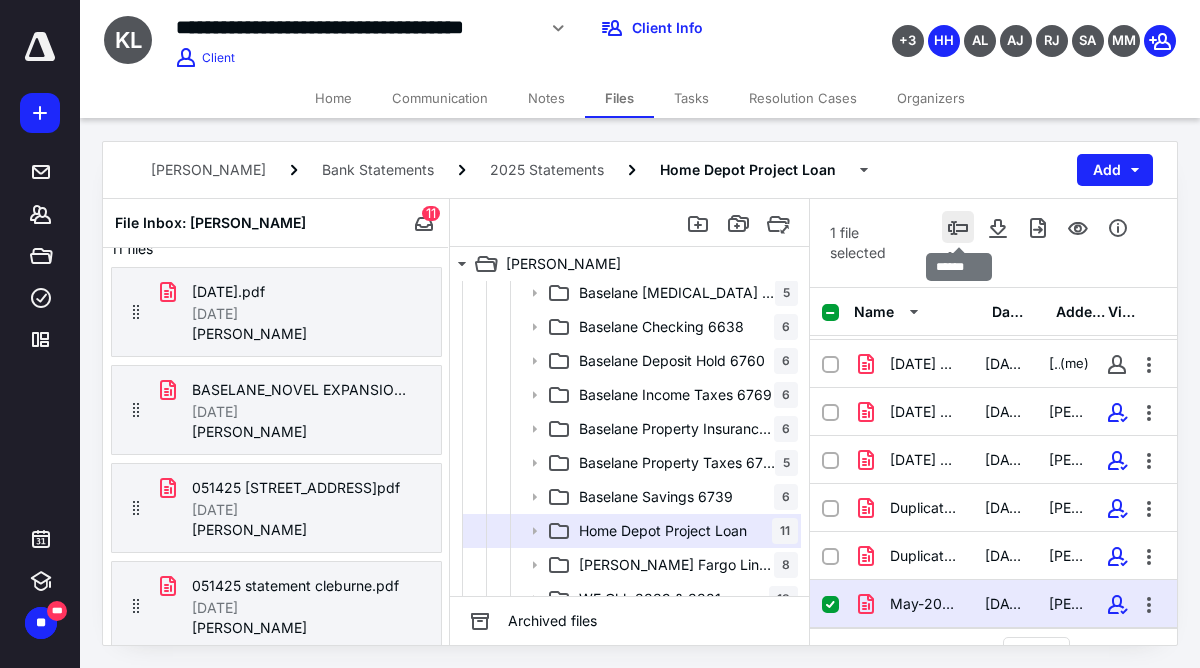 click at bounding box center [958, 227] 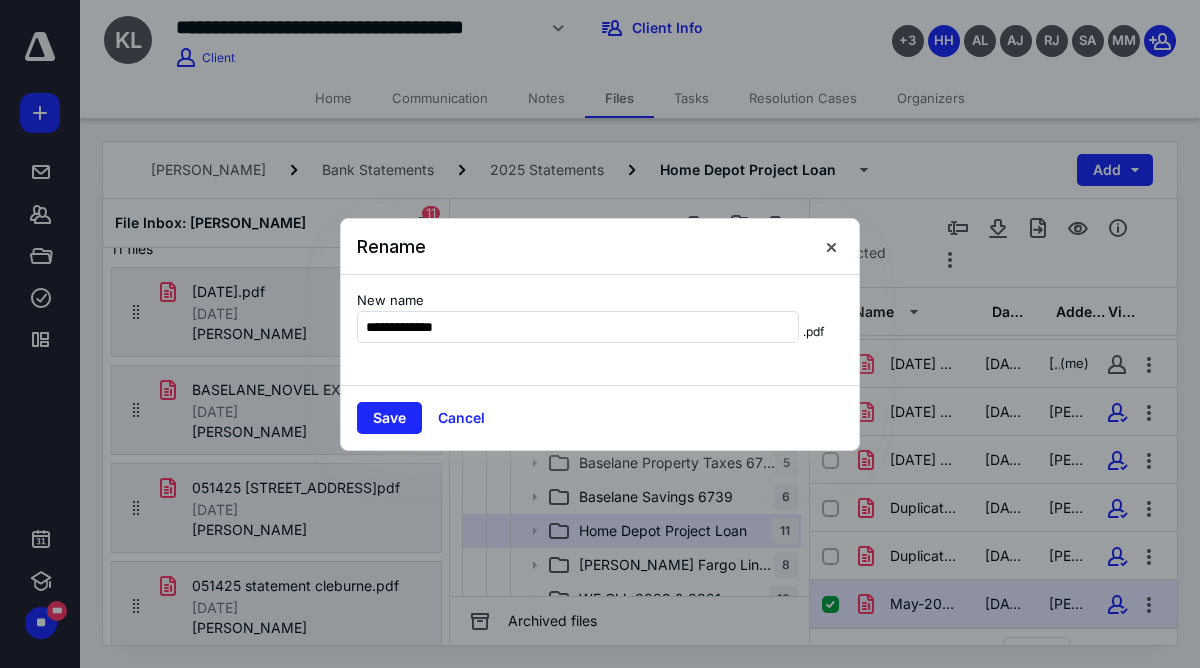 type on "**********" 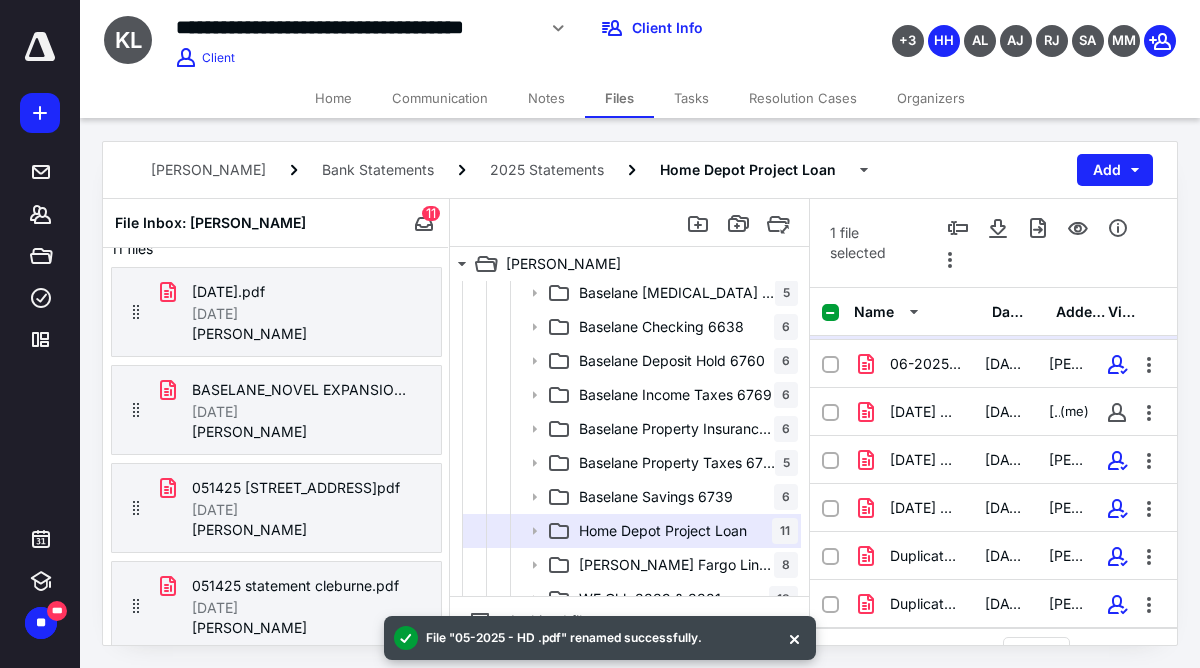 scroll, scrollTop: 0, scrollLeft: 0, axis: both 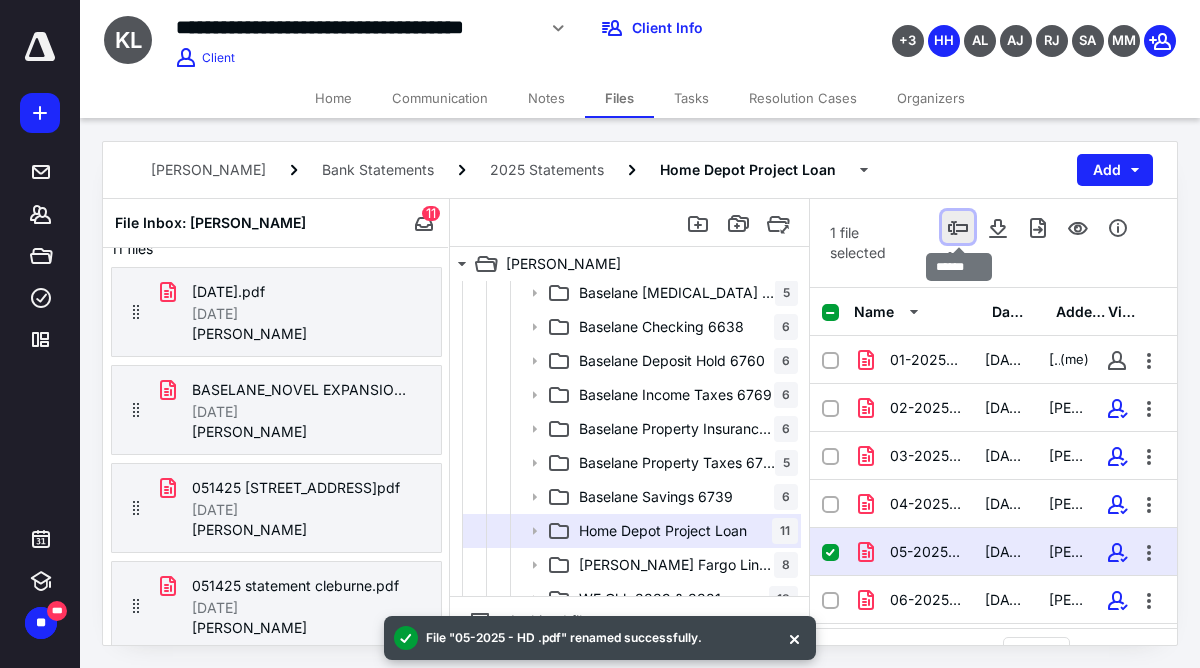 click at bounding box center [958, 227] 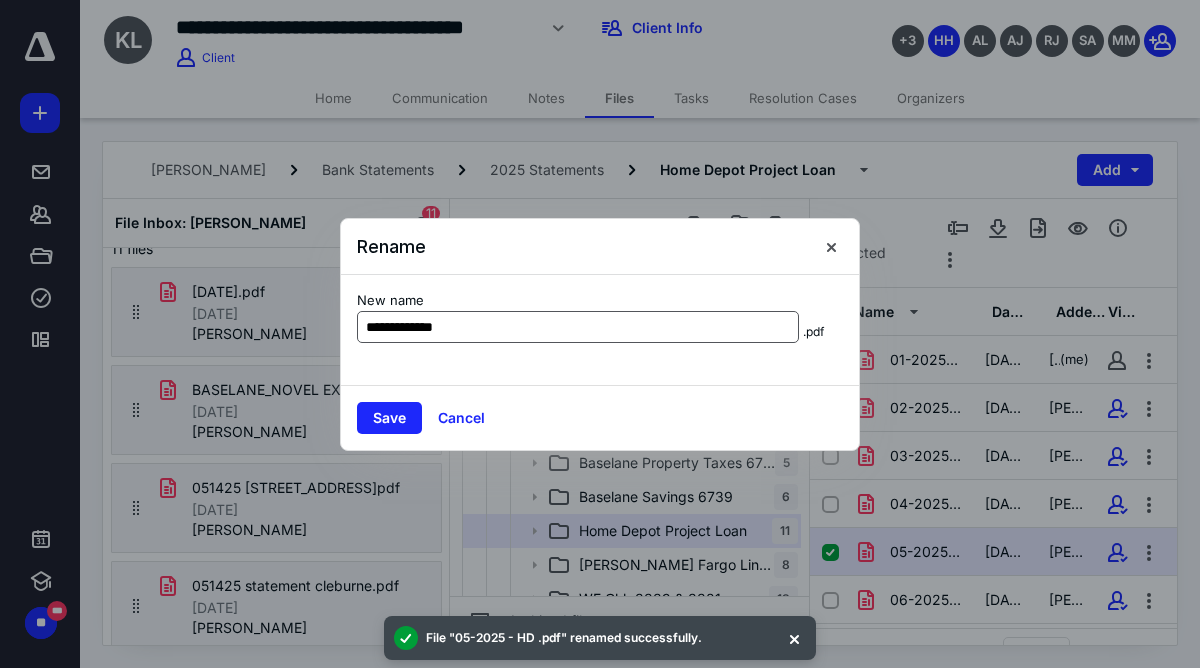click on "**********" at bounding box center [578, 327] 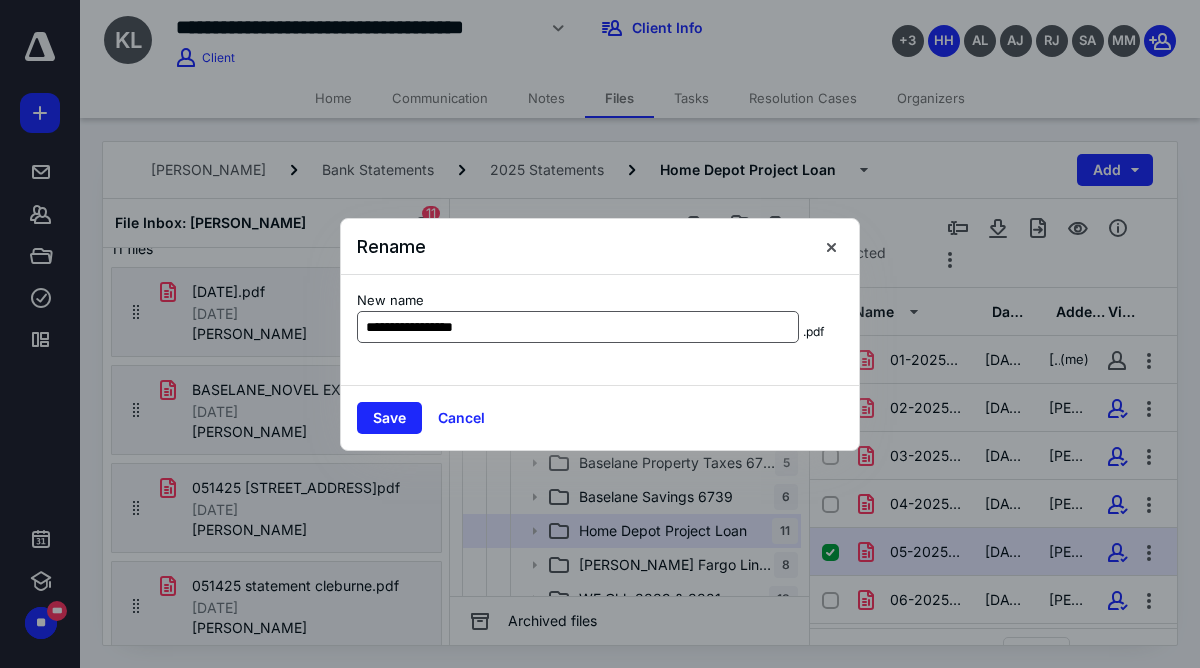 type on "**********" 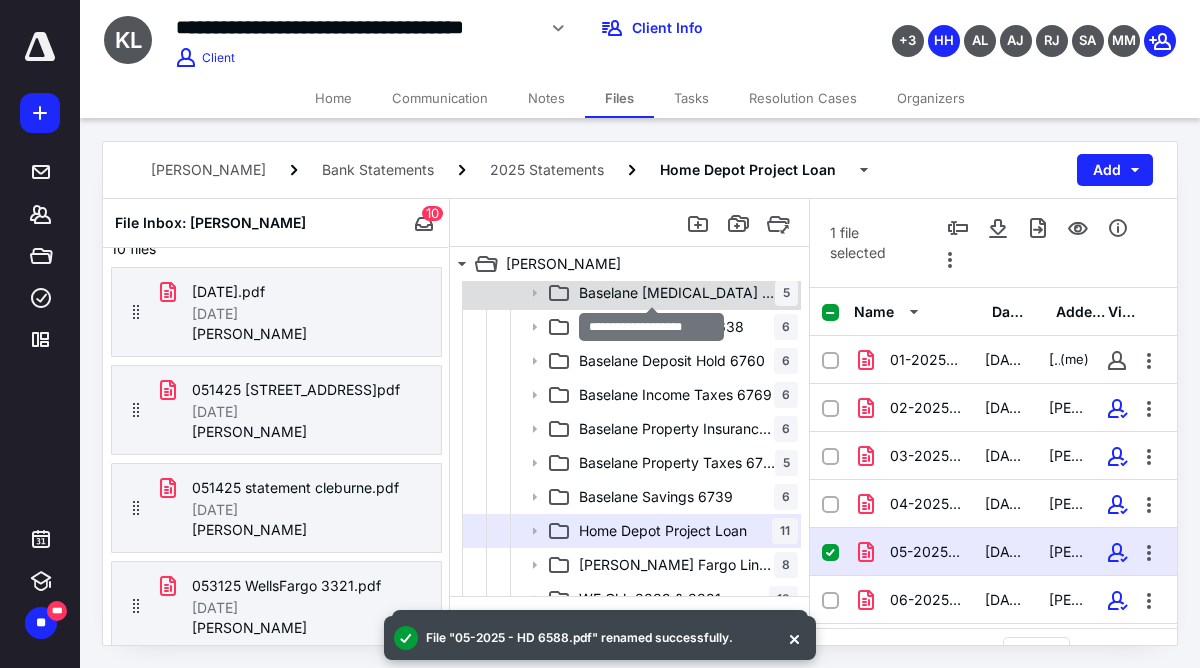 click on "Baselane [MEDICAL_DATA] 6773" at bounding box center [677, 293] 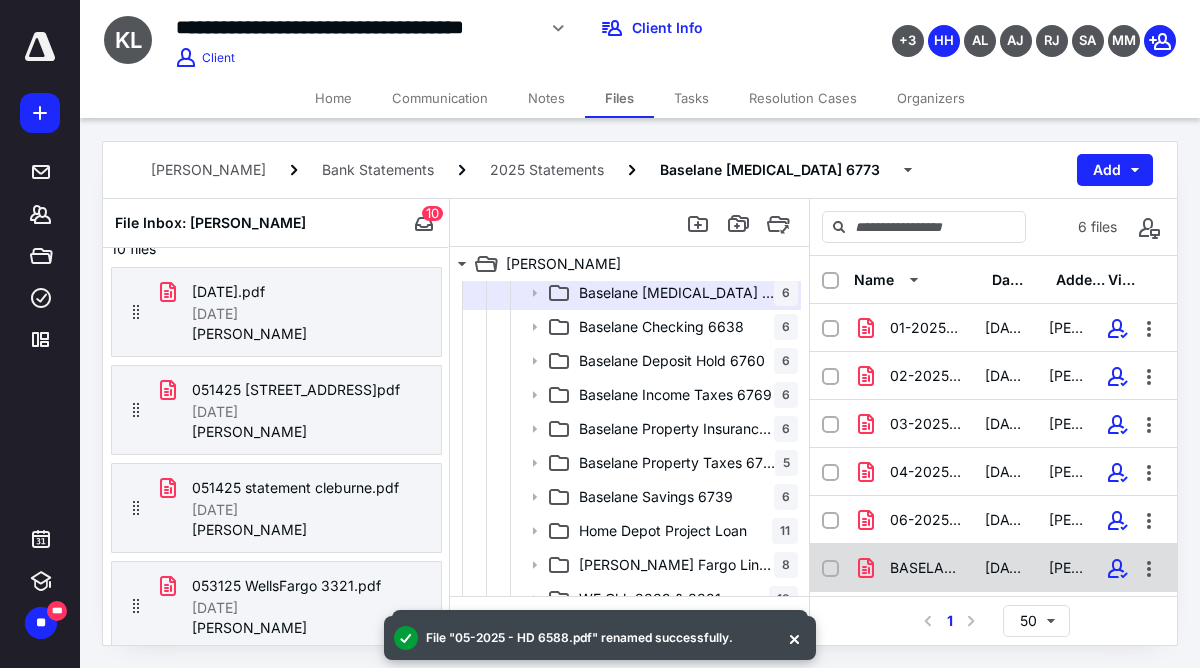 click 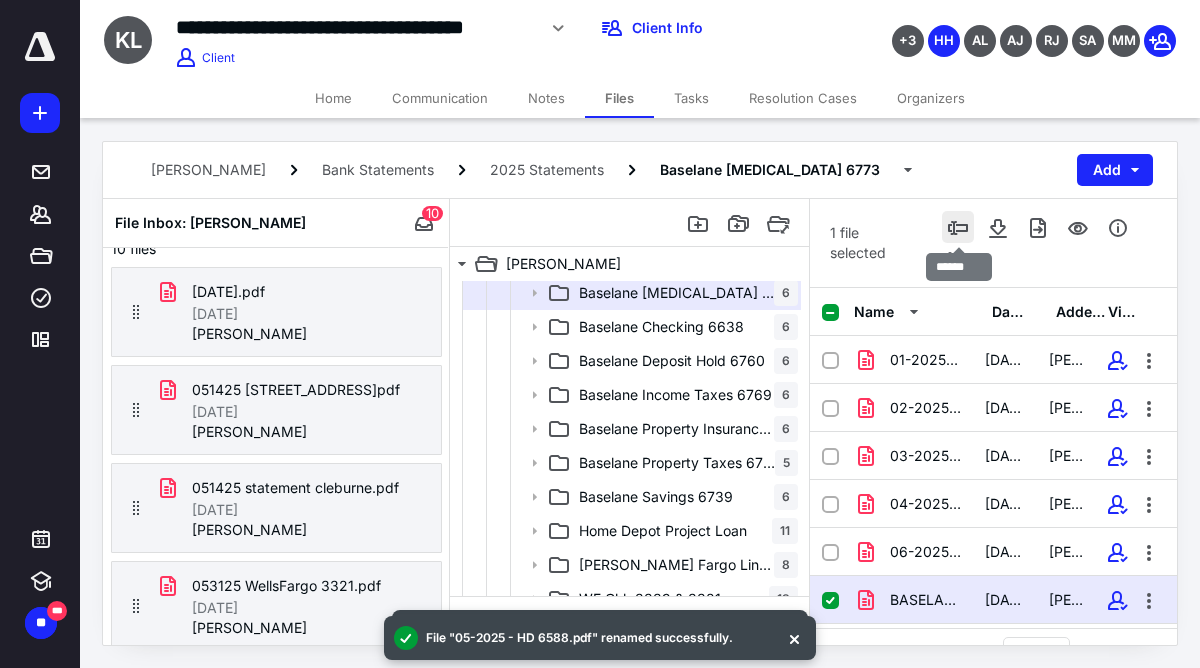 click at bounding box center [958, 227] 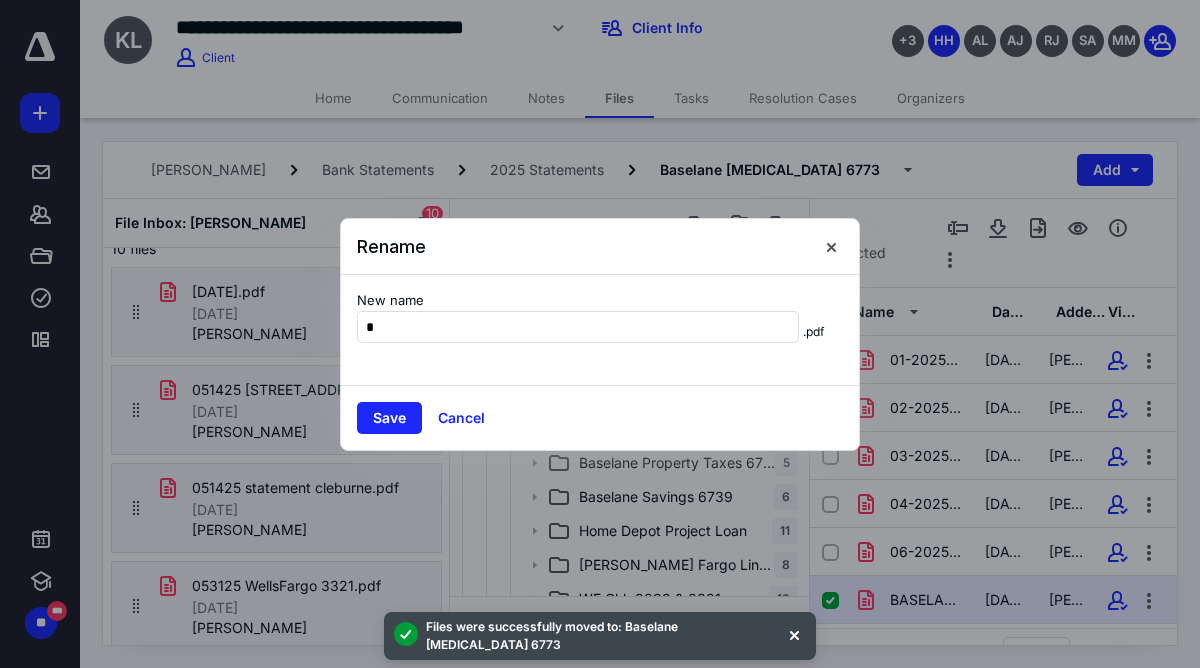 scroll, scrollTop: 0, scrollLeft: 0, axis: both 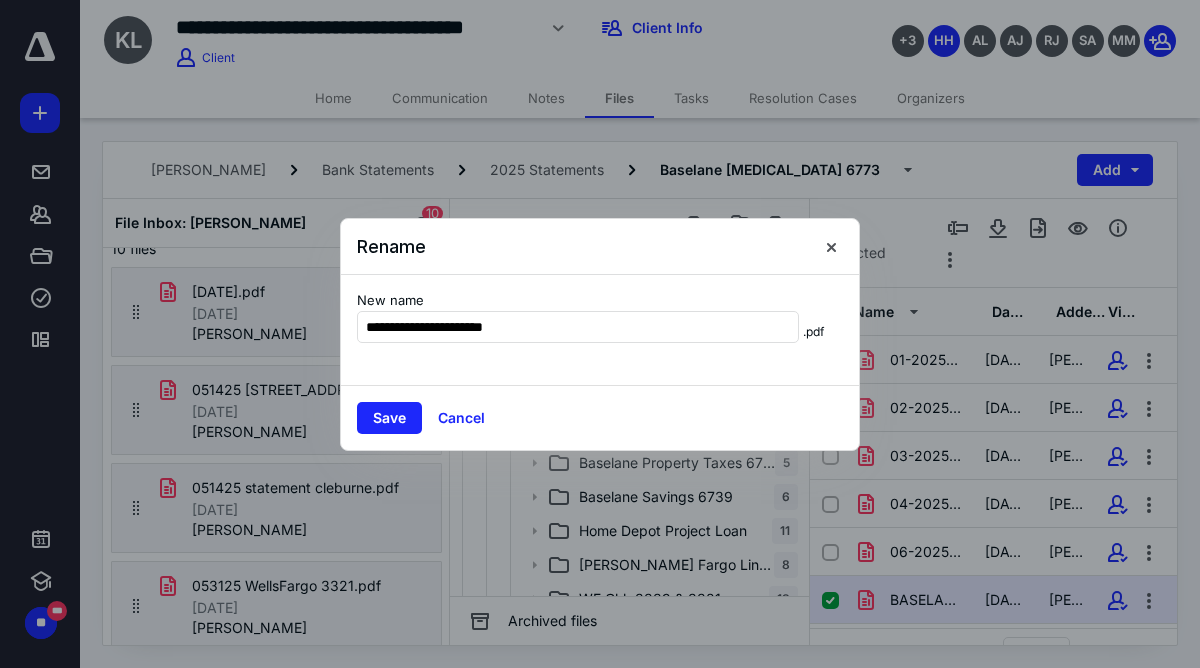 type on "**********" 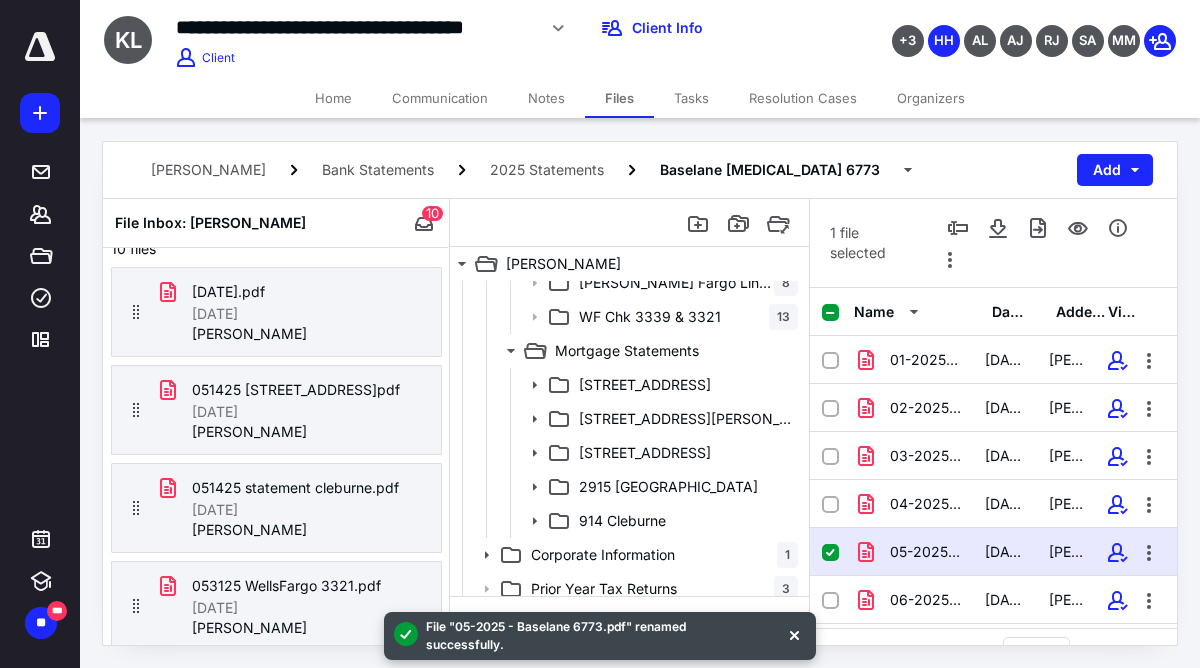 scroll, scrollTop: 637, scrollLeft: 0, axis: vertical 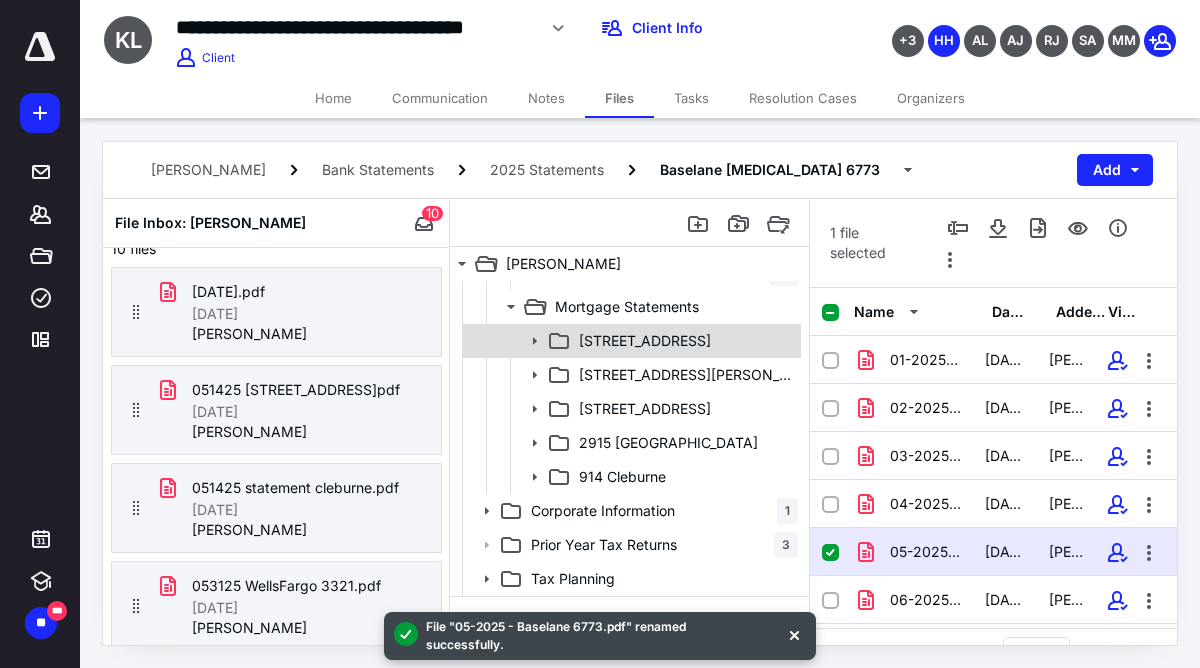 click 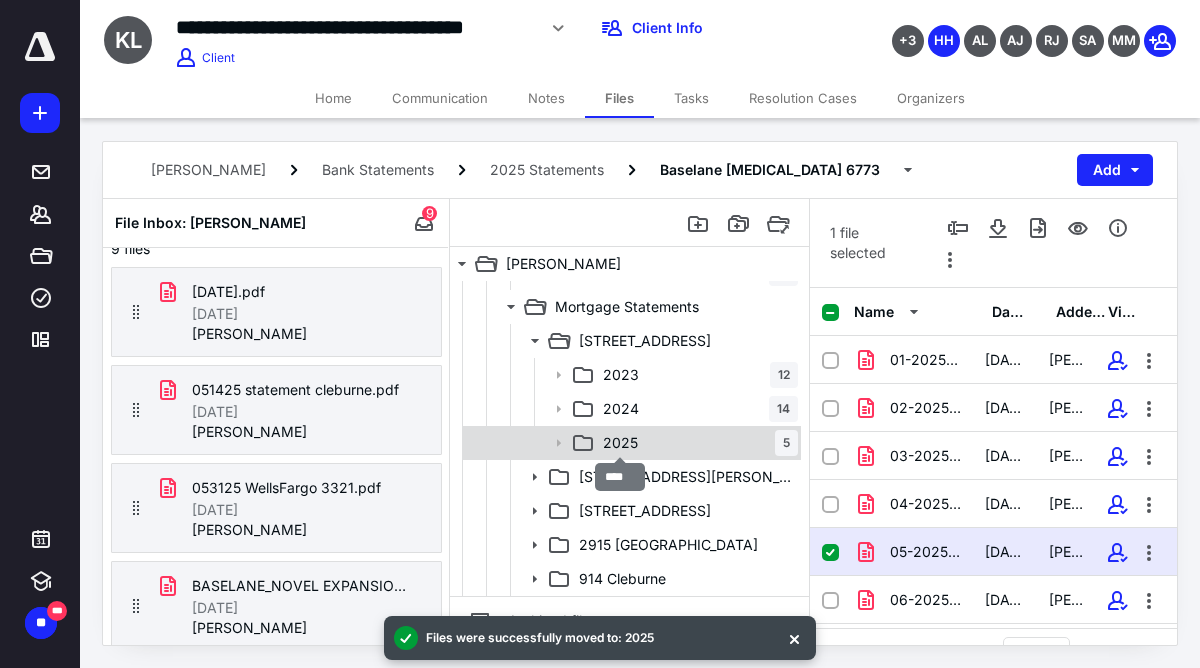 click on "2025" at bounding box center [620, 443] 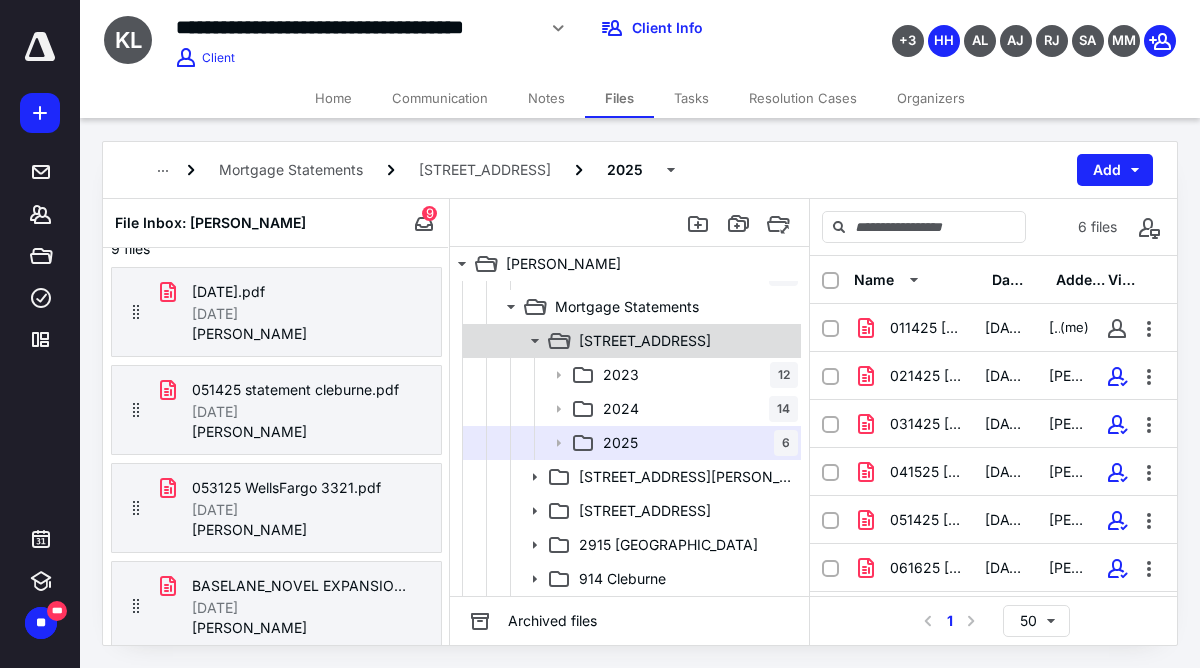 click 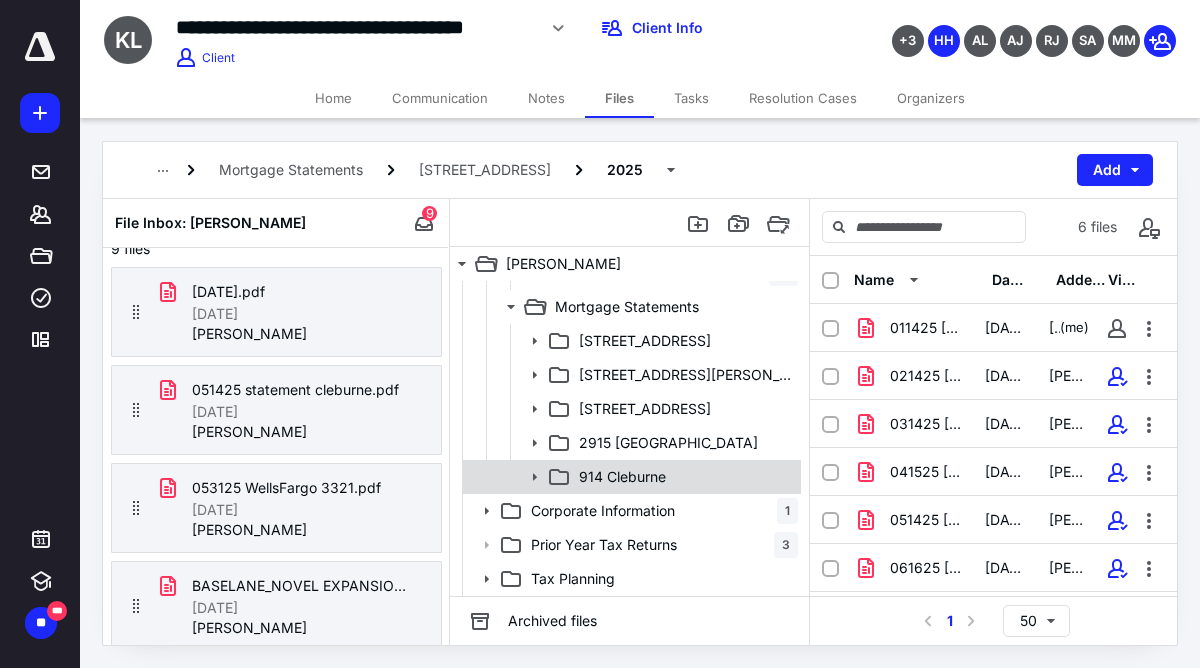 click 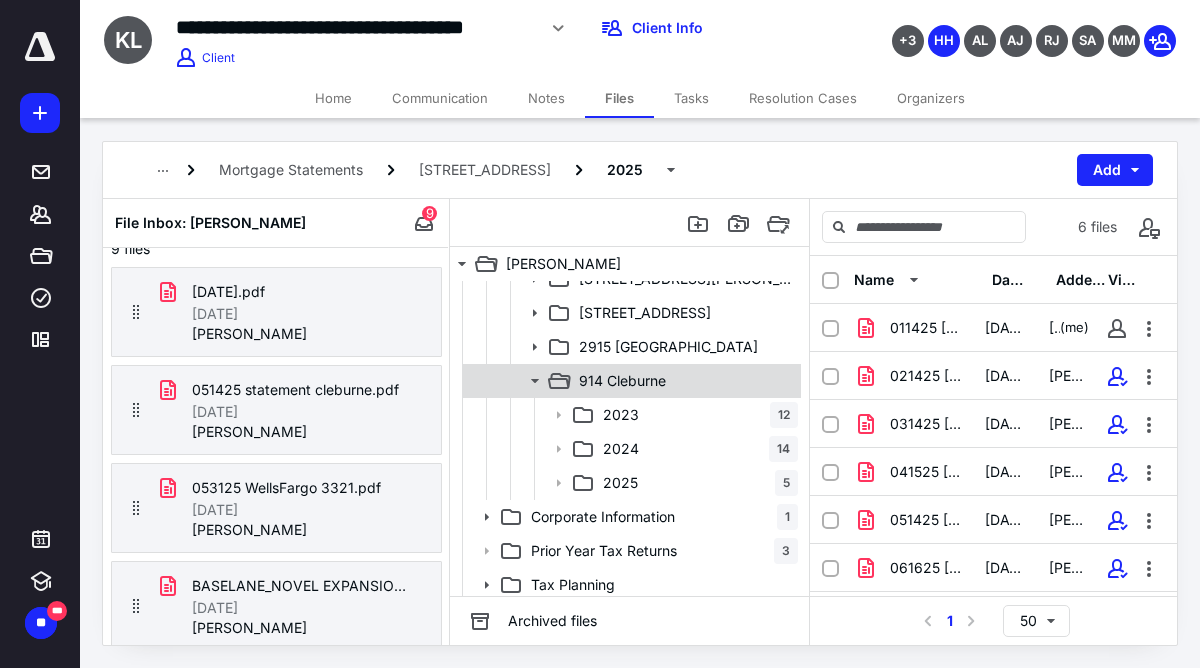 scroll, scrollTop: 739, scrollLeft: 0, axis: vertical 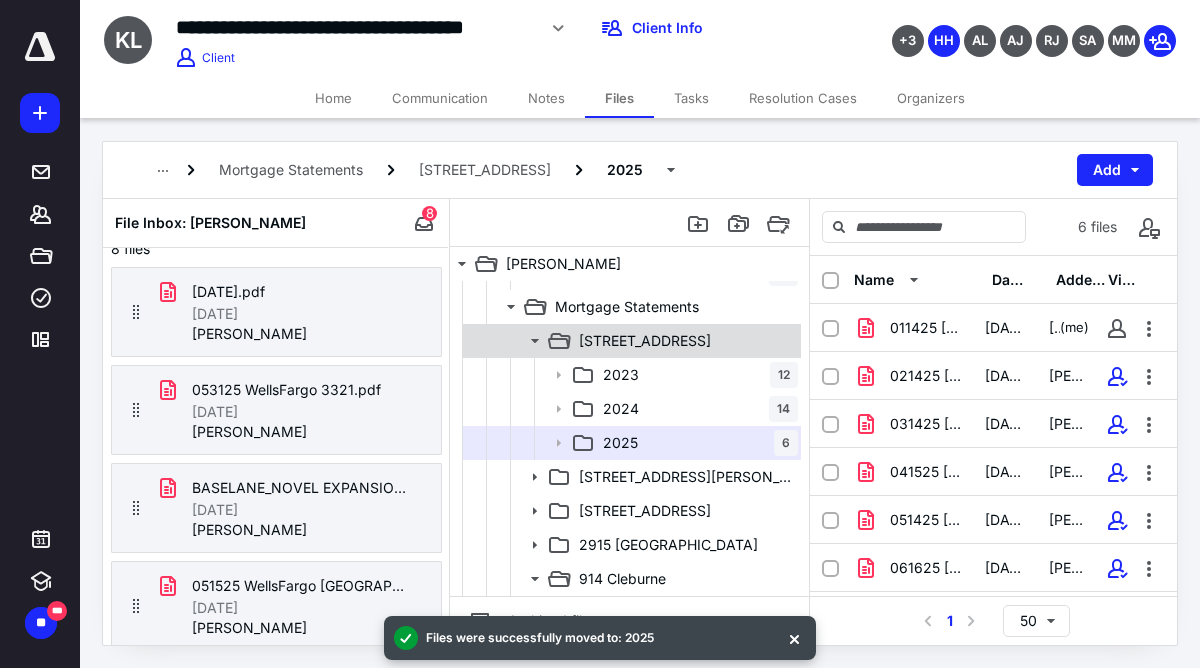 click 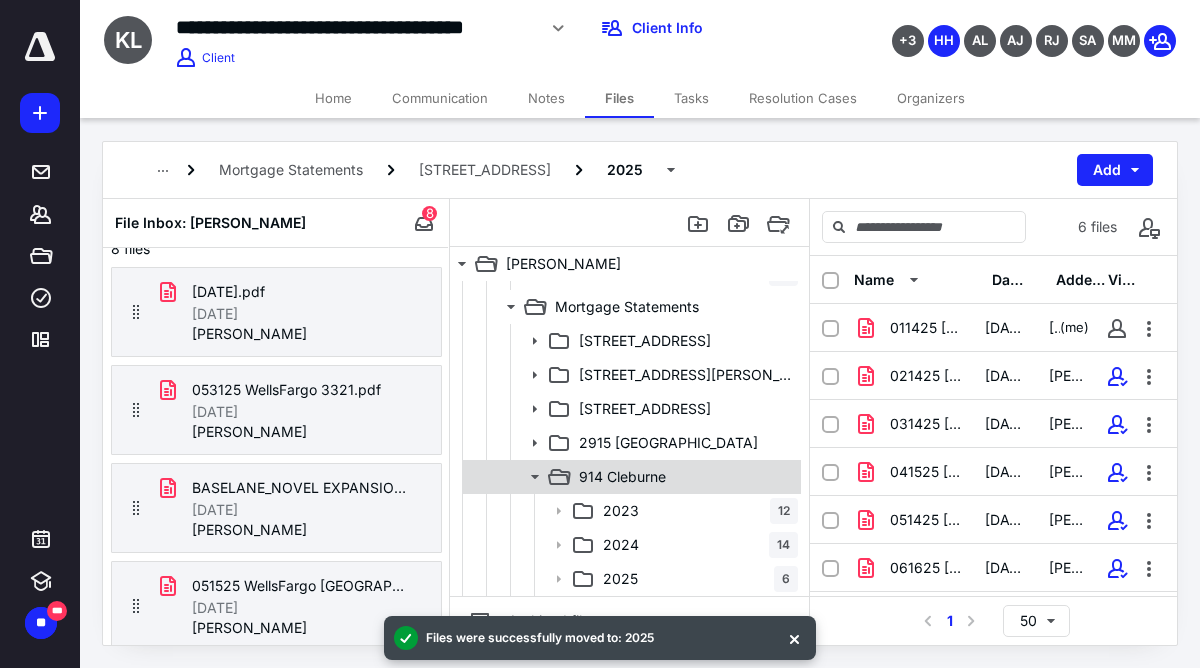 click 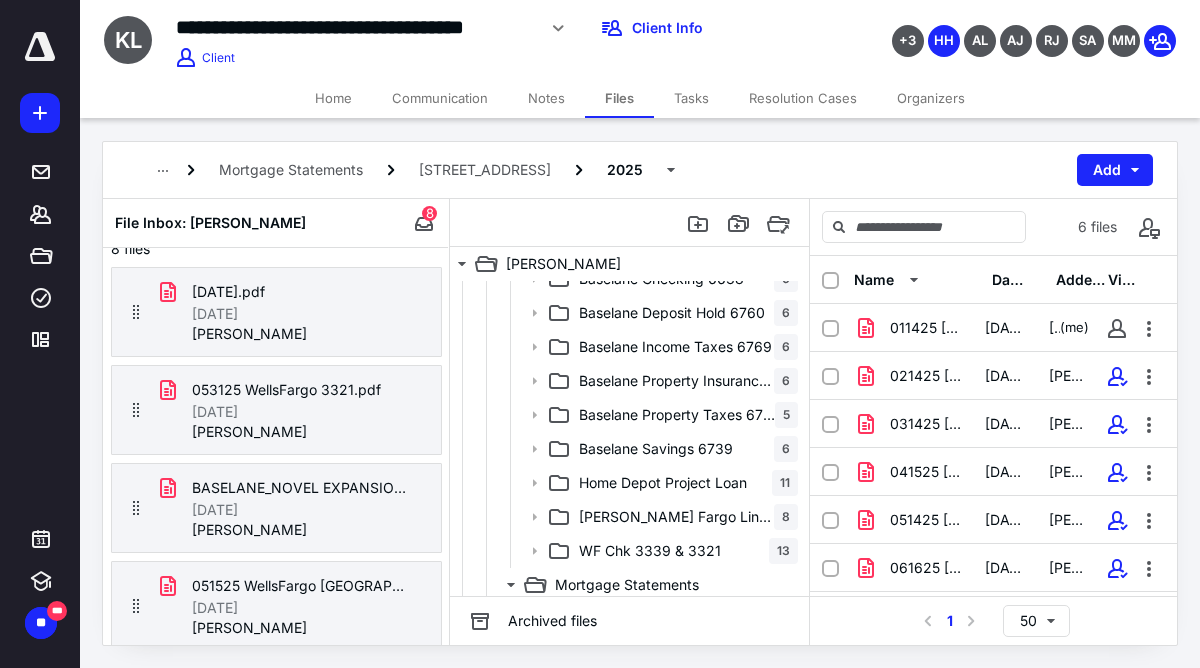 scroll, scrollTop: 356, scrollLeft: 0, axis: vertical 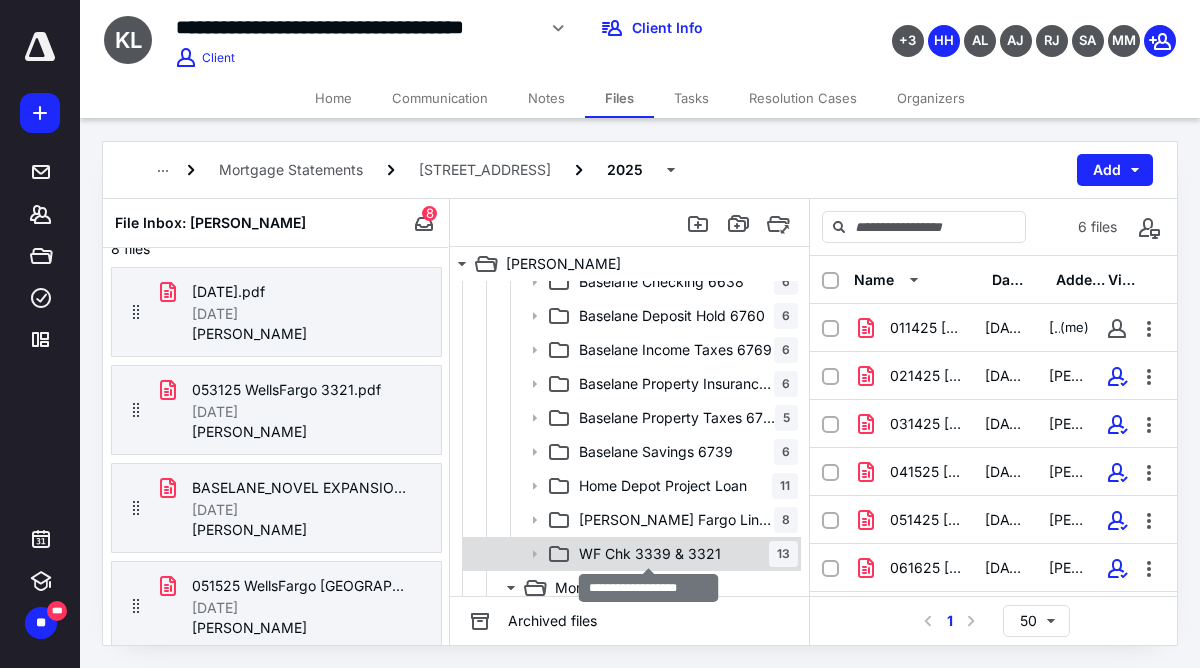 click on "WF Chk 3339 & 3321" at bounding box center (650, 554) 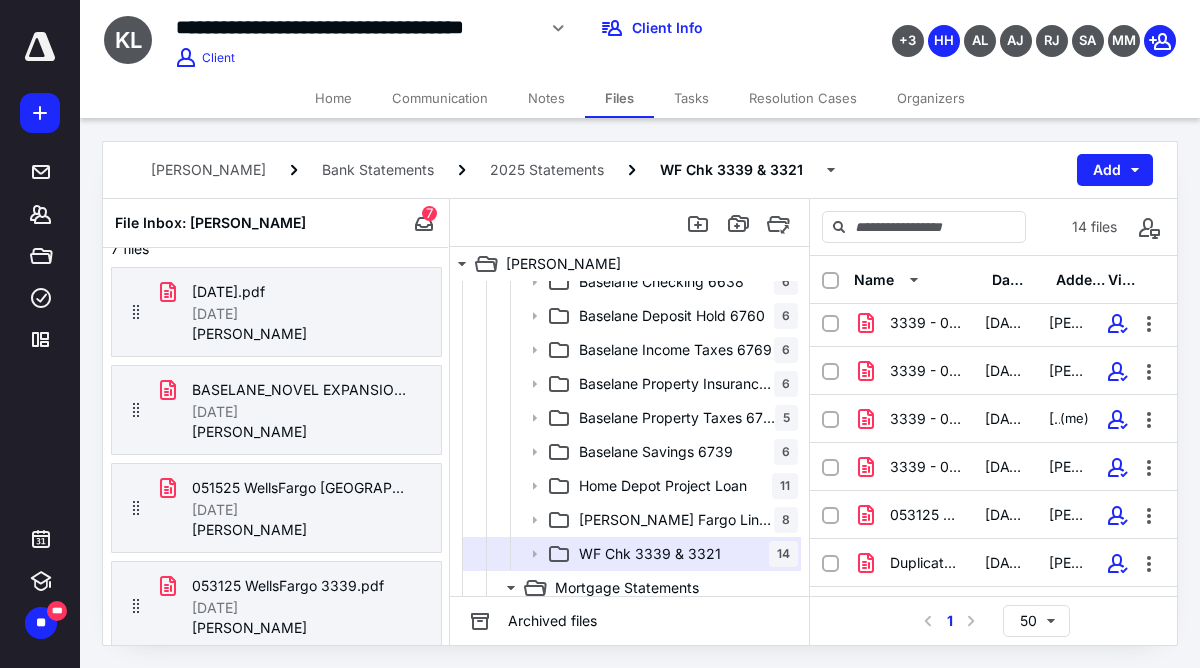 scroll, scrollTop: 380, scrollLeft: 0, axis: vertical 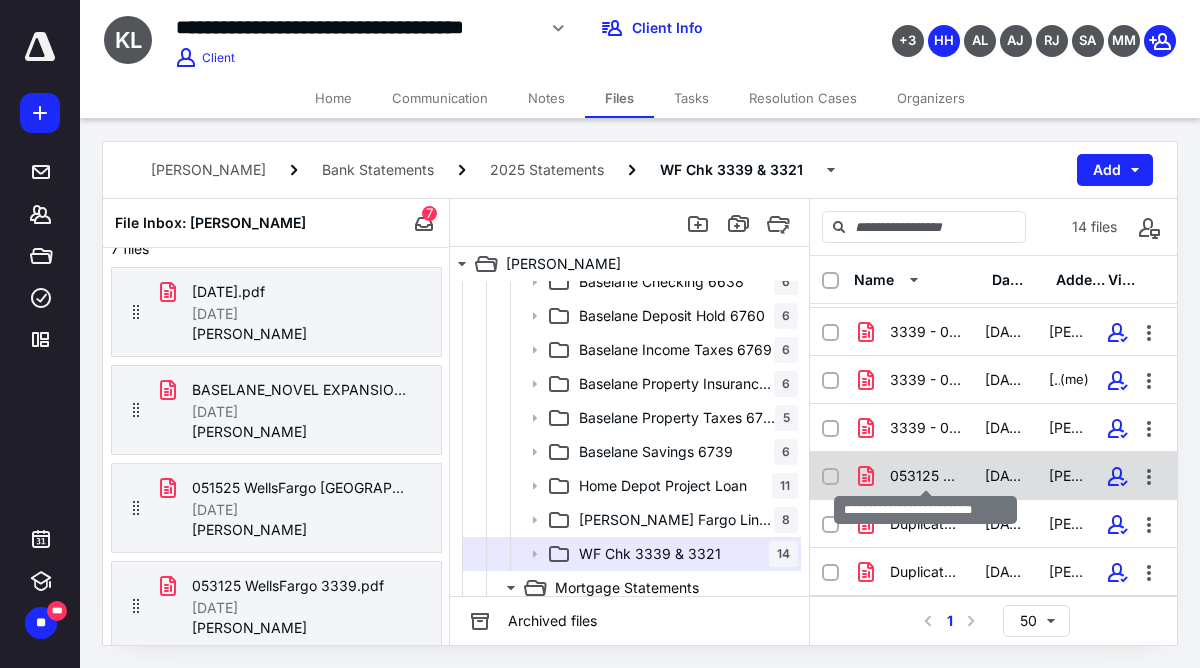 click on "053125 WellsFargo 3321.pdf" at bounding box center [925, 476] 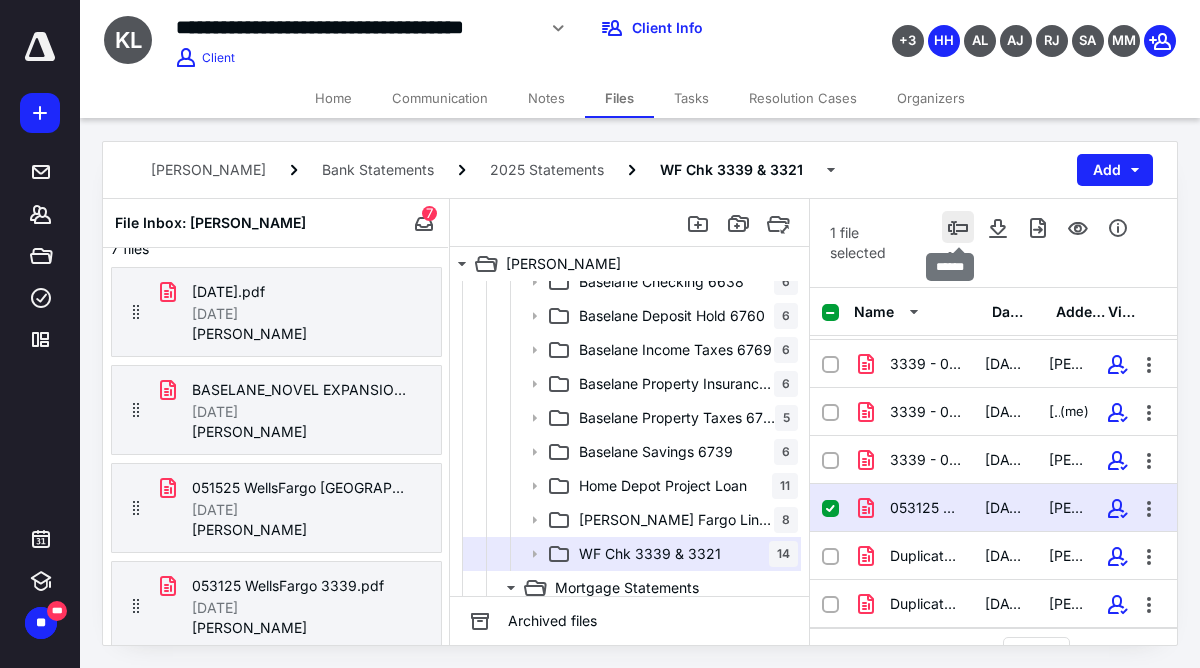 click at bounding box center [958, 227] 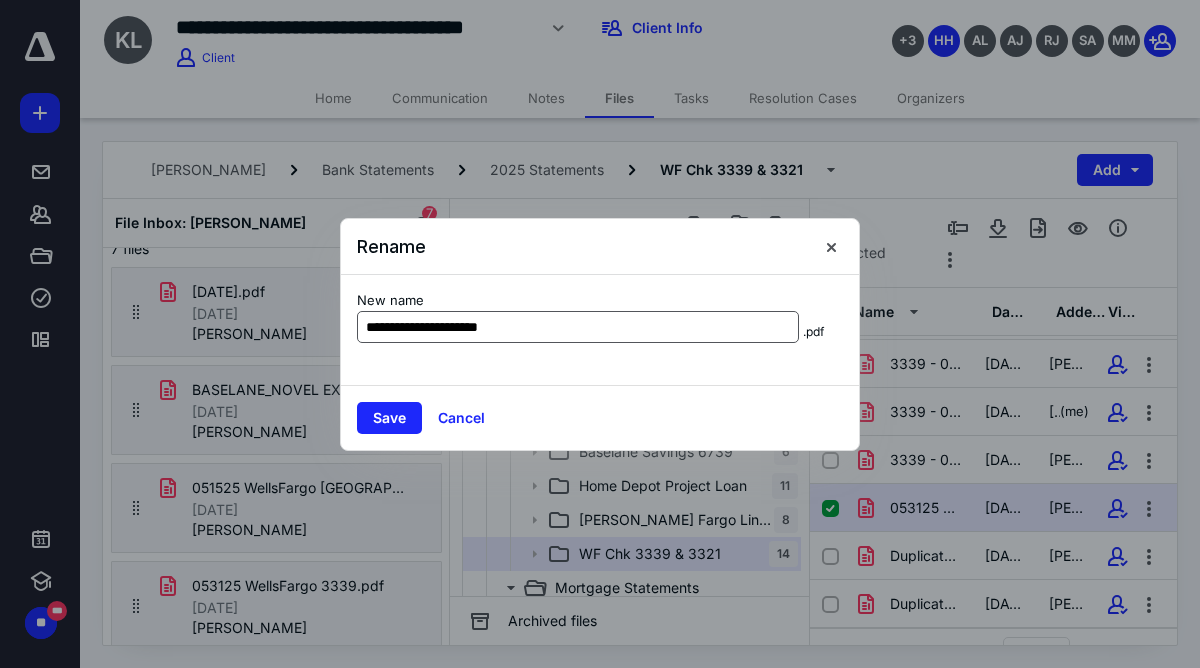 click on "**********" at bounding box center (578, 327) 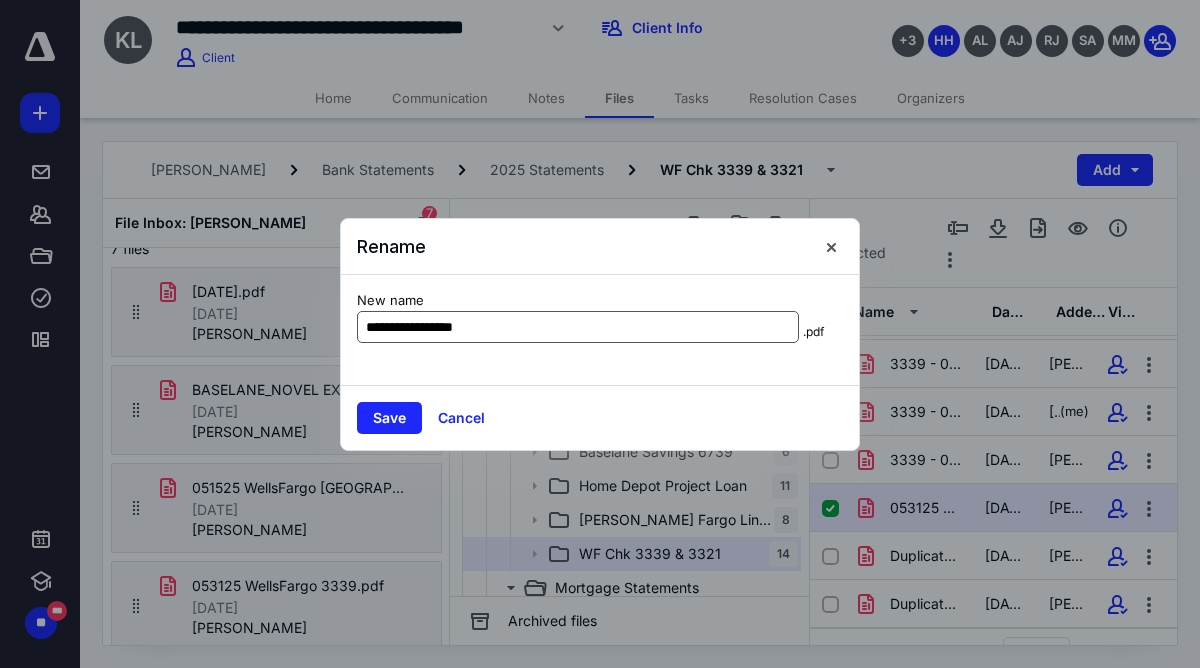 click on "**********" at bounding box center (578, 327) 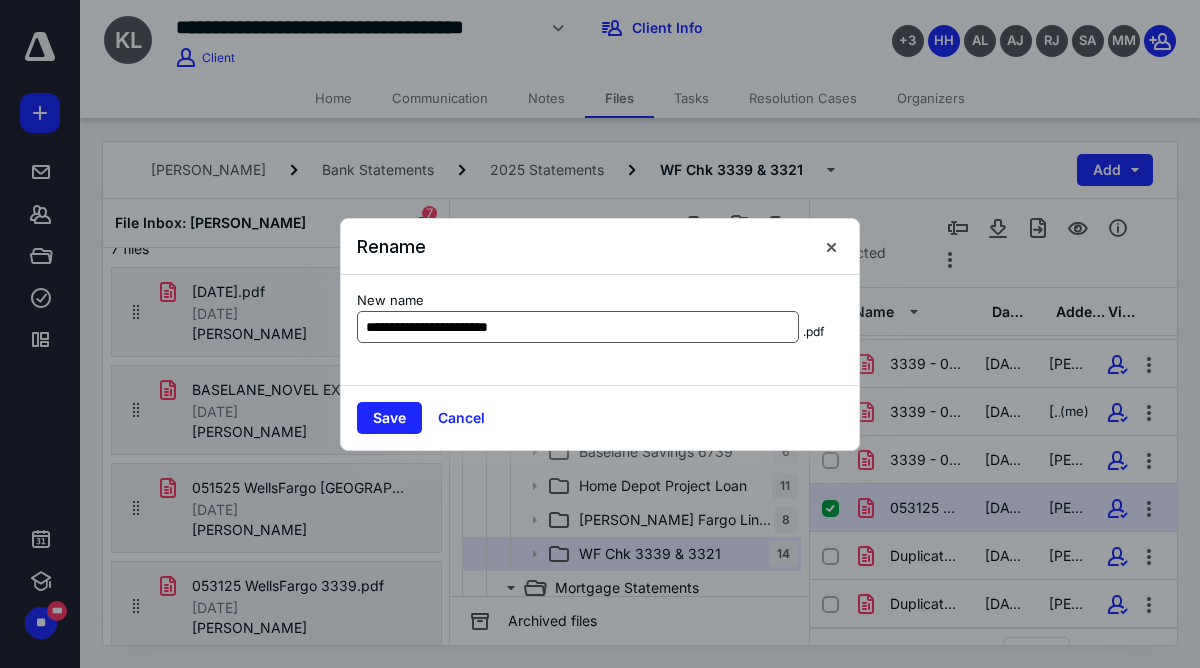type on "**********" 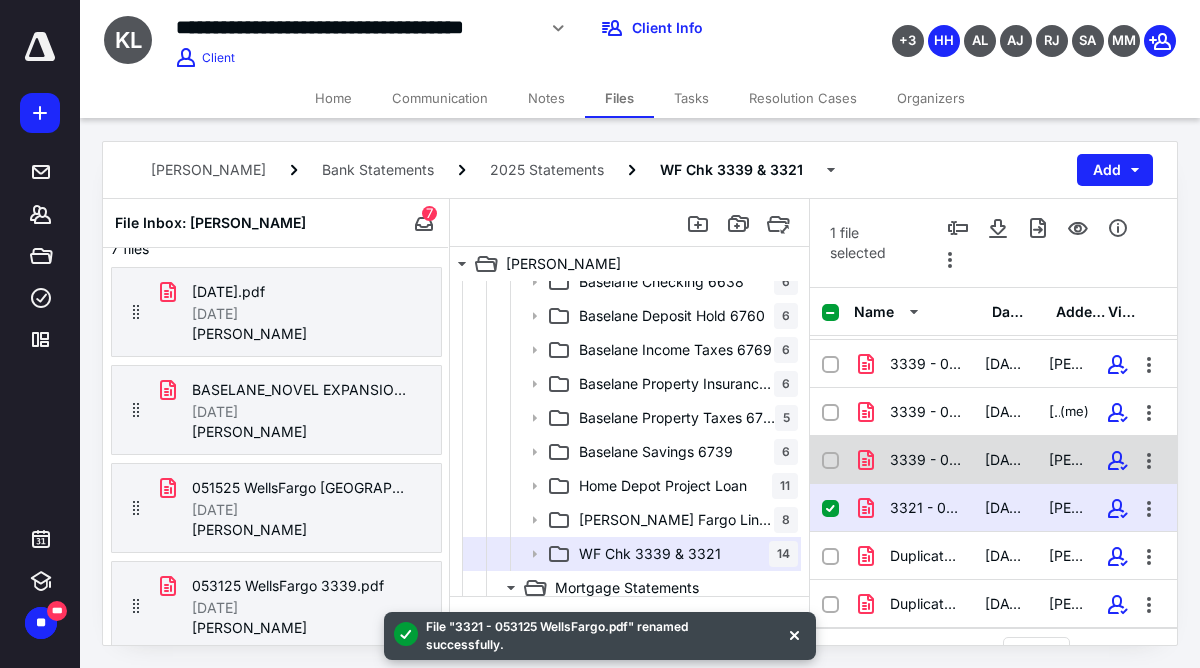 scroll, scrollTop: 44, scrollLeft: 0, axis: vertical 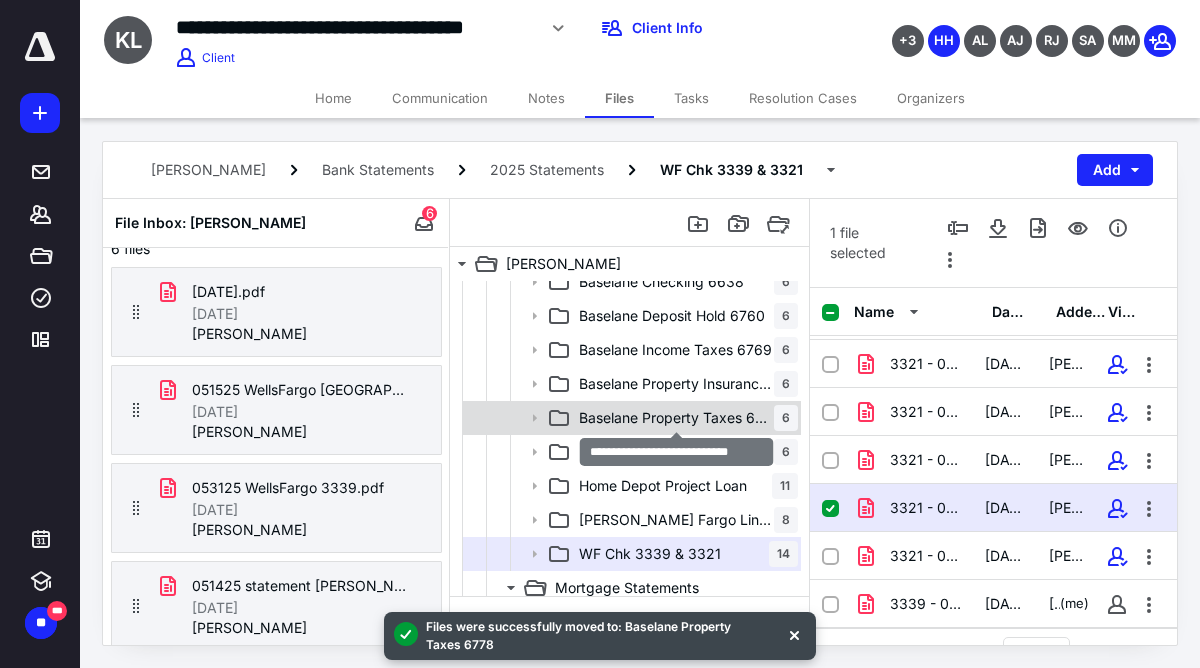 click on "Baselane Property Taxes 6778" at bounding box center (676, 418) 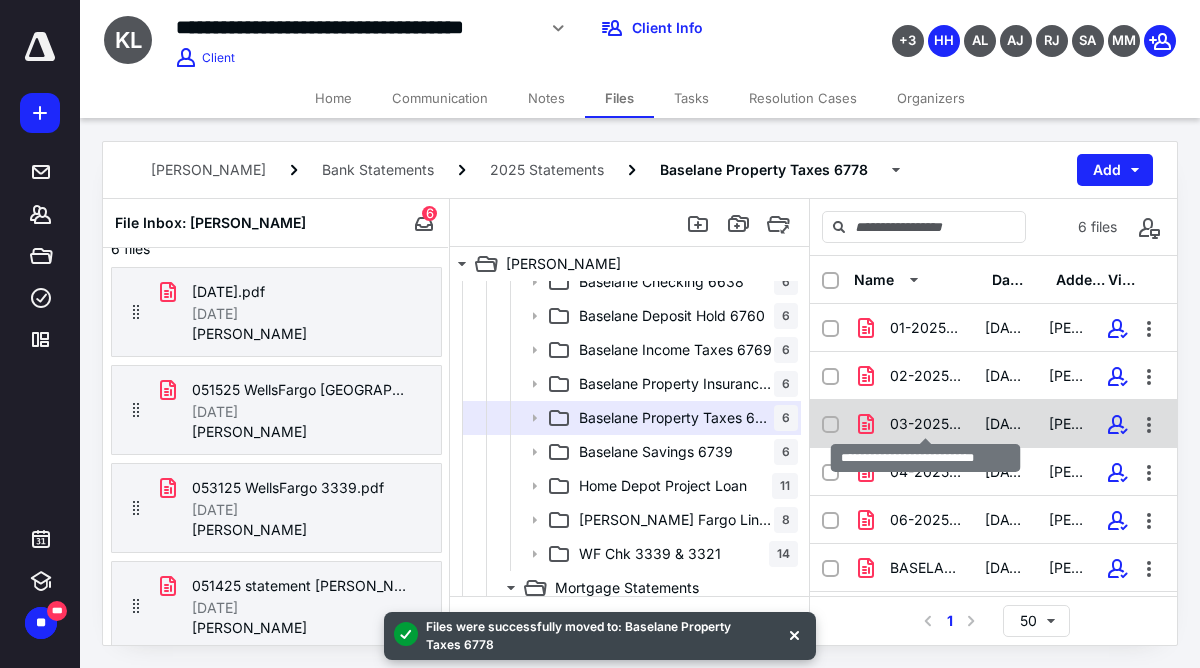 scroll, scrollTop: 8, scrollLeft: 0, axis: vertical 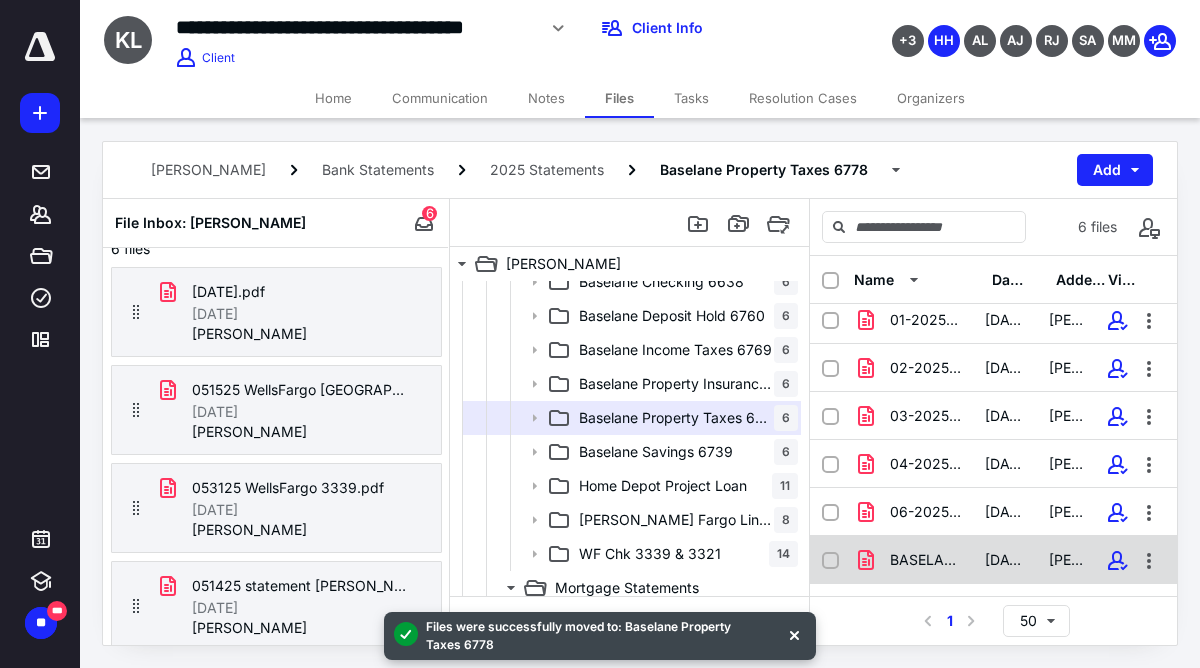 click 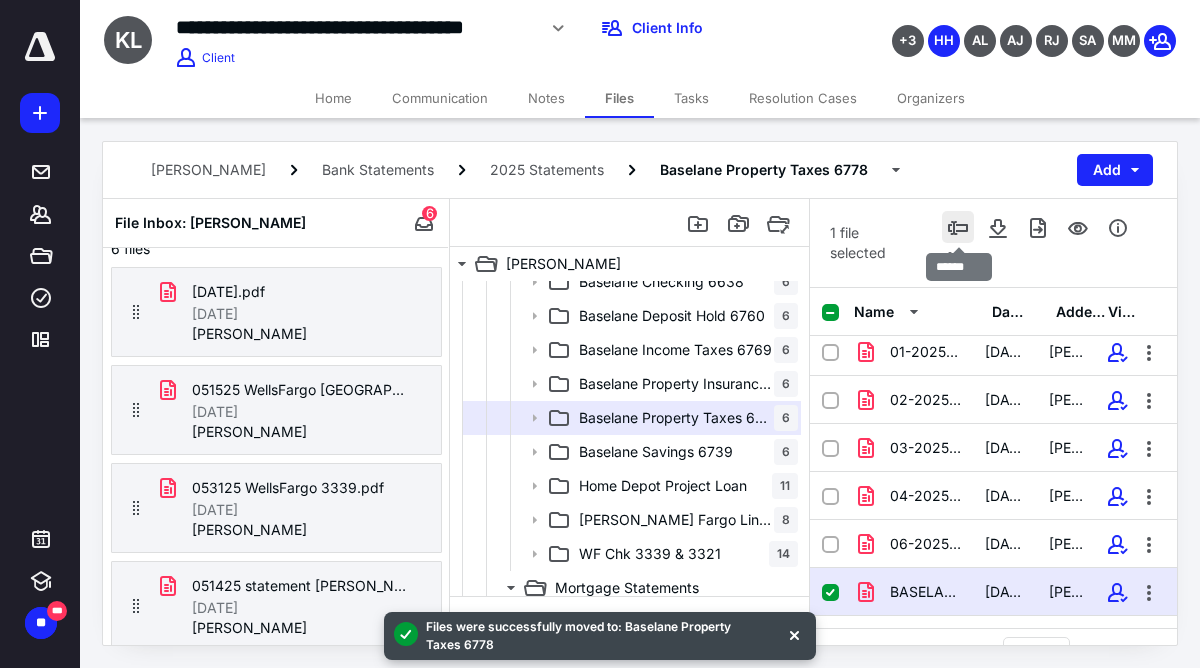 click at bounding box center (958, 227) 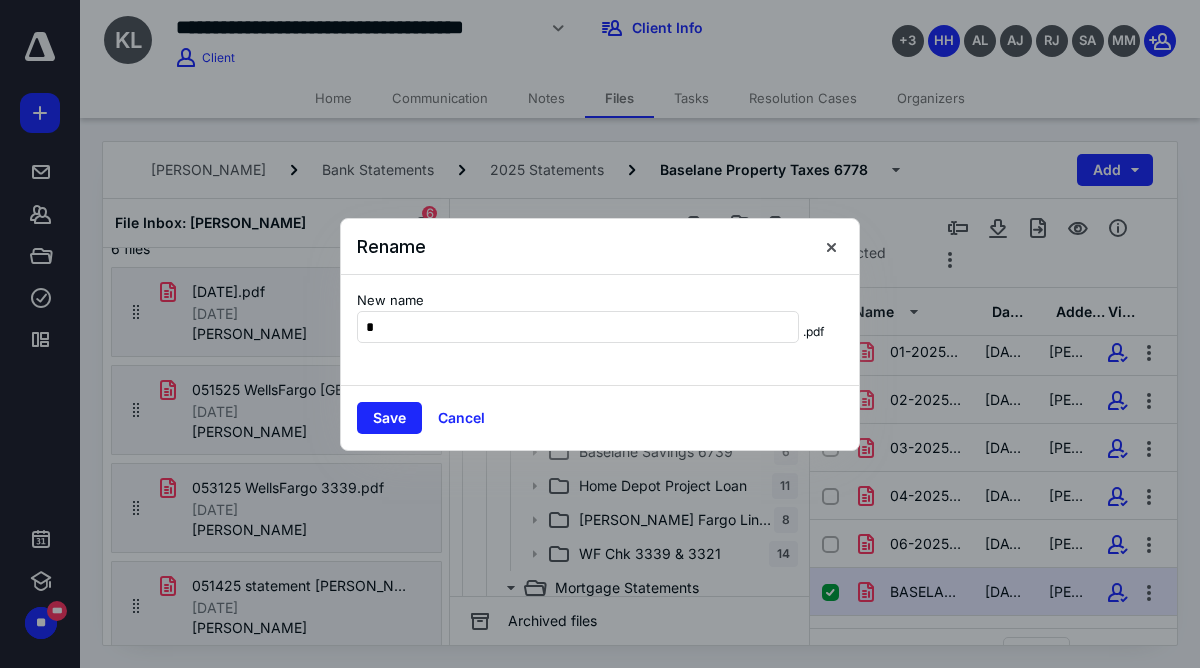 scroll, scrollTop: 0, scrollLeft: 0, axis: both 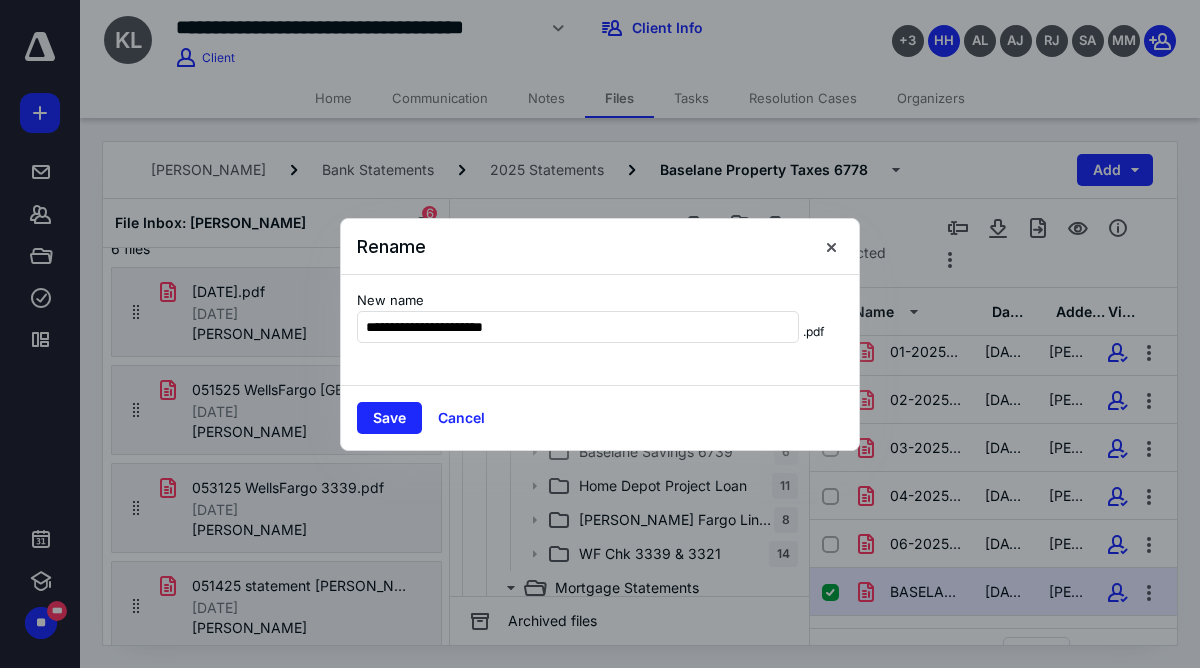 type on "**********" 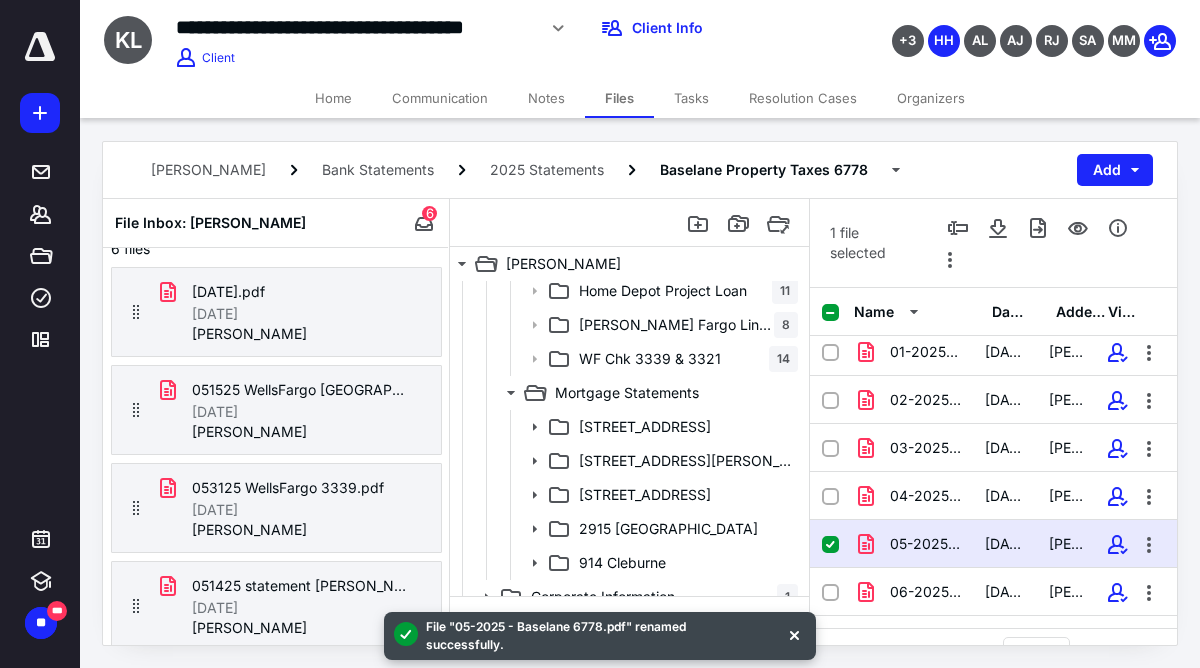 scroll, scrollTop: 552, scrollLeft: 0, axis: vertical 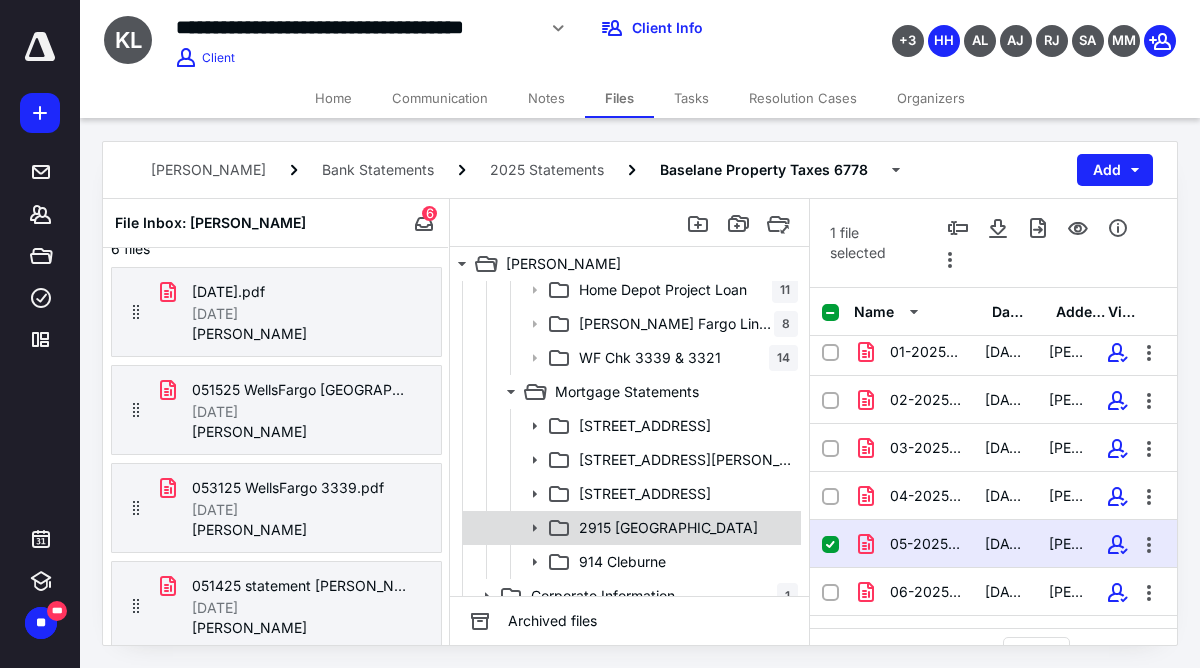 click 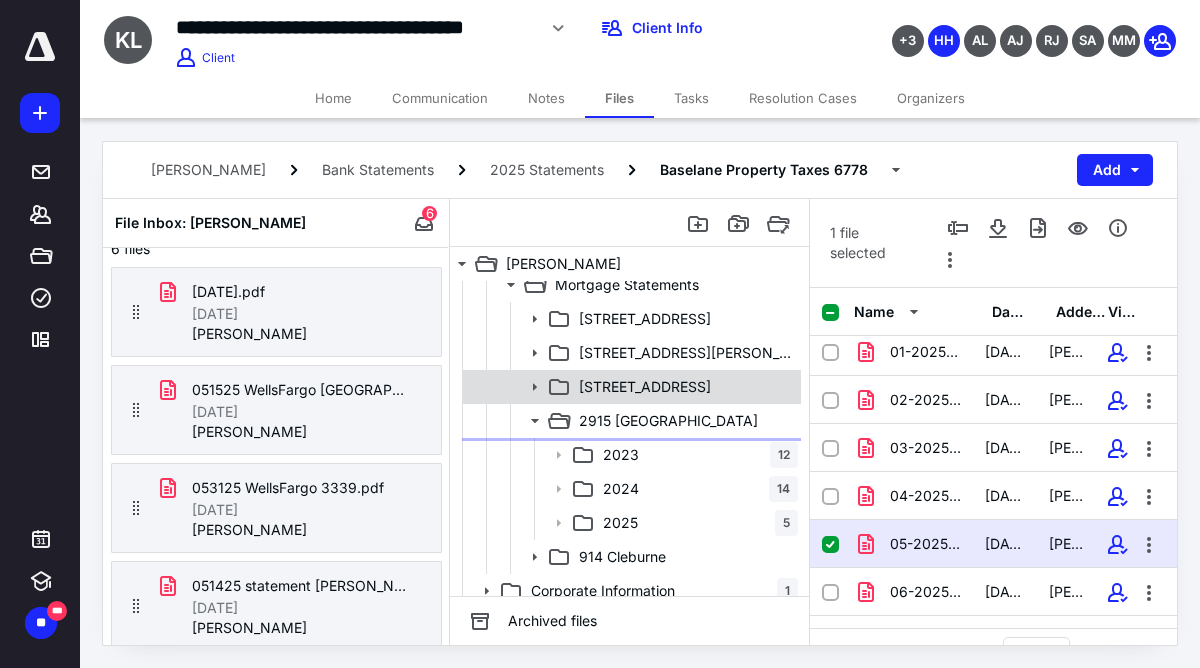 scroll, scrollTop: 663, scrollLeft: 0, axis: vertical 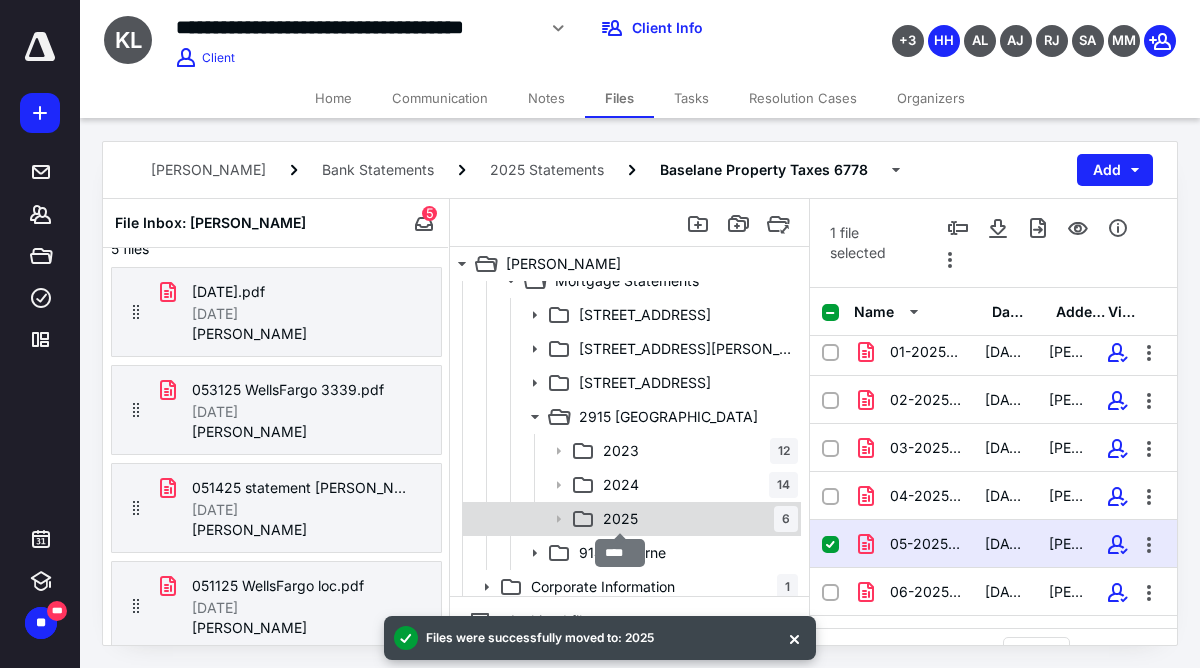click on "2025" at bounding box center [620, 519] 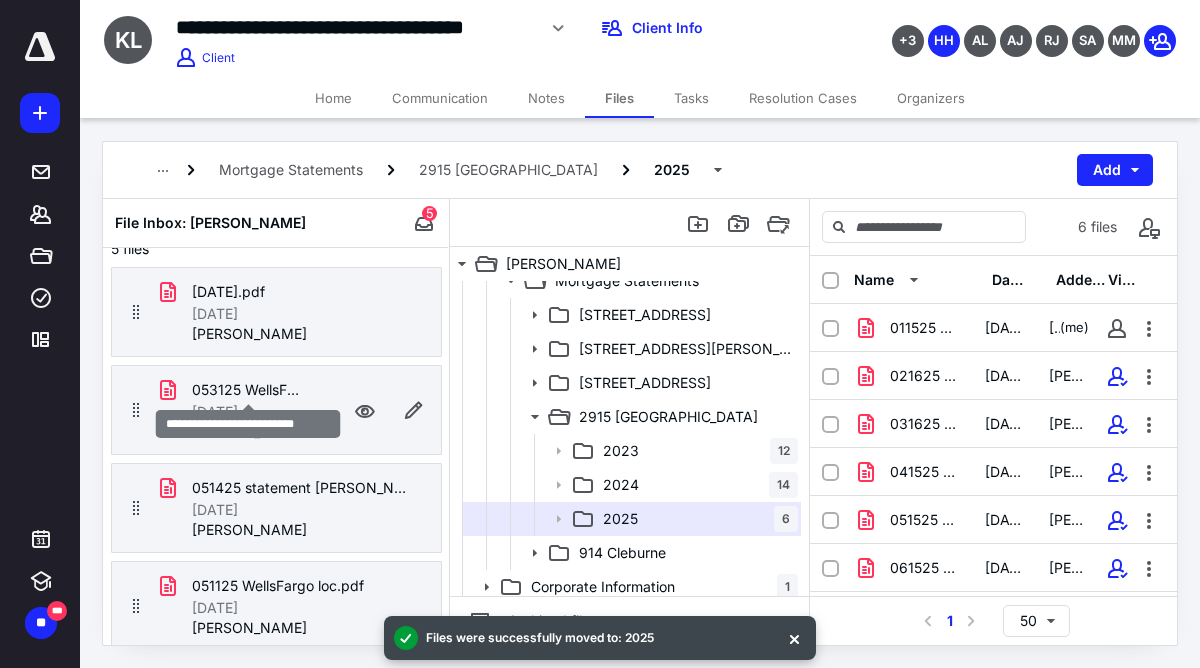 scroll, scrollTop: 60, scrollLeft: 0, axis: vertical 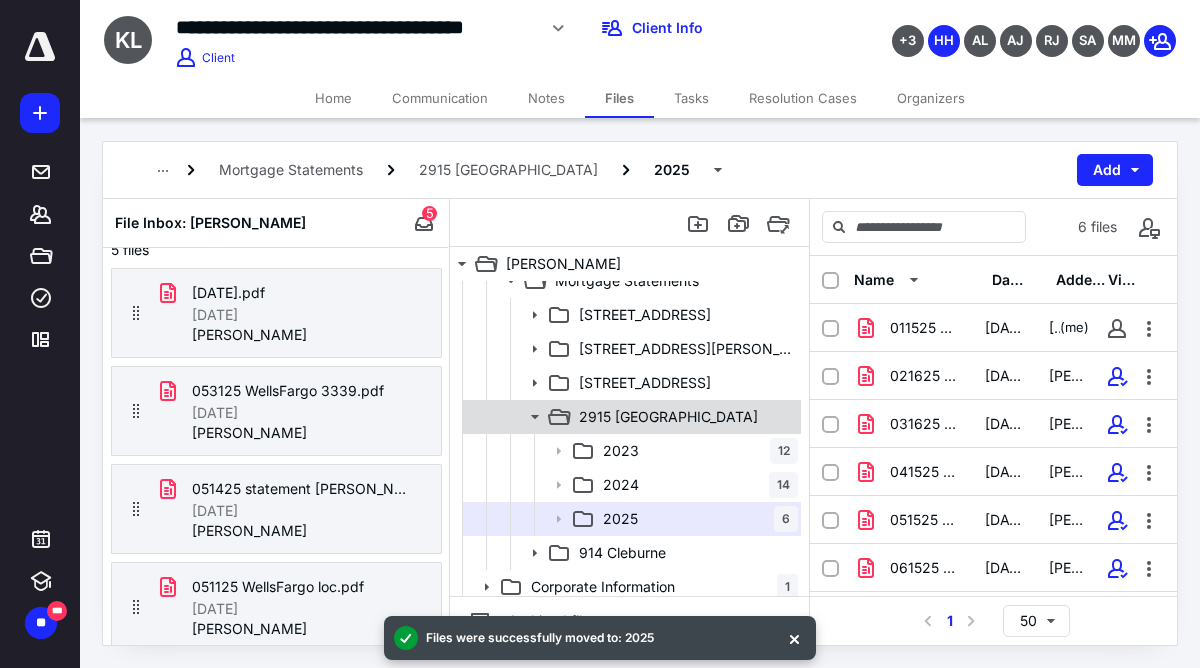 click 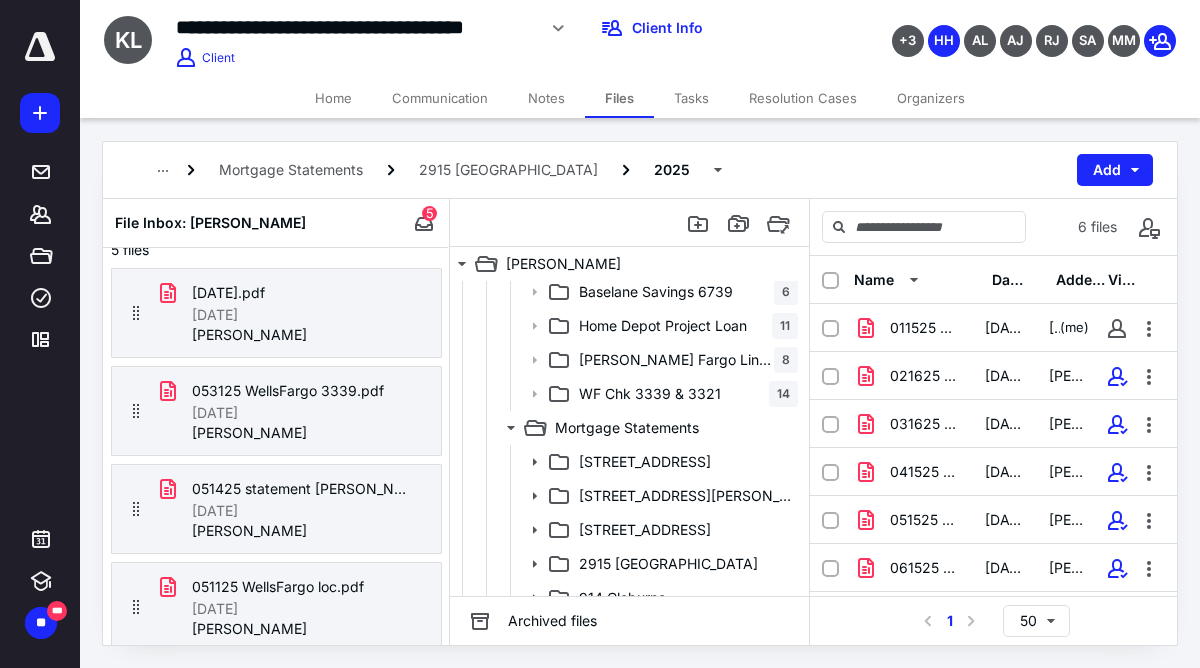 scroll, scrollTop: 503, scrollLeft: 0, axis: vertical 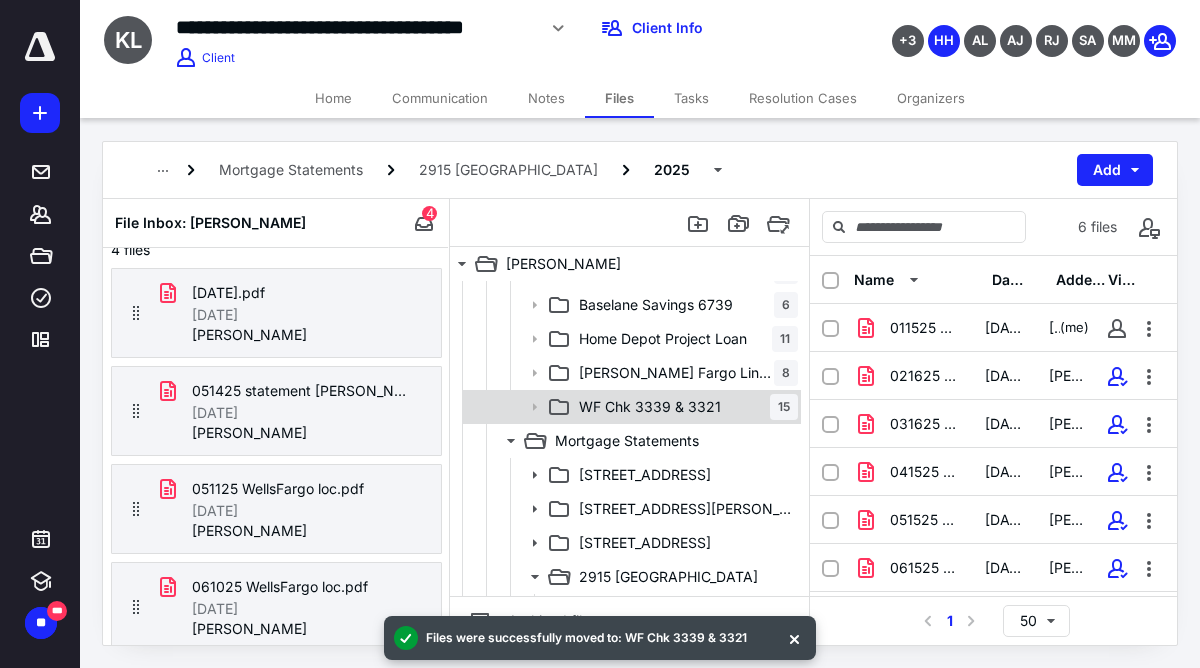 click on "WF Chk 3339 & 3321" at bounding box center [650, 407] 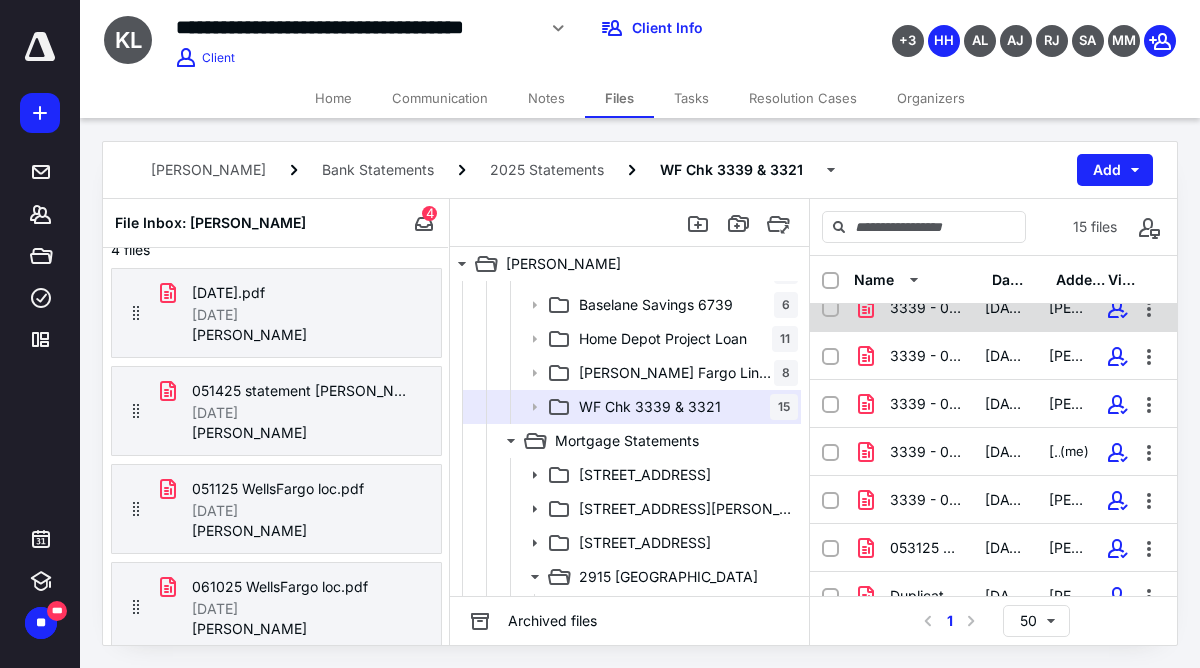 scroll, scrollTop: 359, scrollLeft: 0, axis: vertical 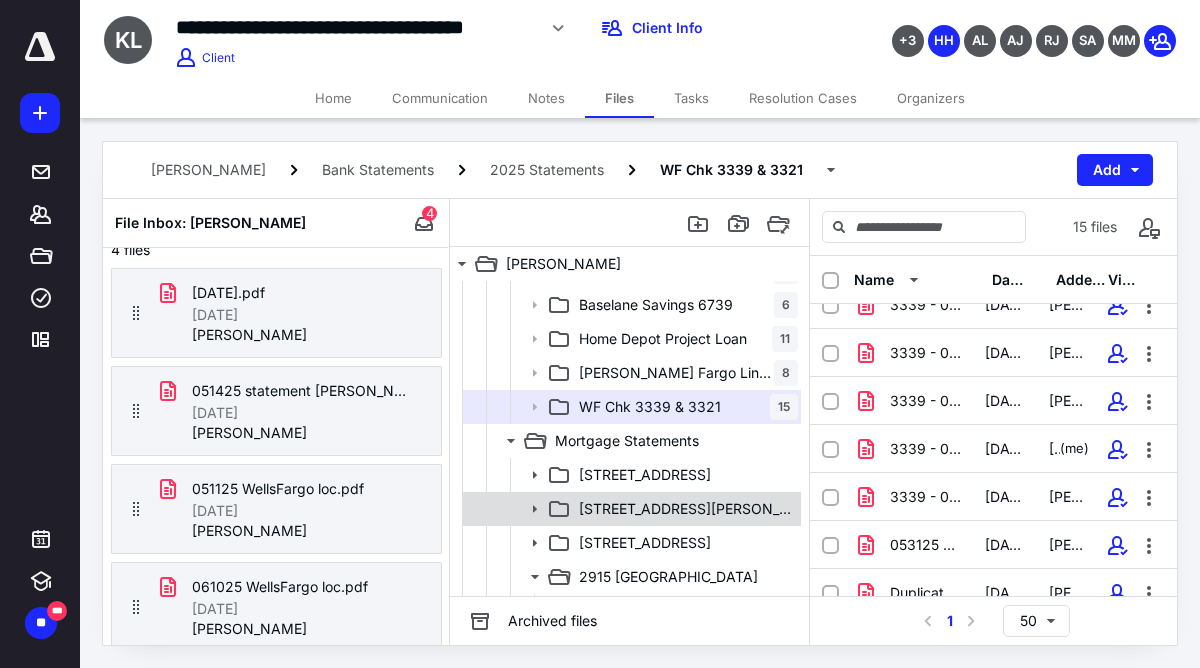 click 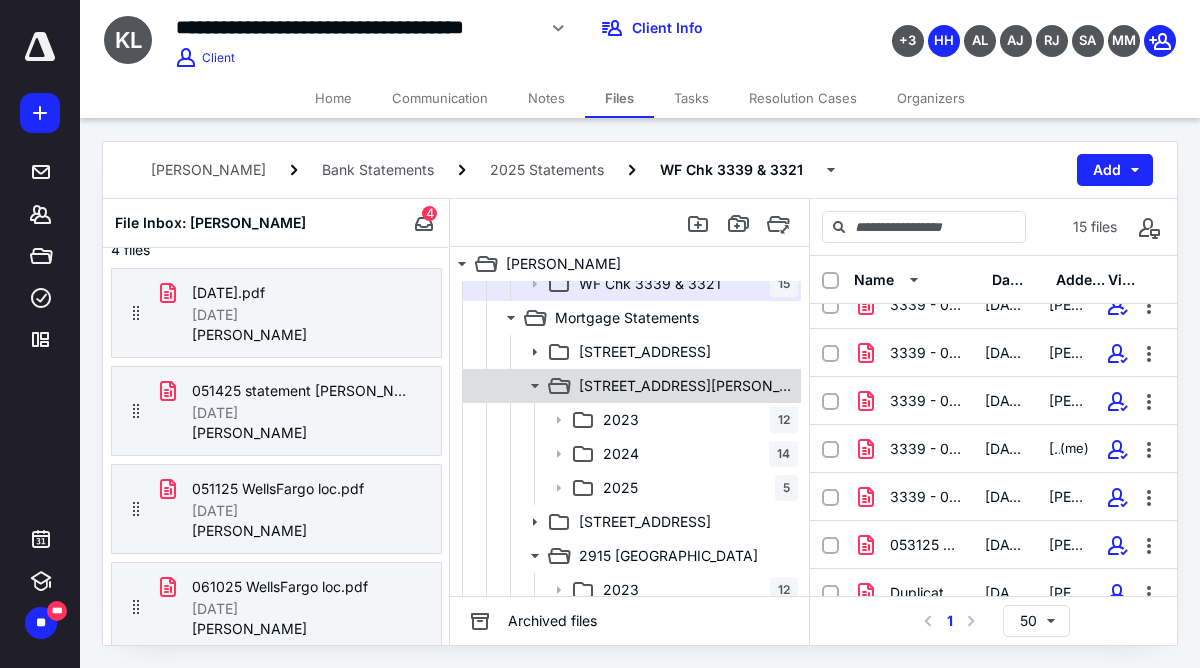 scroll, scrollTop: 628, scrollLeft: 0, axis: vertical 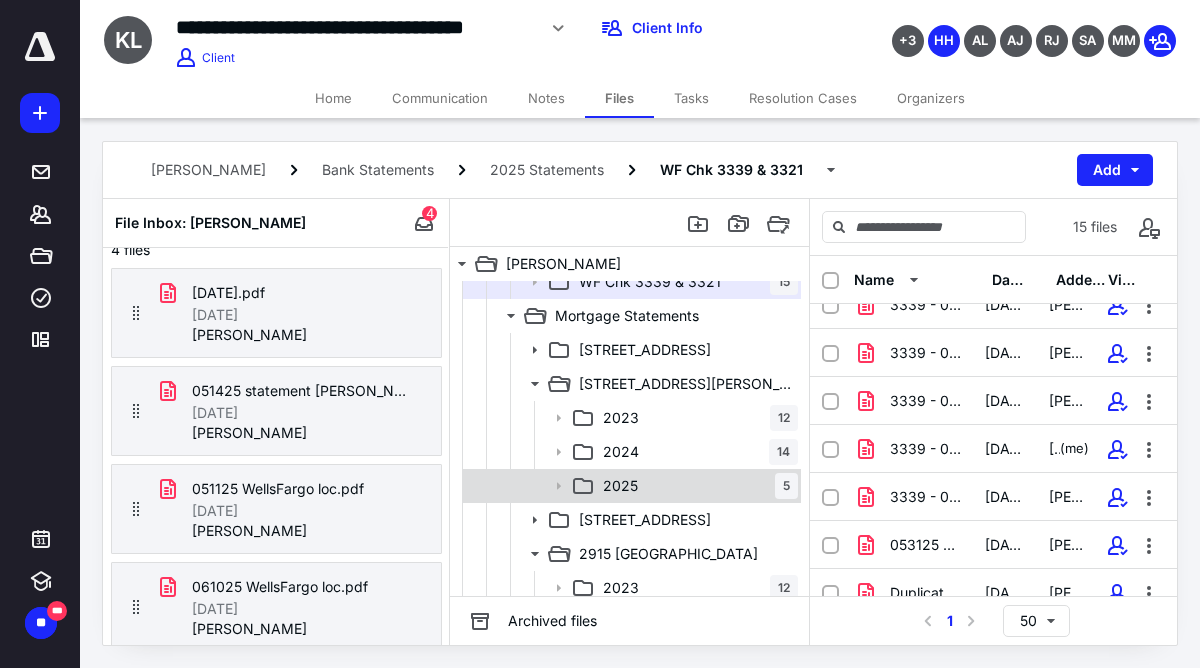 click on "2025" at bounding box center [620, 486] 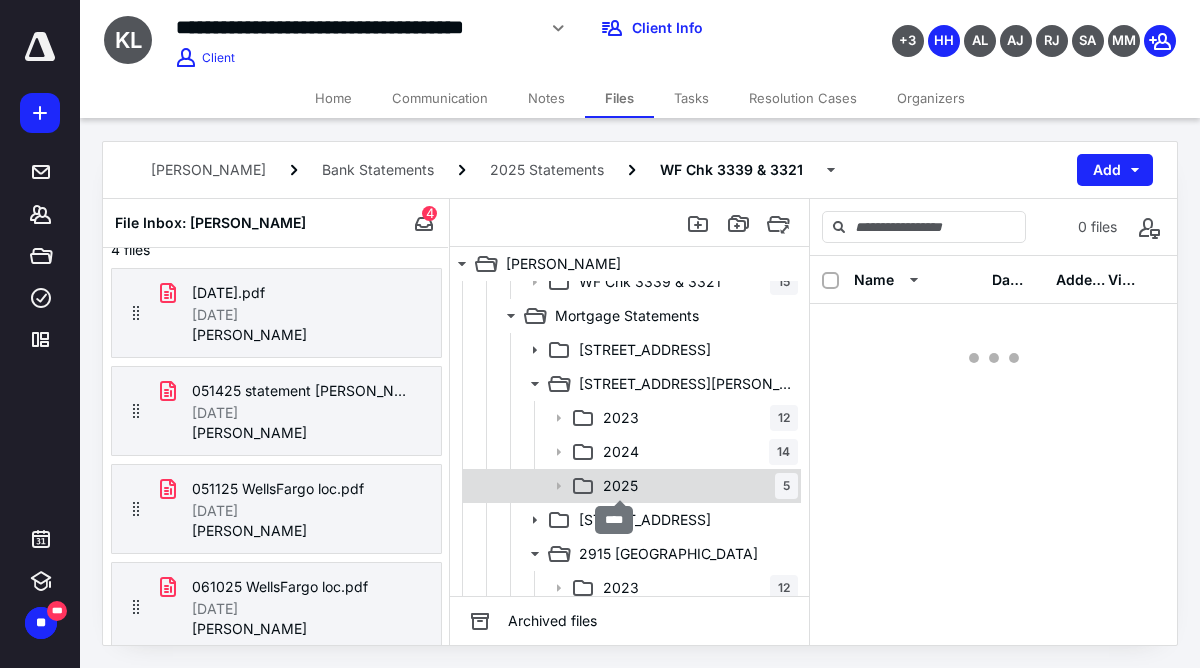 scroll, scrollTop: 0, scrollLeft: 0, axis: both 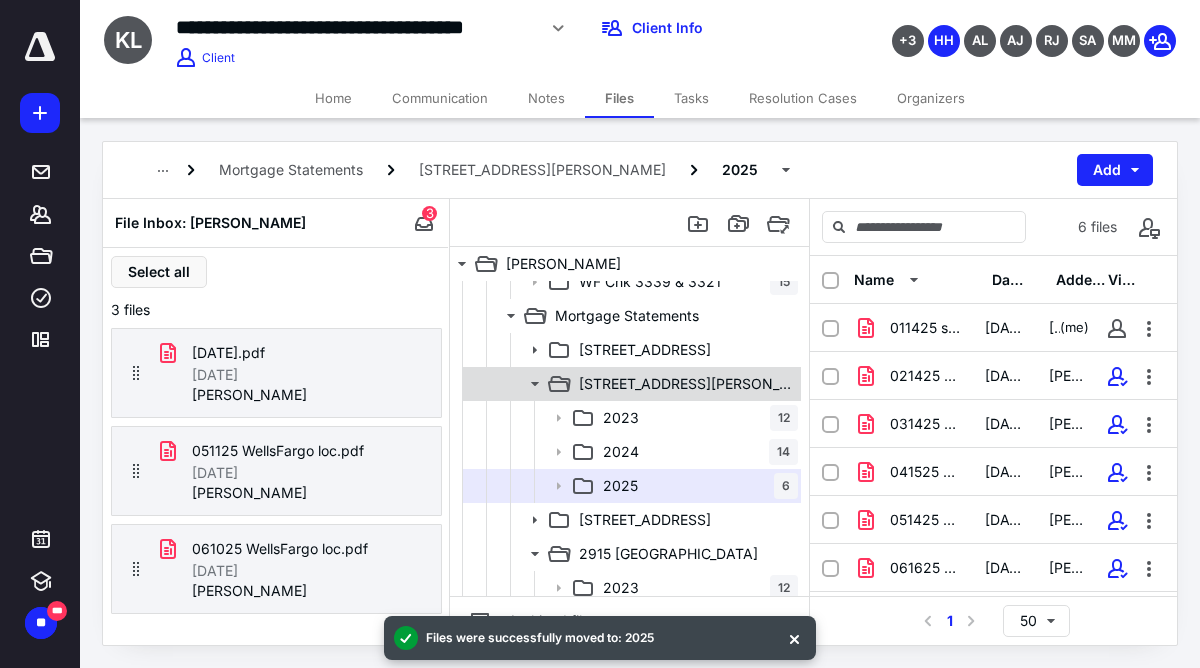 click 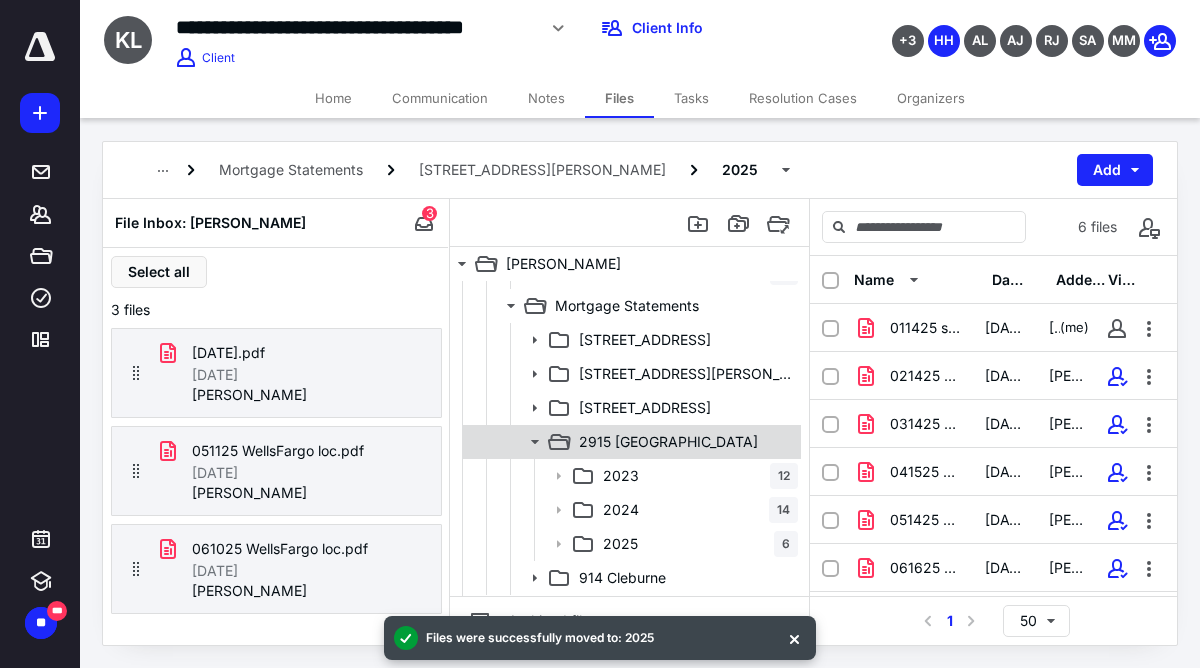 click 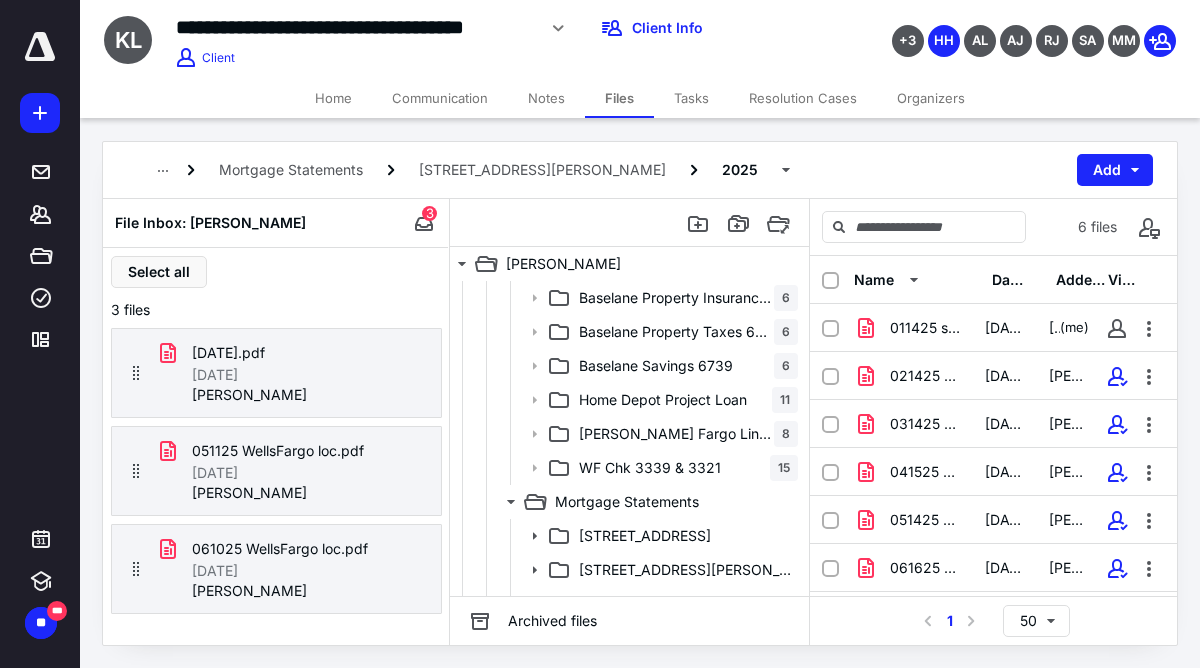 scroll, scrollTop: 438, scrollLeft: 0, axis: vertical 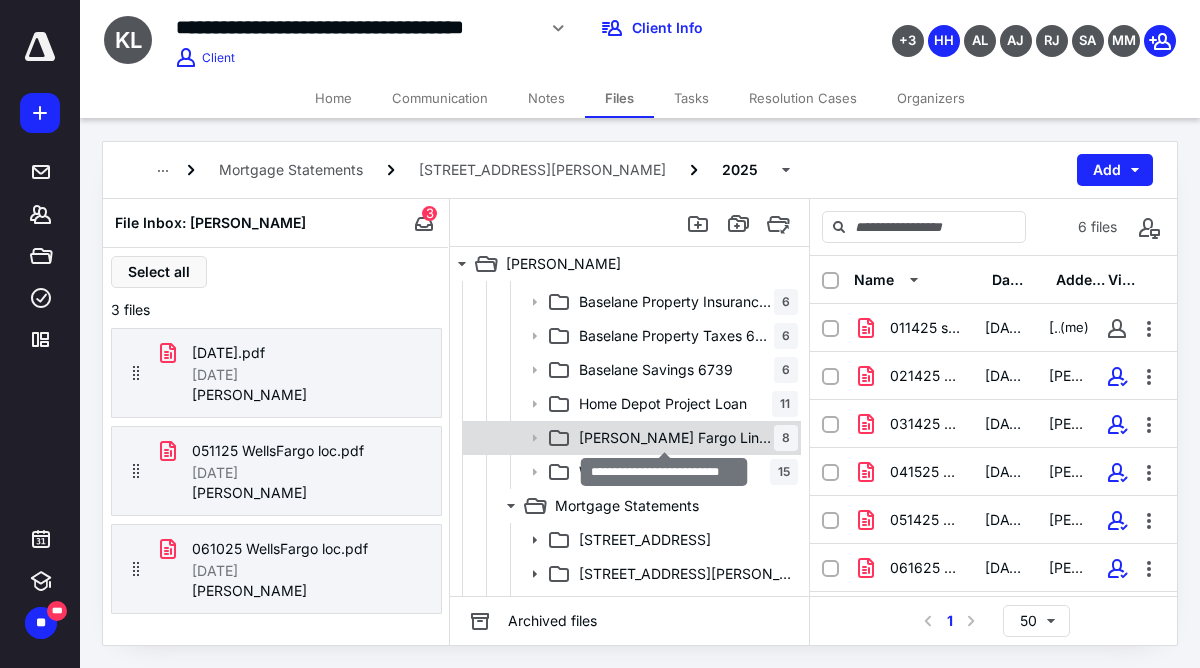 click on "[PERSON_NAME] Fargo Line of Credit" at bounding box center (676, 438) 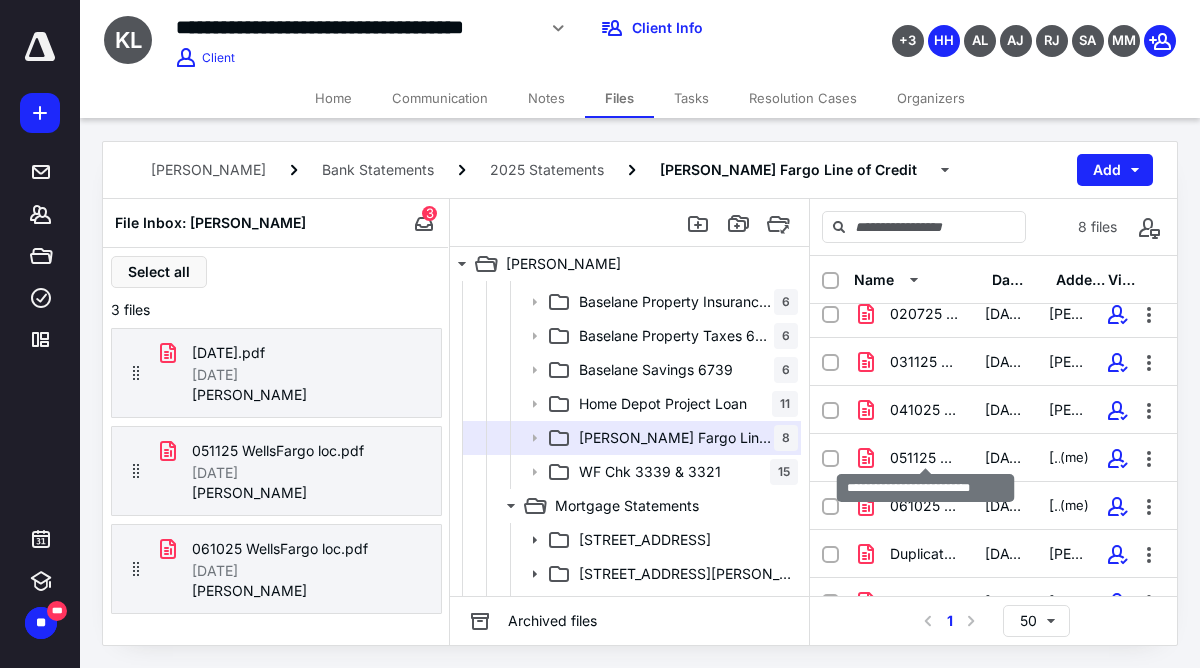 scroll, scrollTop: 92, scrollLeft: 0, axis: vertical 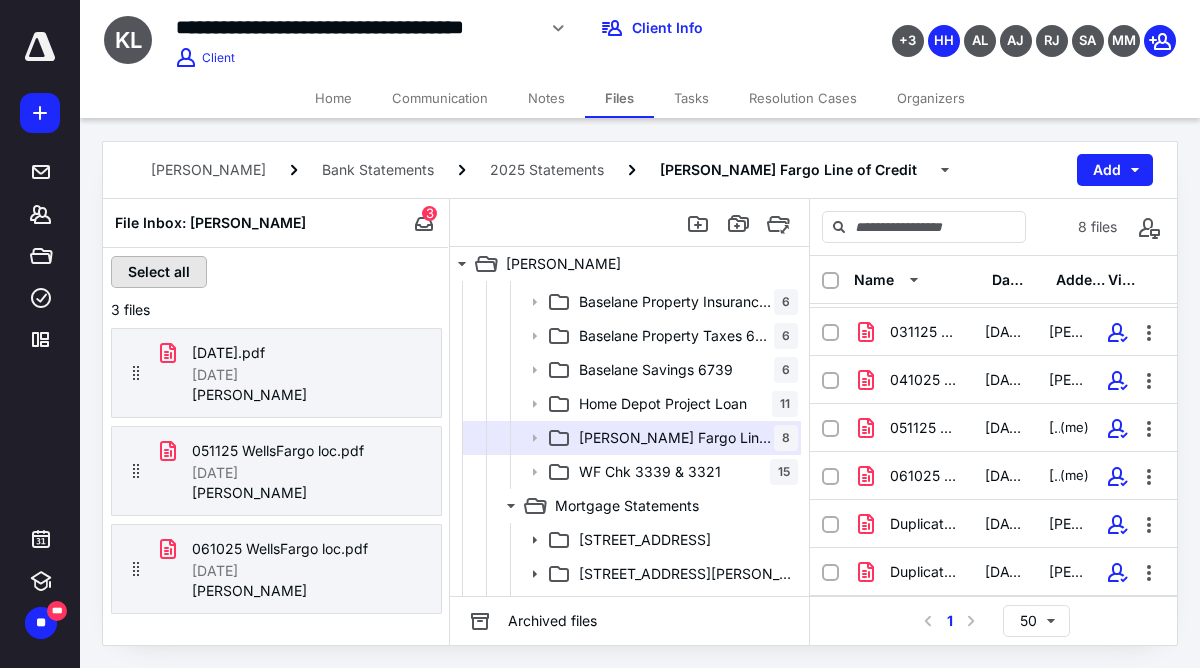 click on "Select all" at bounding box center (159, 272) 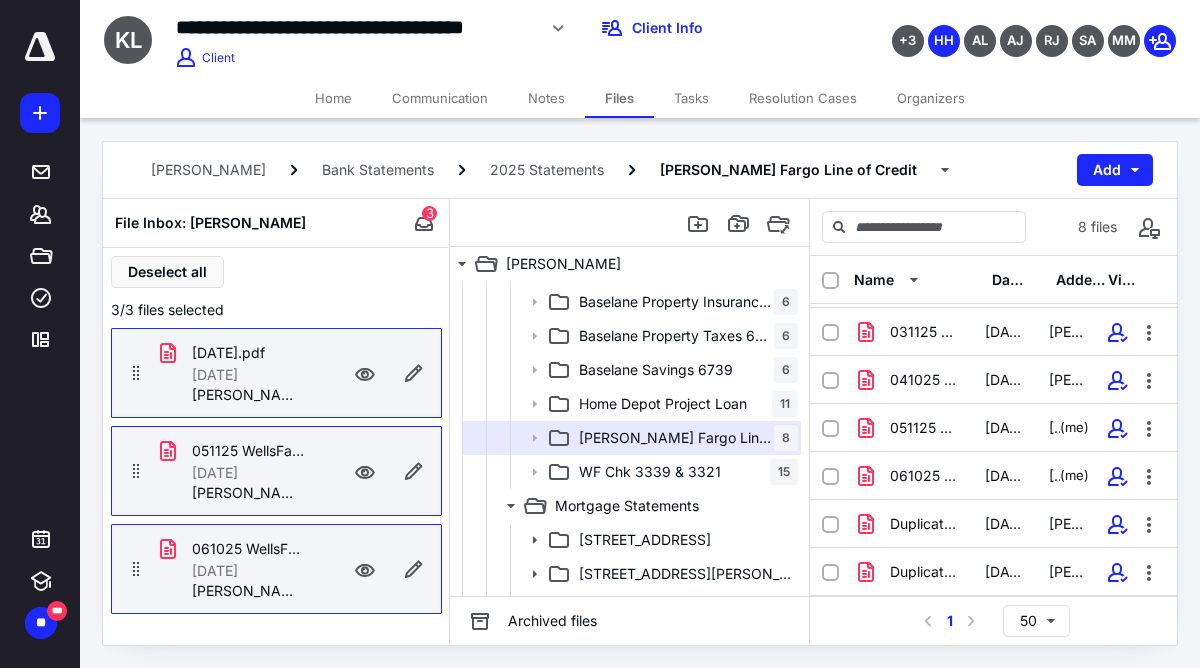 click 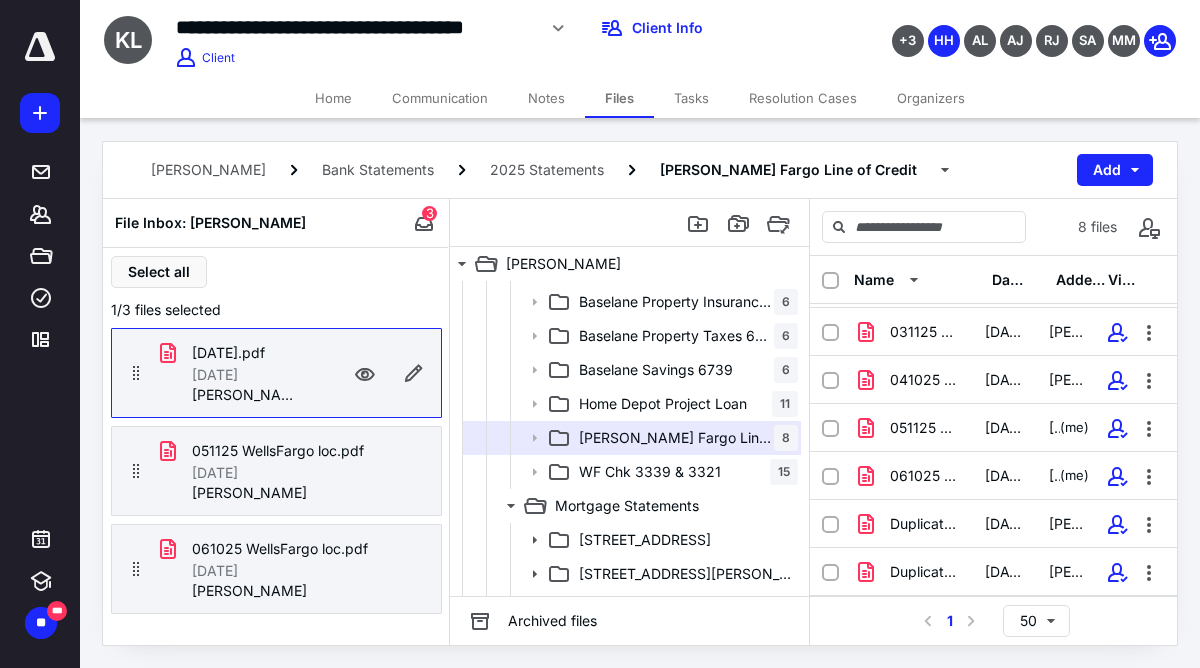 click 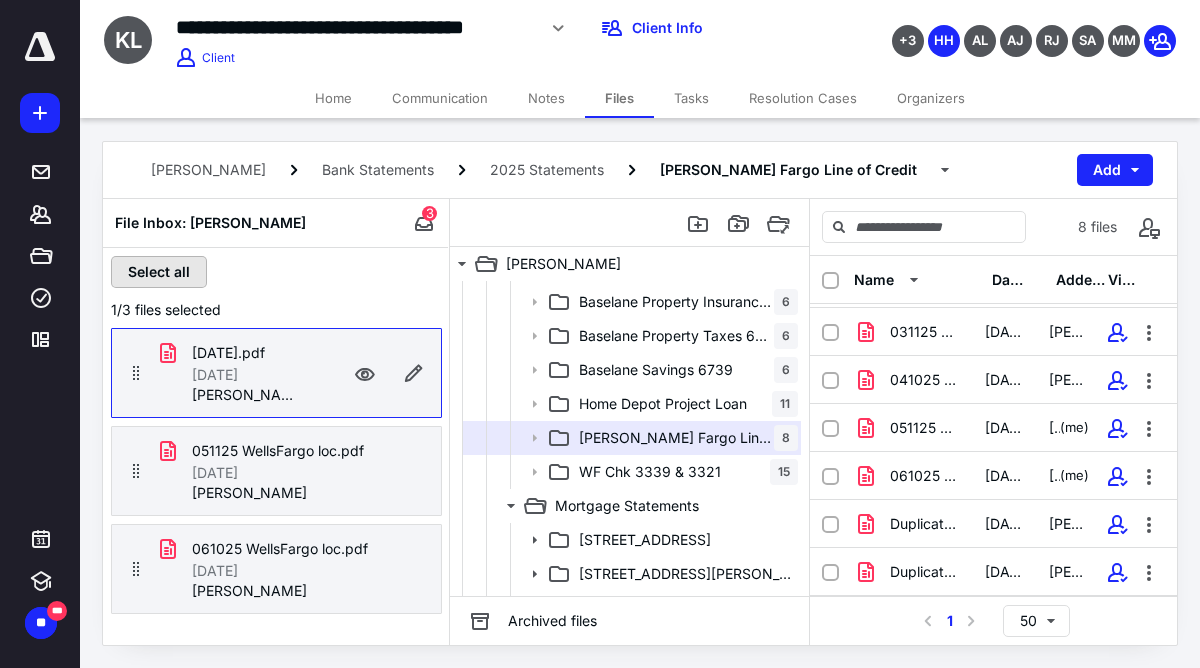 click on "Select all" at bounding box center (159, 272) 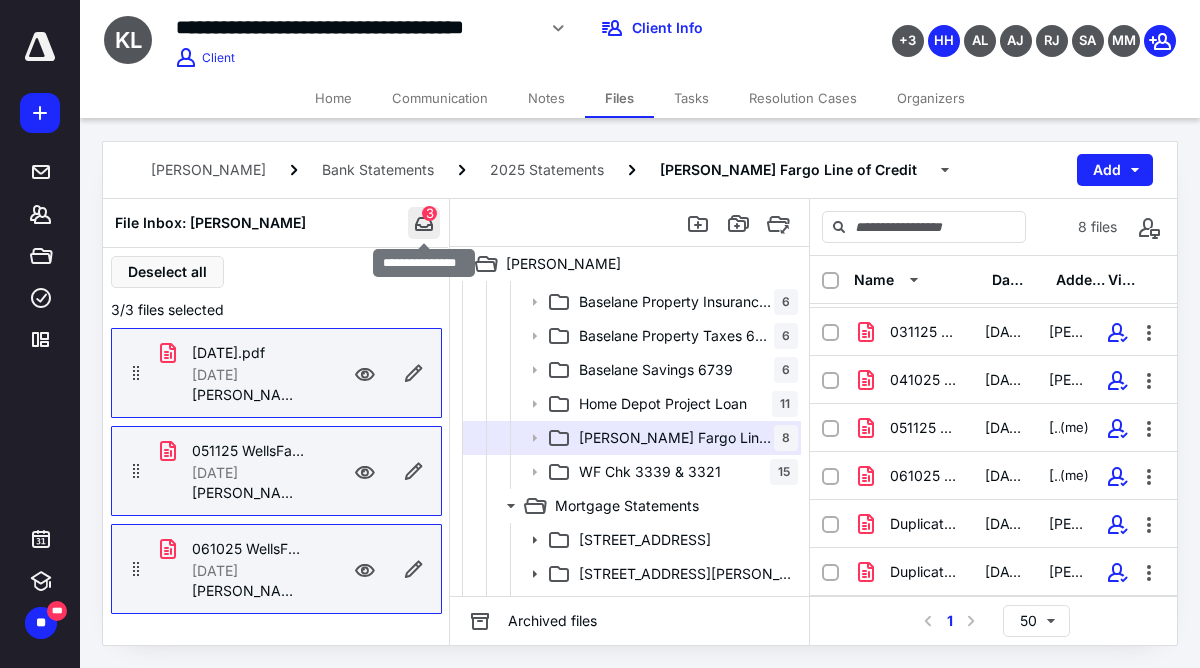 click at bounding box center (424, 223) 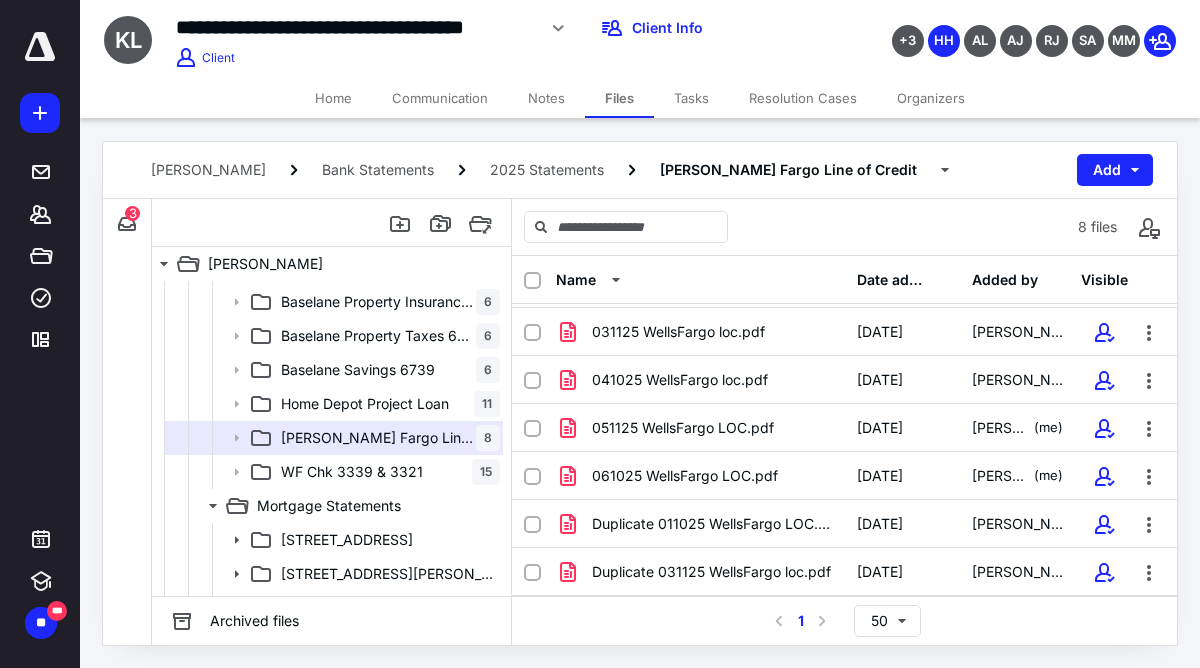 click on "Tasks" at bounding box center [691, 98] 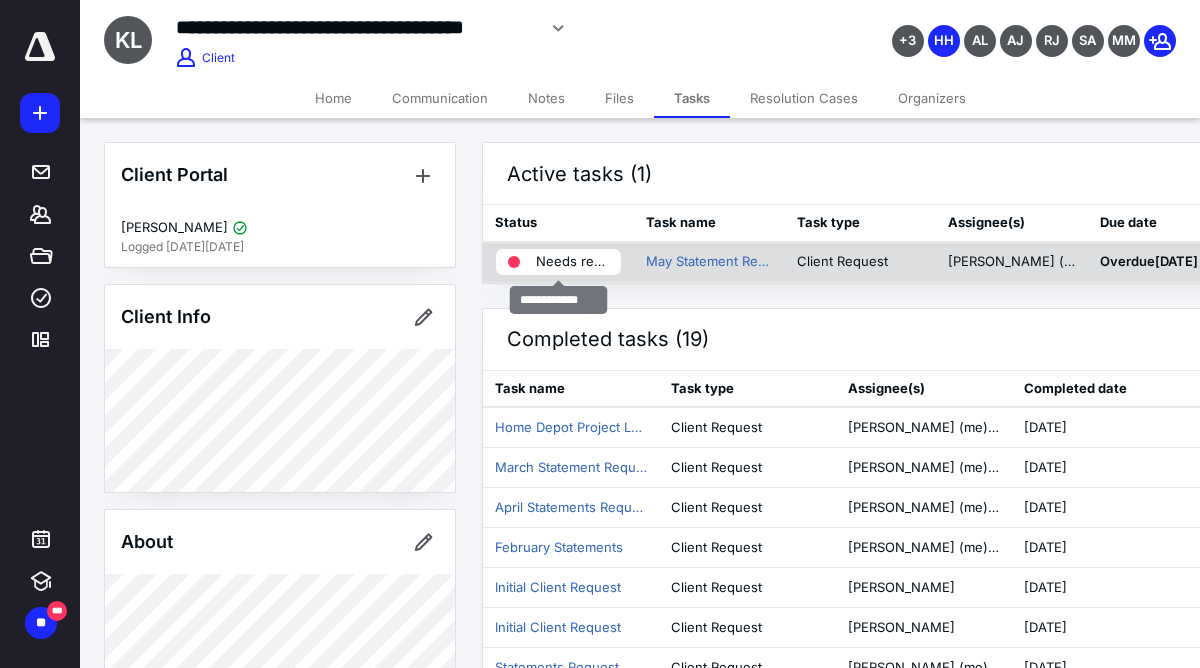 click on "Needs review" at bounding box center [572, 262] 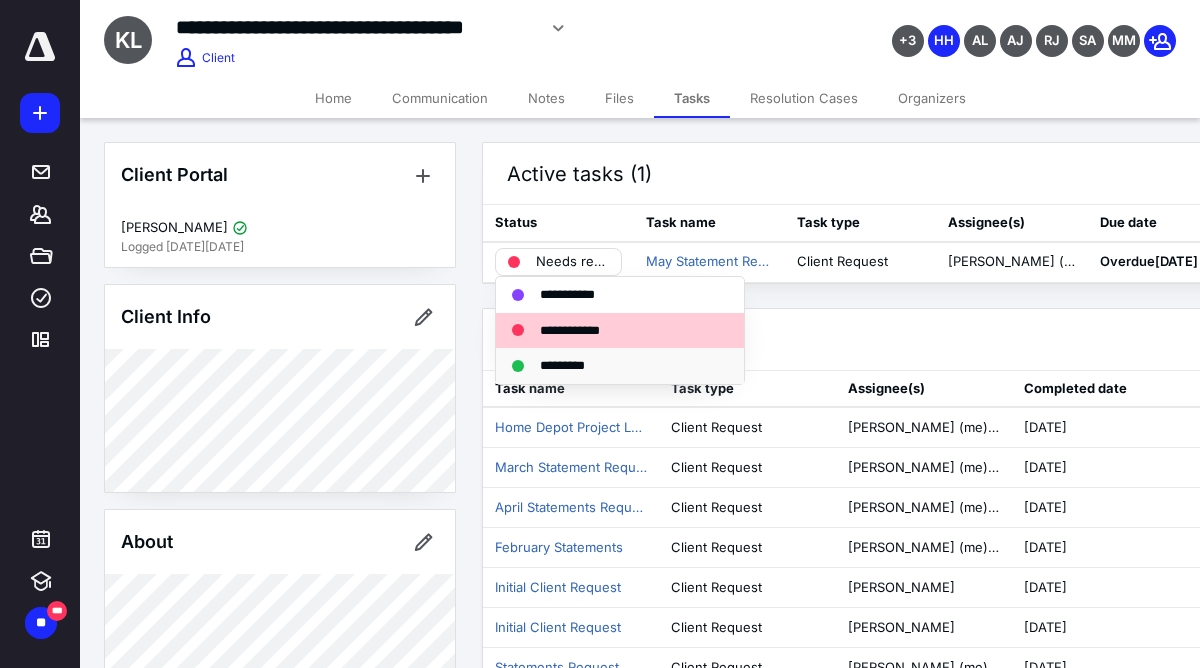 click on "*********" at bounding box center [573, 366] 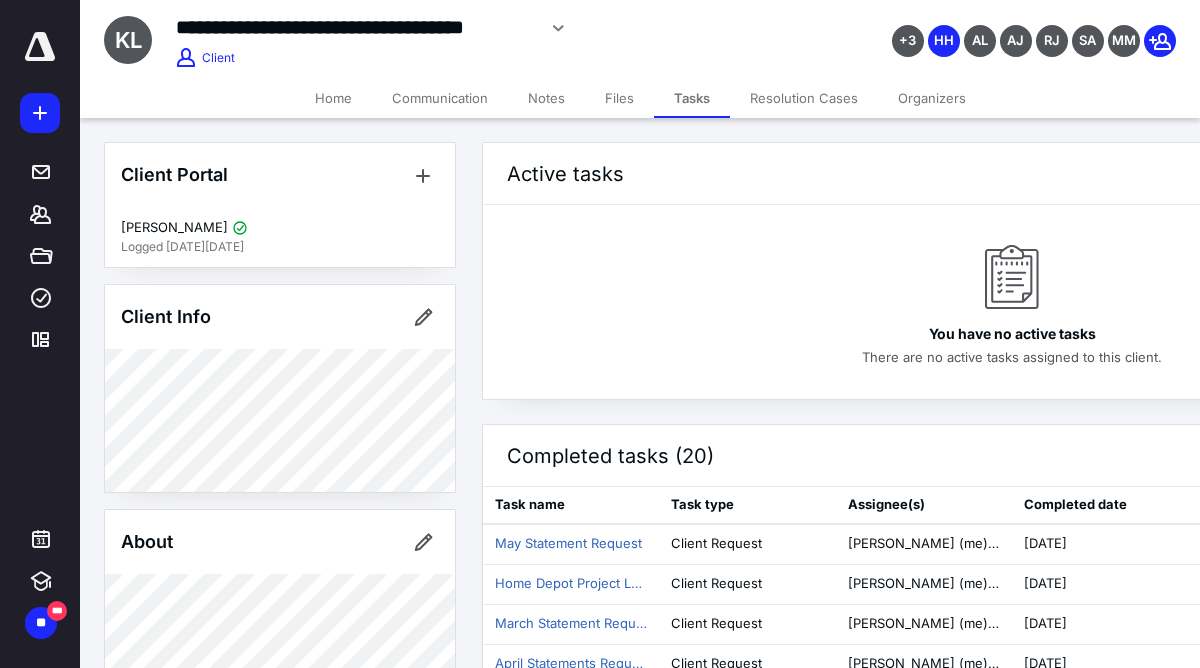 click on "Files" at bounding box center (619, 98) 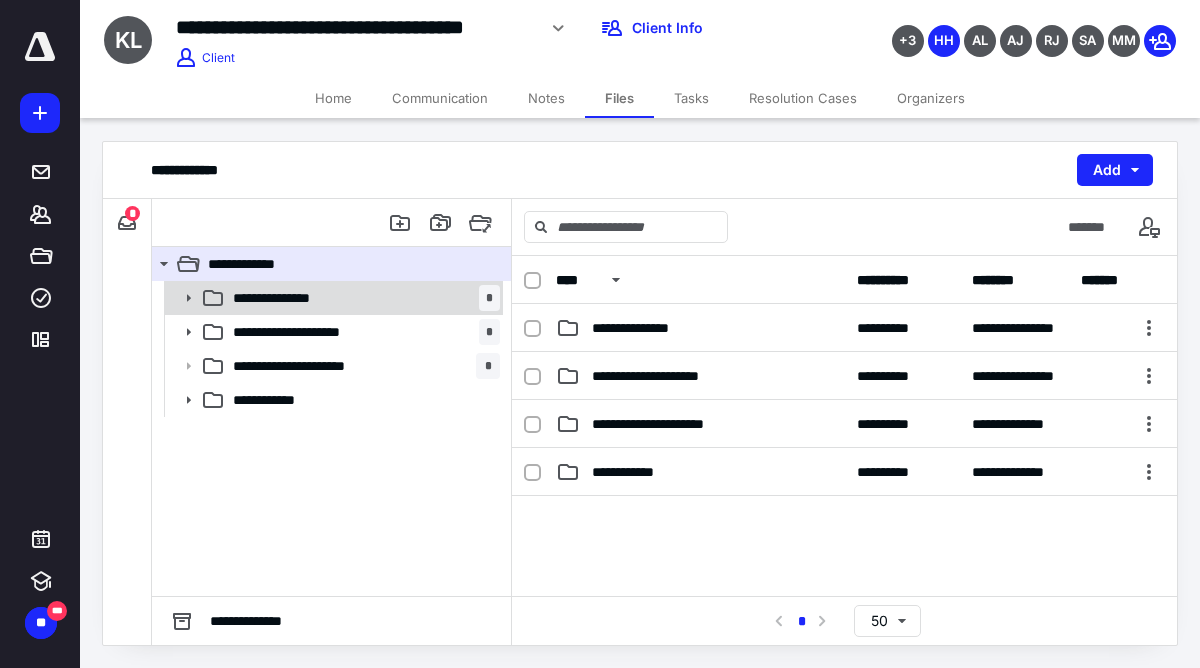 click 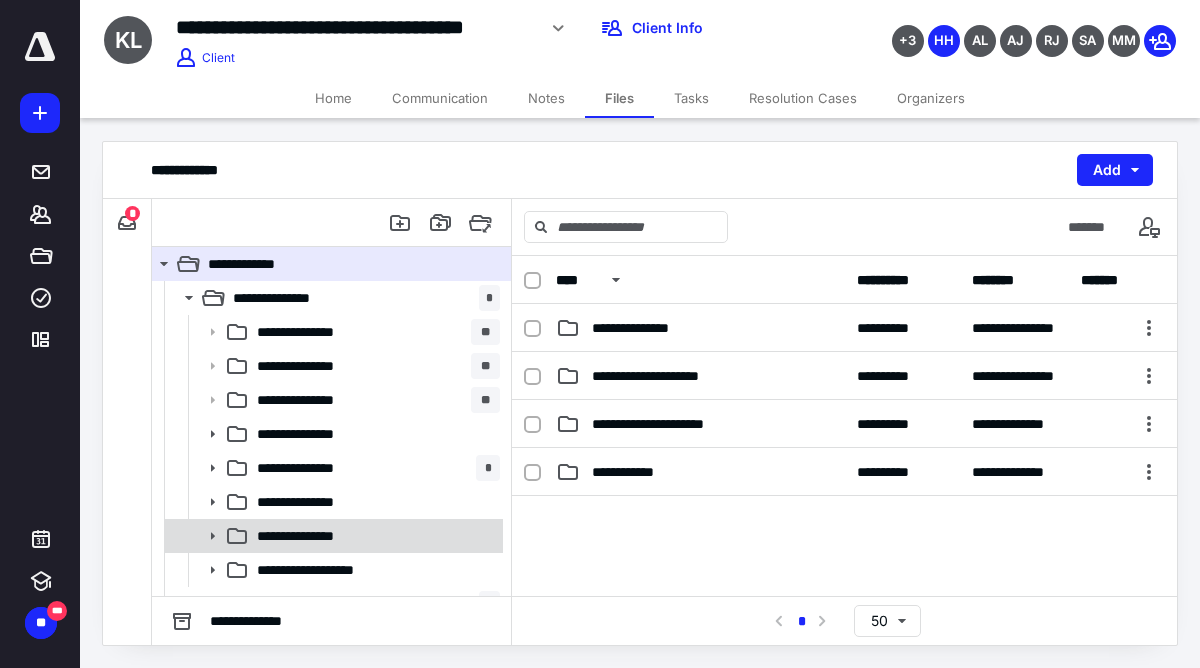 click 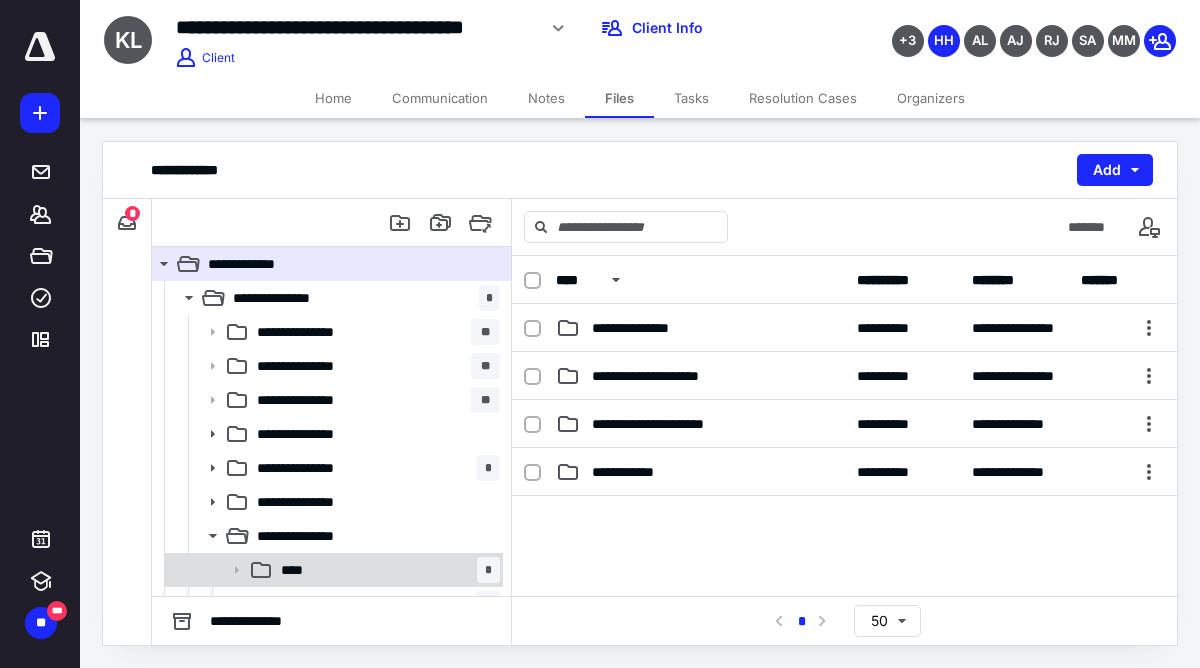 click on "****" at bounding box center (301, 570) 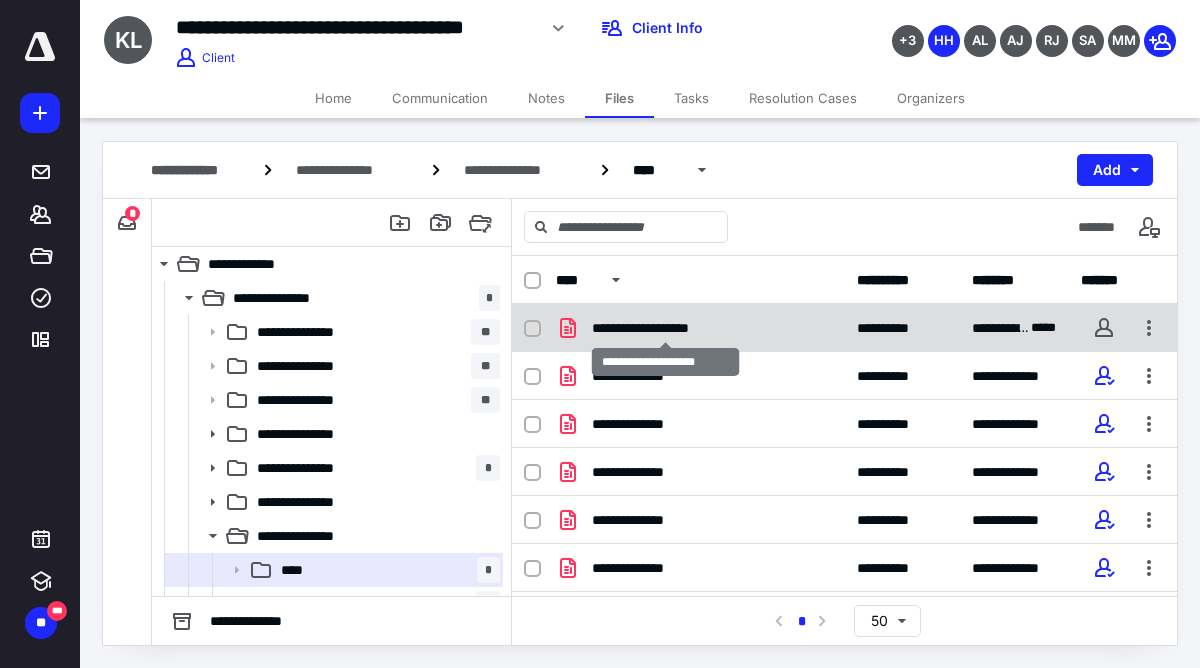 click on "**********" at bounding box center (665, 328) 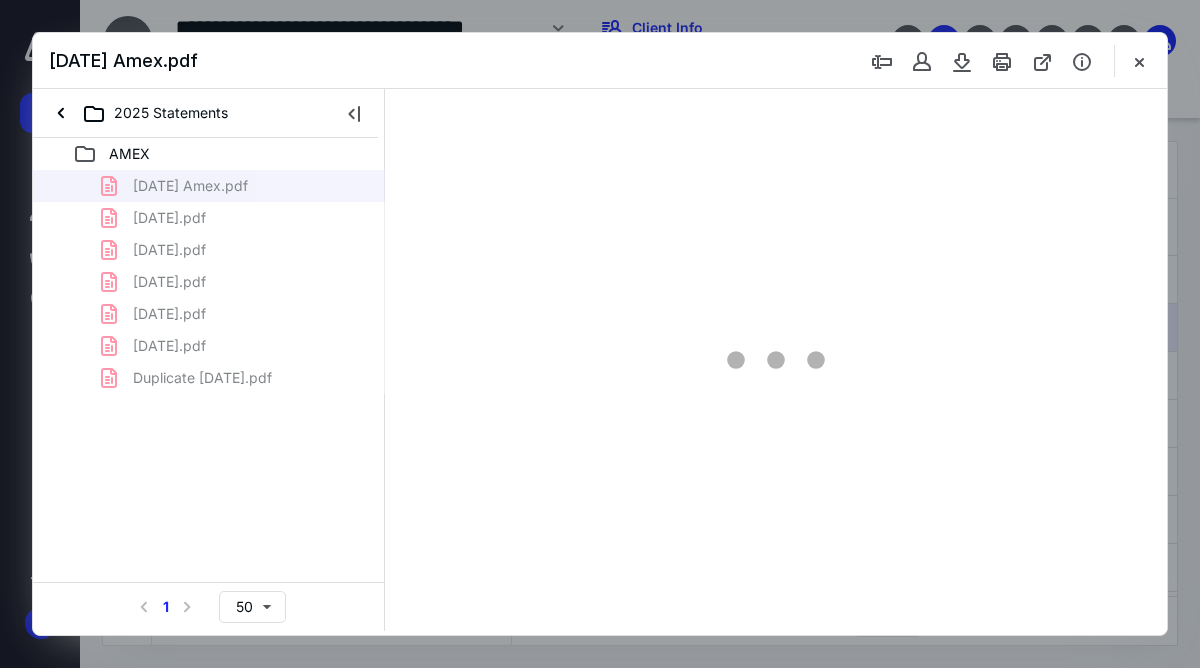 scroll, scrollTop: 0, scrollLeft: 0, axis: both 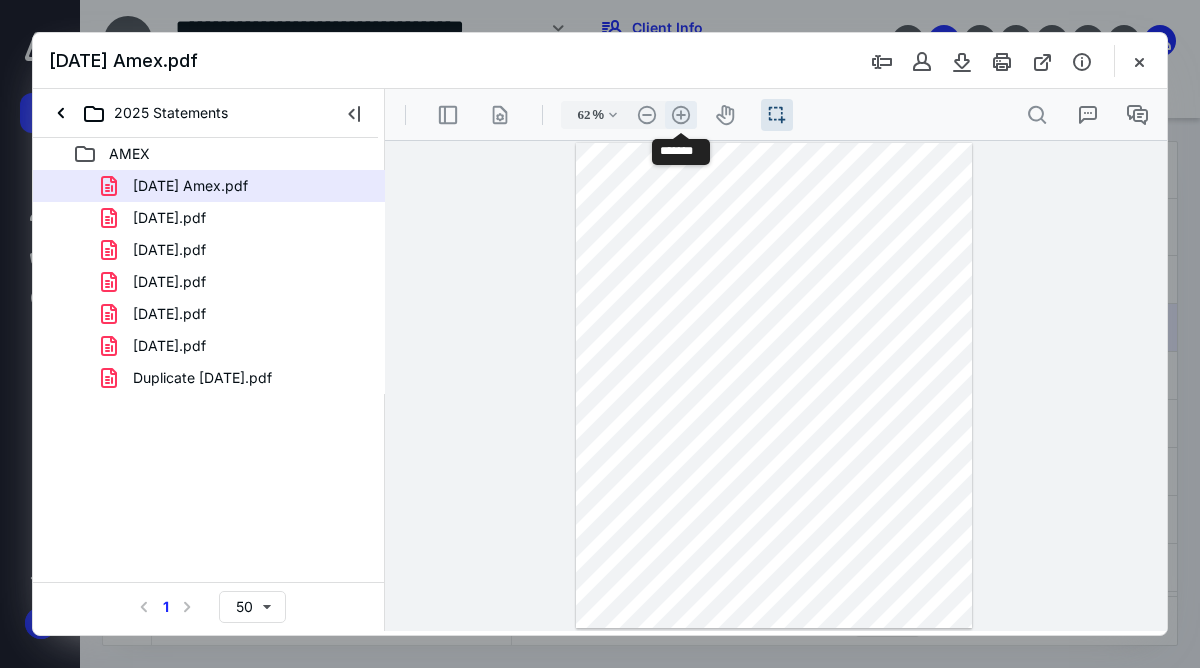 click on ".cls-1{fill:#abb0c4;} icon - header - zoom - in - line" at bounding box center (681, 115) 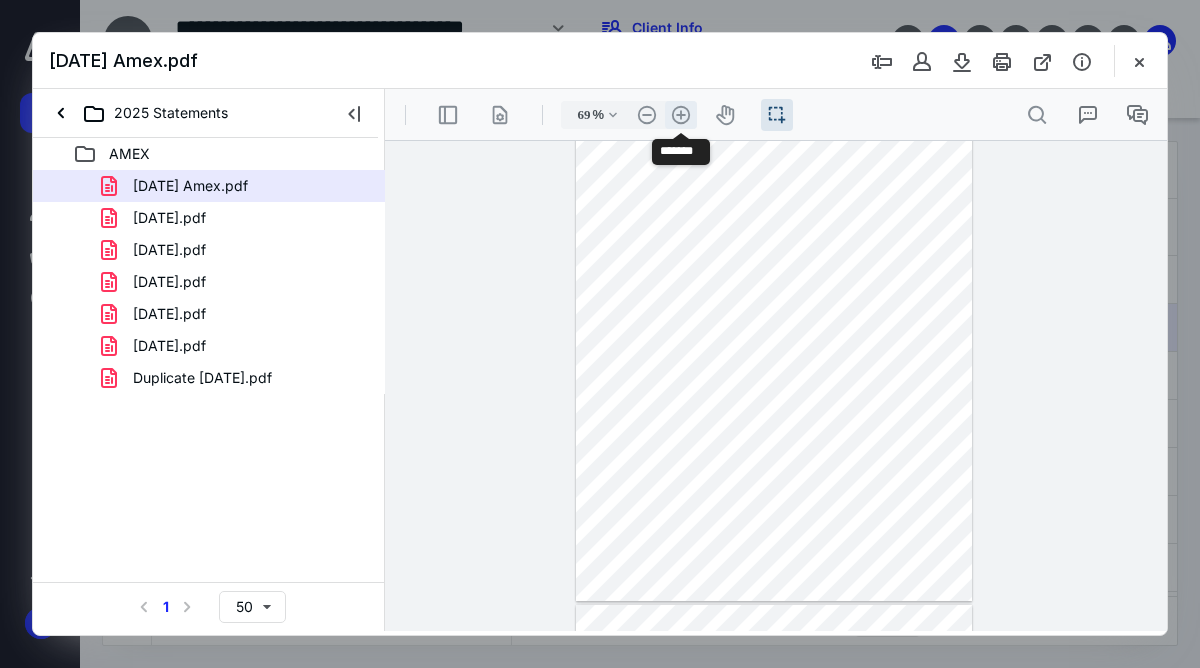 click on ".cls-1{fill:#abb0c4;} icon - header - zoom - in - line" at bounding box center [681, 115] 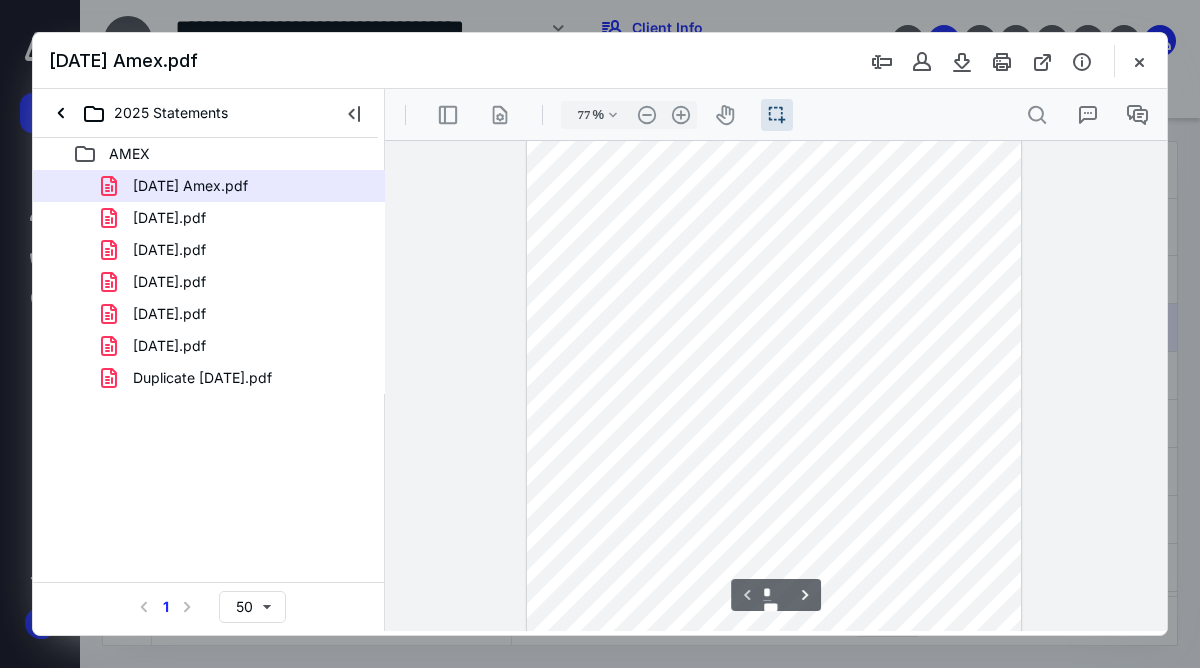 scroll, scrollTop: 0, scrollLeft: 0, axis: both 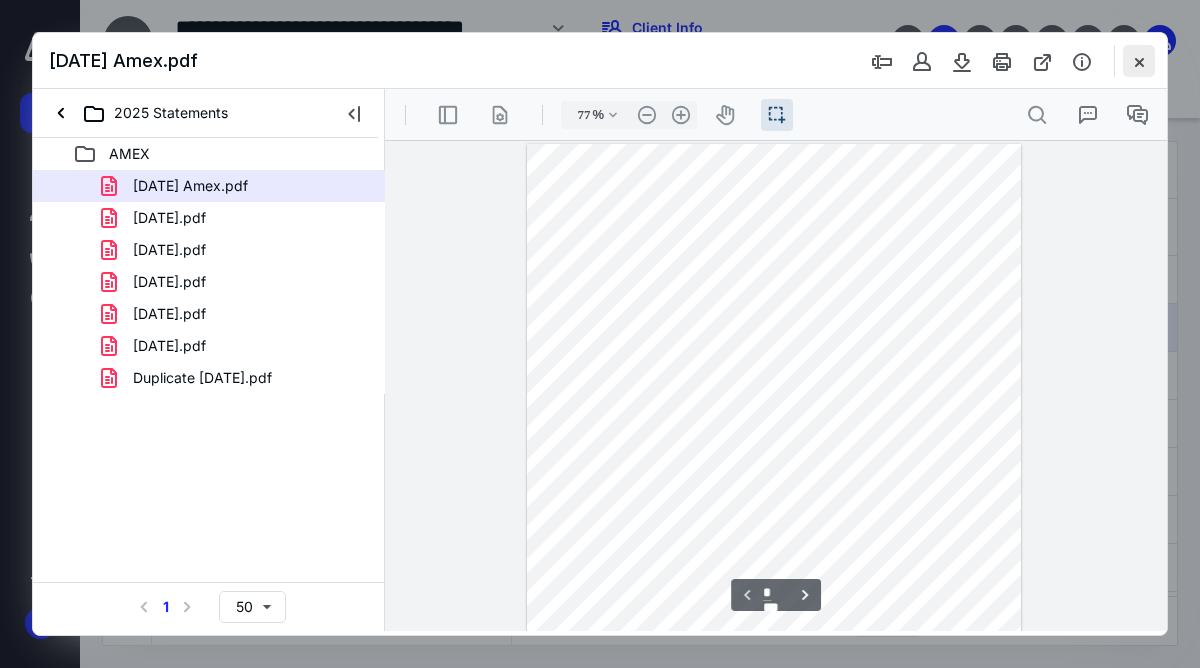 click at bounding box center [1139, 61] 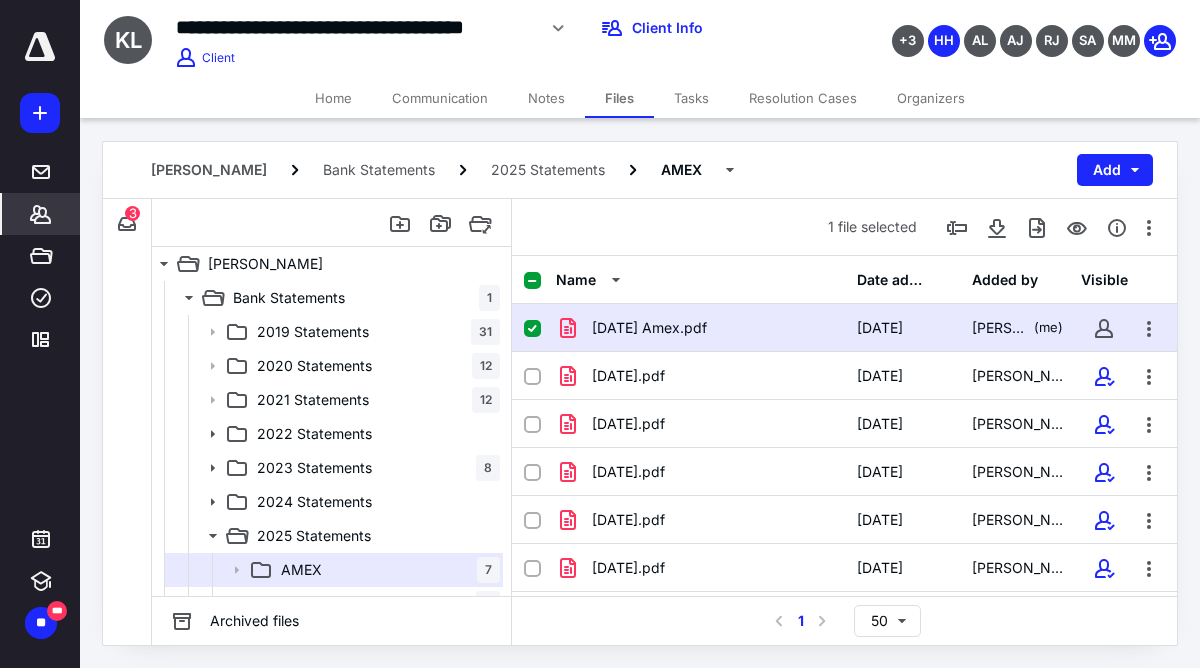 click 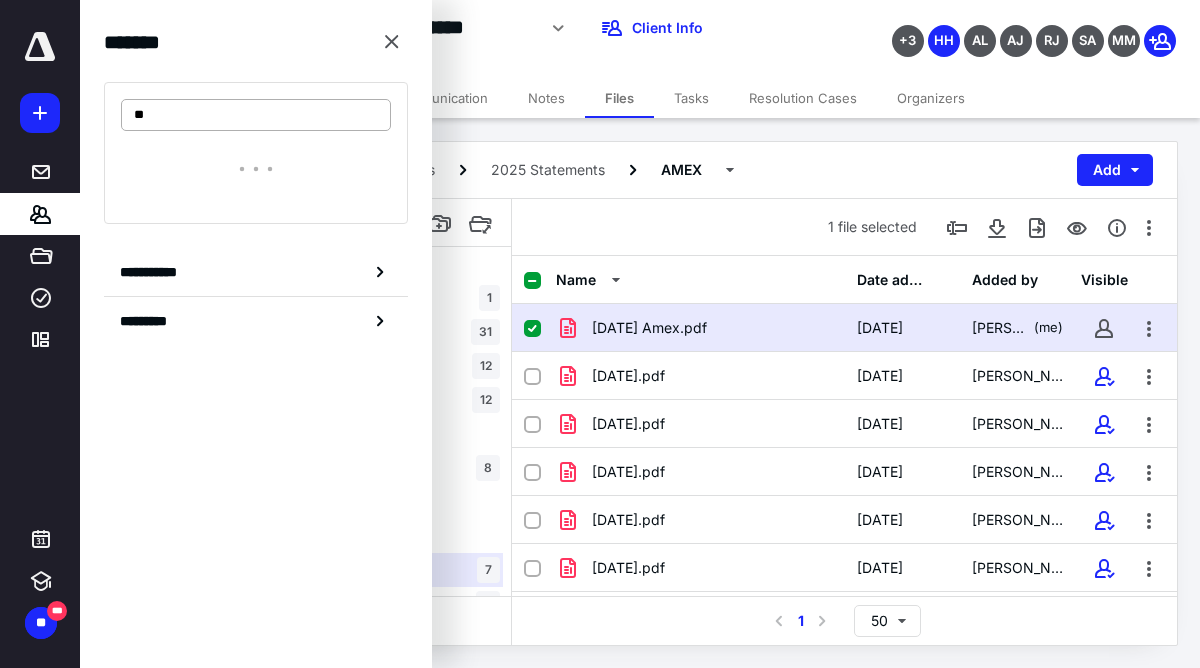 type on "***" 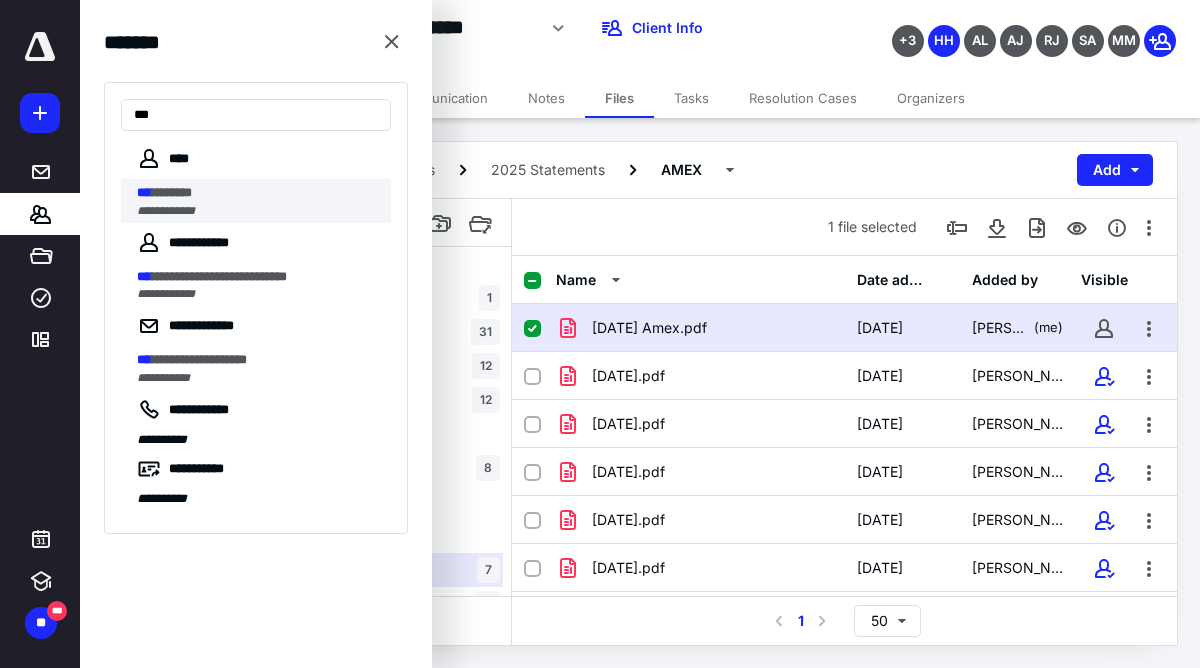 click on "**********" at bounding box center [166, 211] 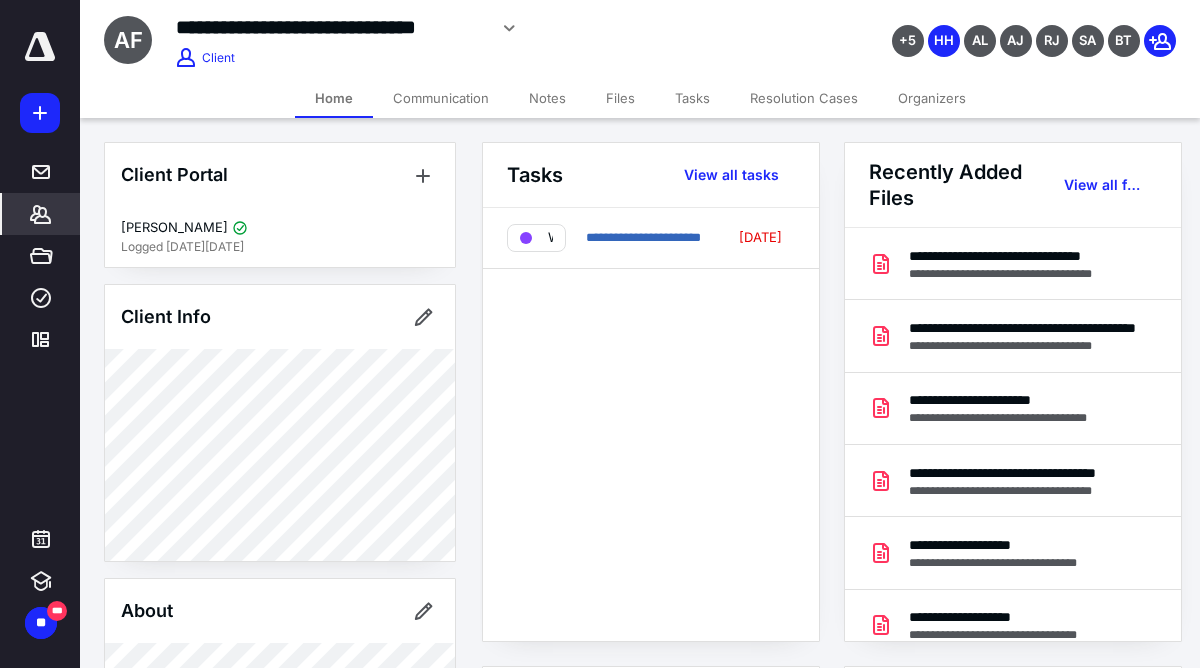 click on "Tasks" at bounding box center [692, 98] 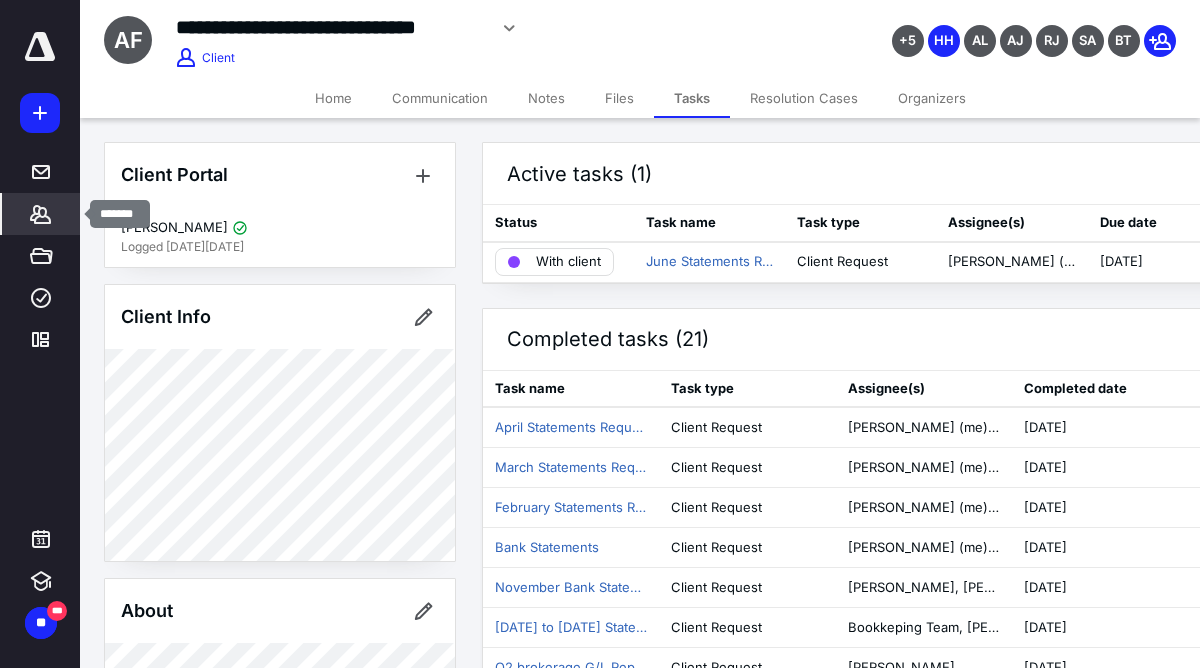 click 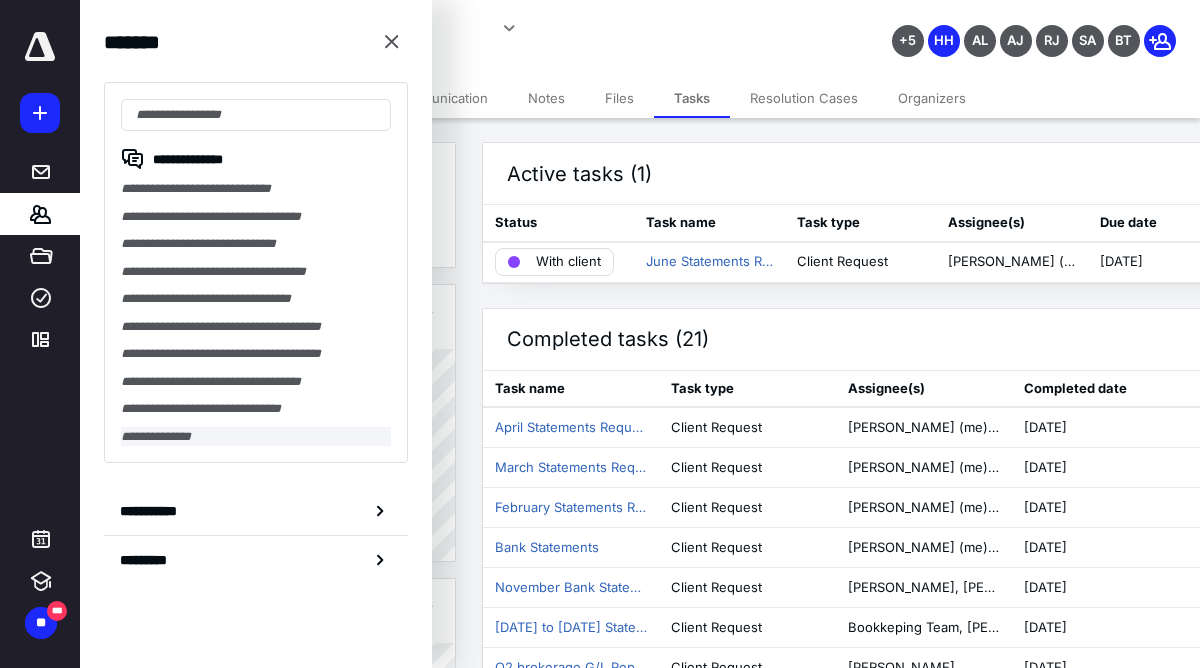 click on "**********" at bounding box center (256, 437) 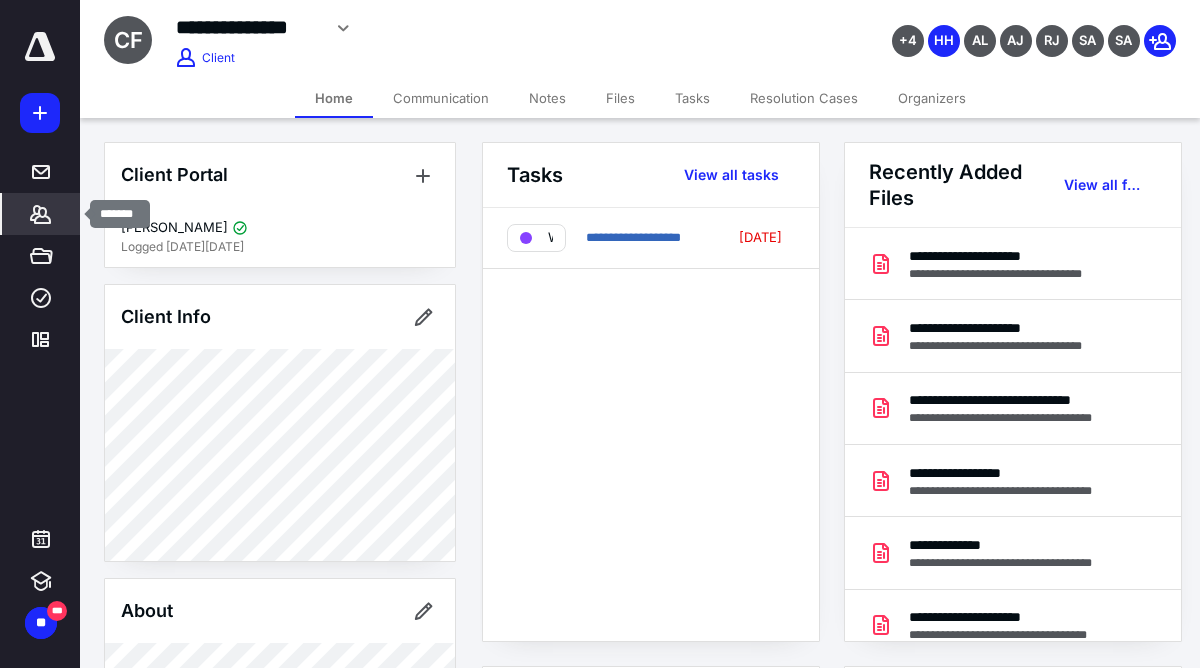 click 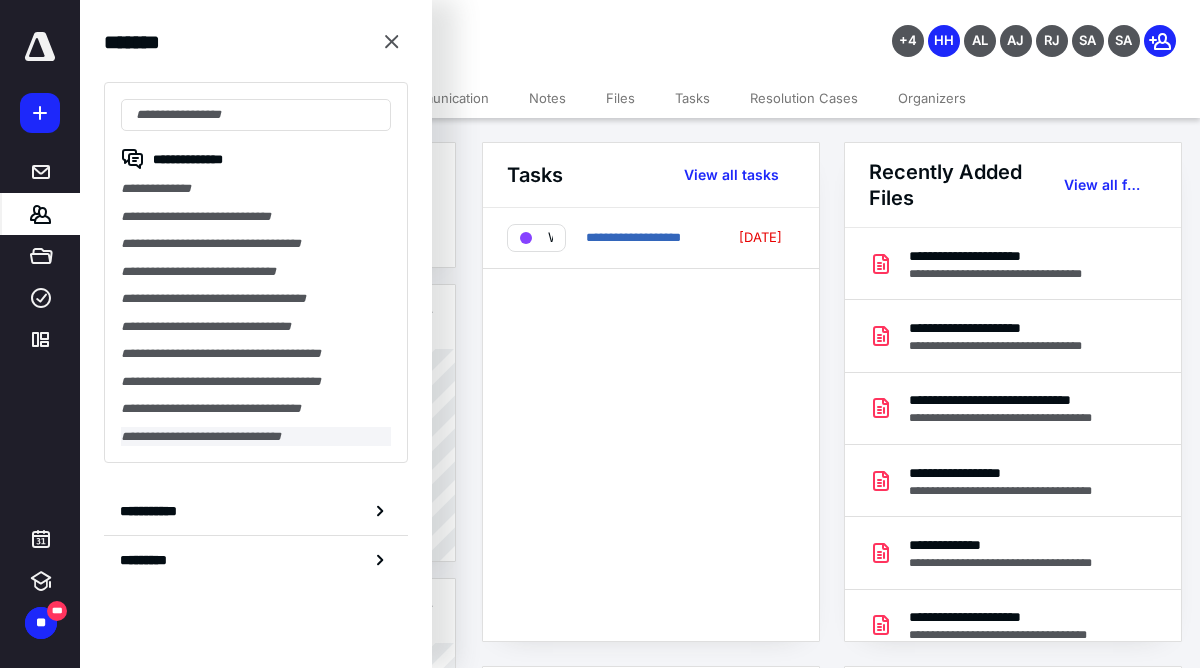 click on "**********" at bounding box center [256, 437] 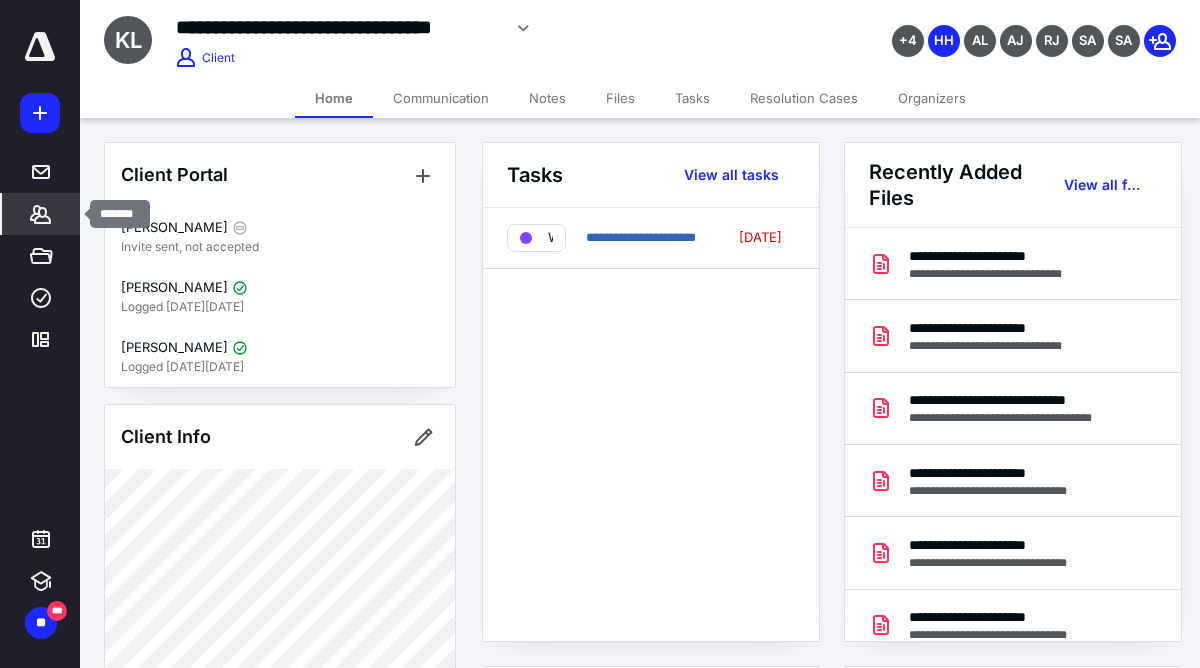 click 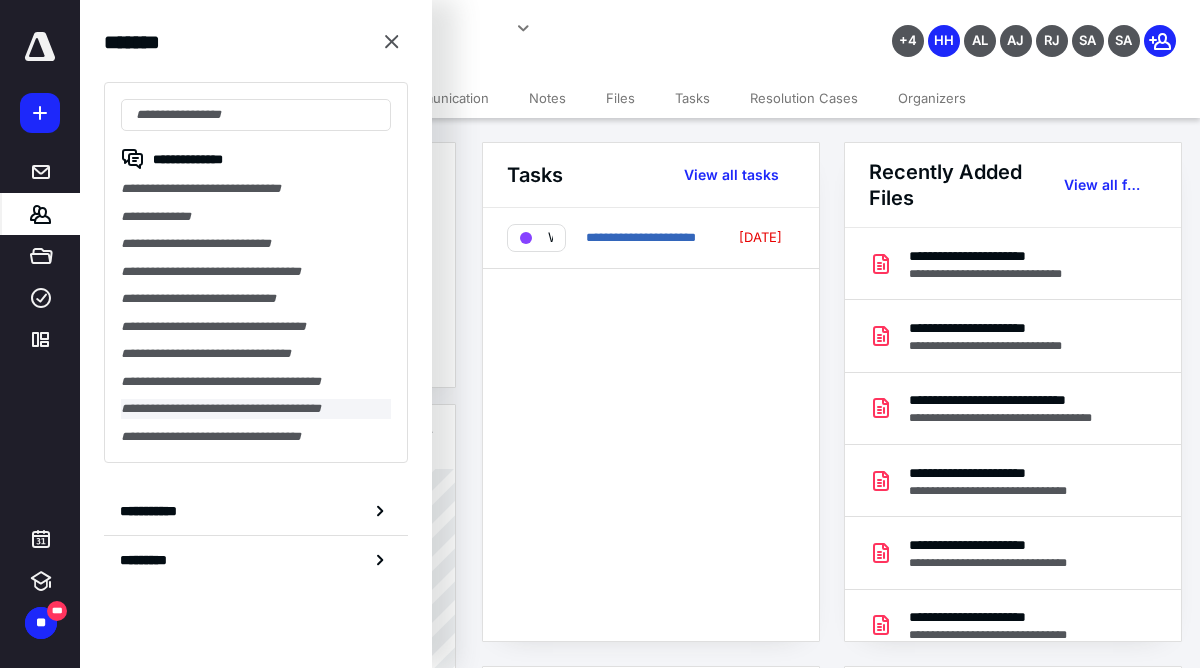 click on "**********" at bounding box center [256, 409] 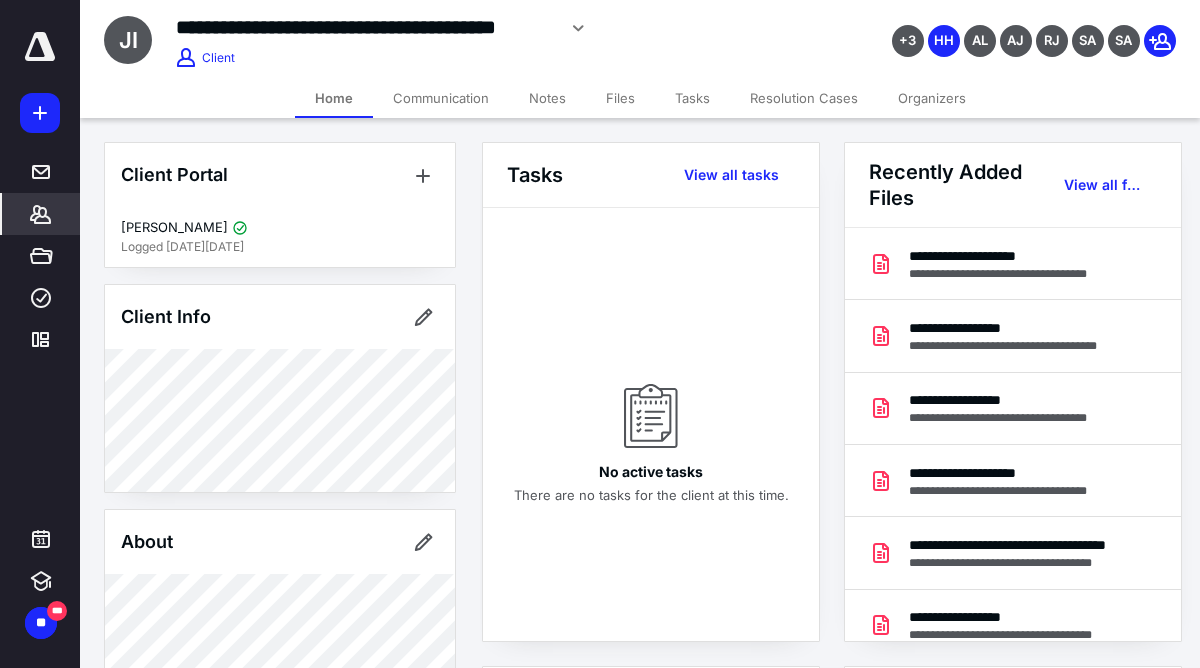 click on "Files" at bounding box center [620, 98] 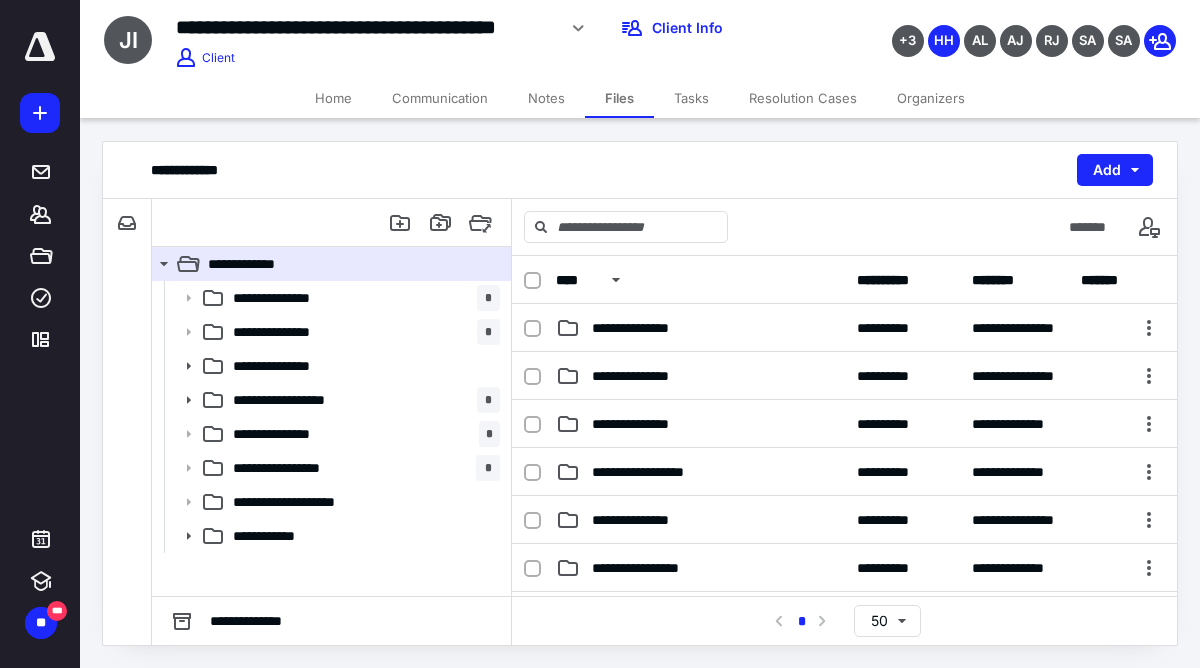 click on "Tasks" at bounding box center [691, 98] 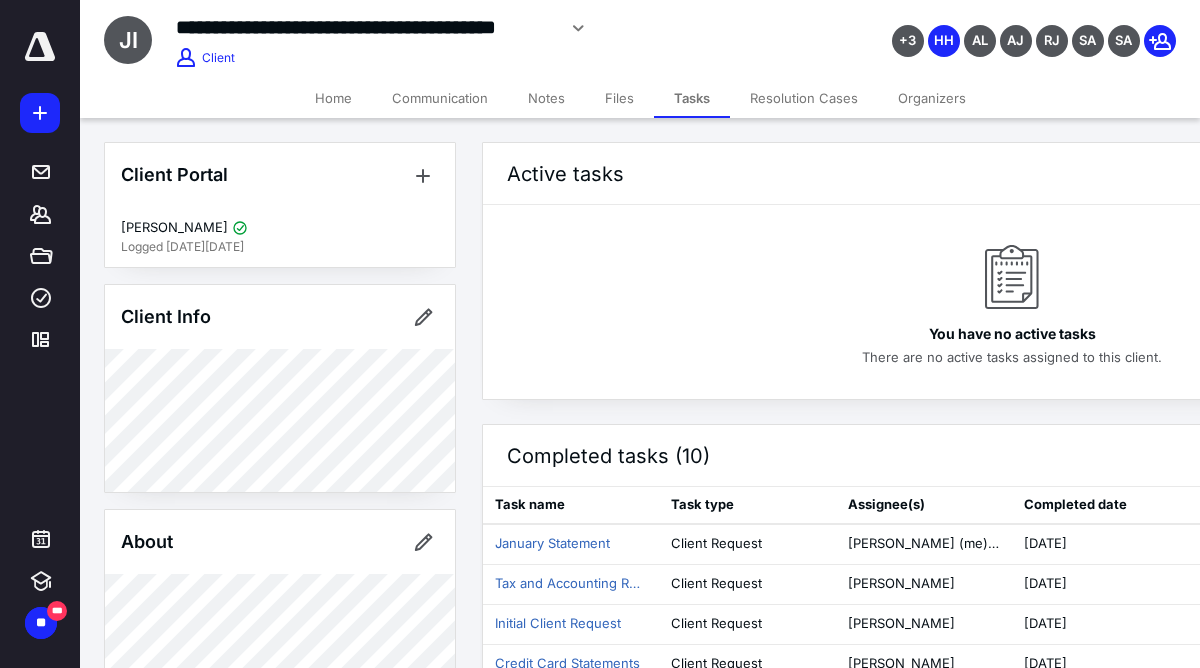 click on "Files" at bounding box center [619, 98] 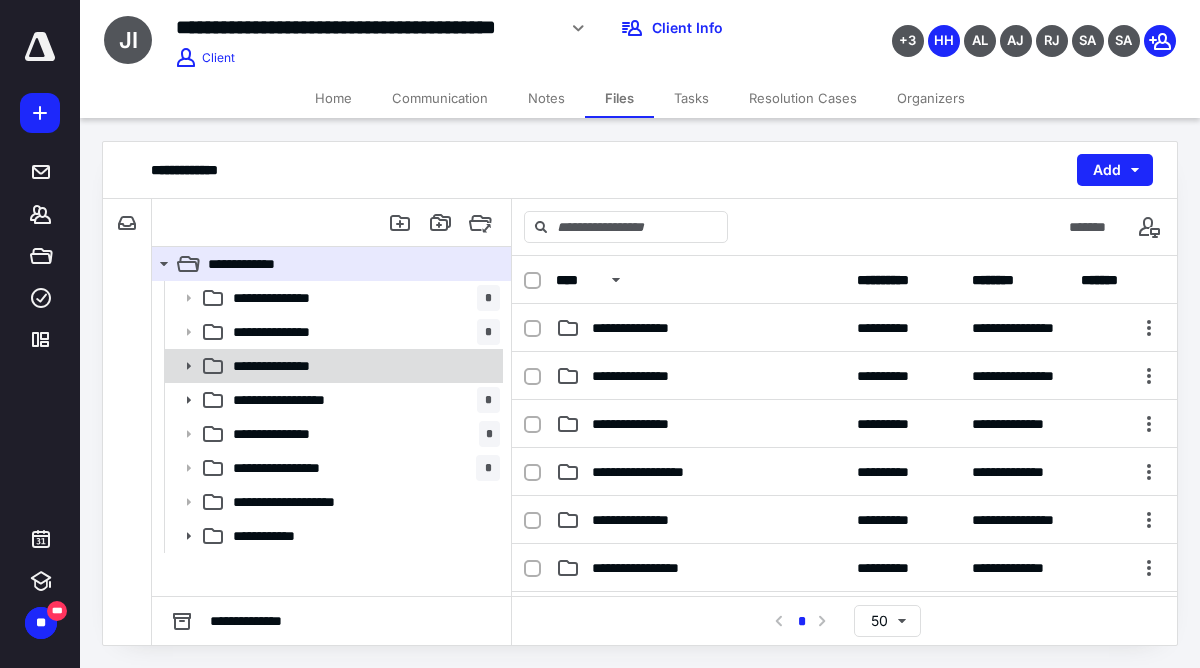 click 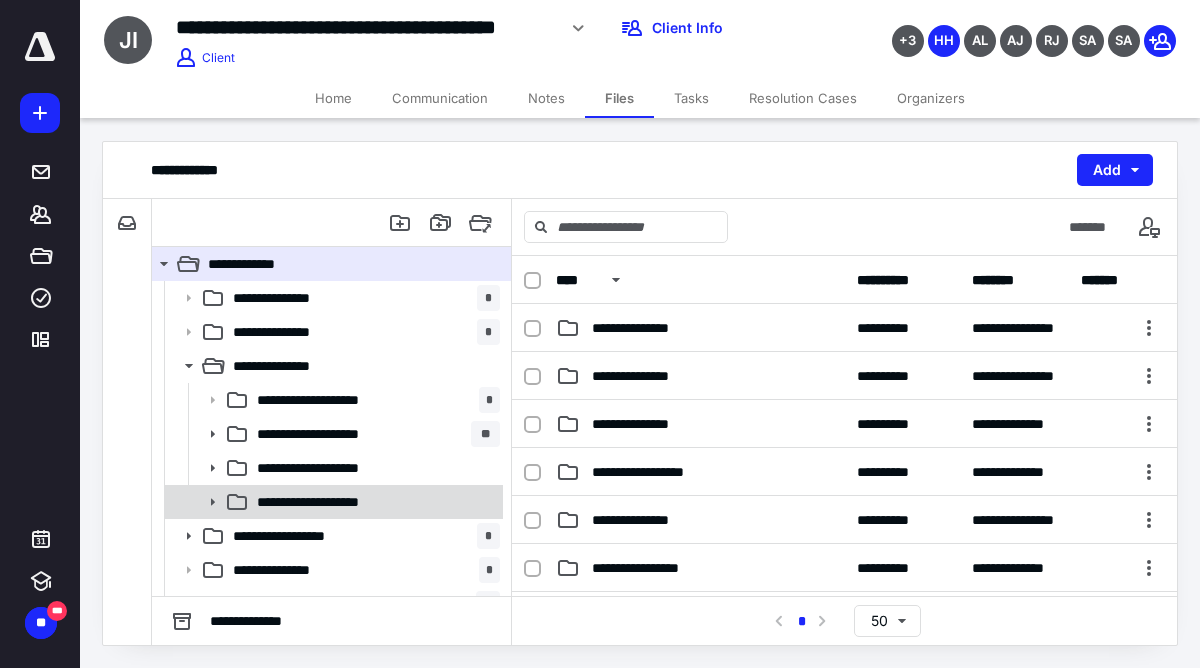 click 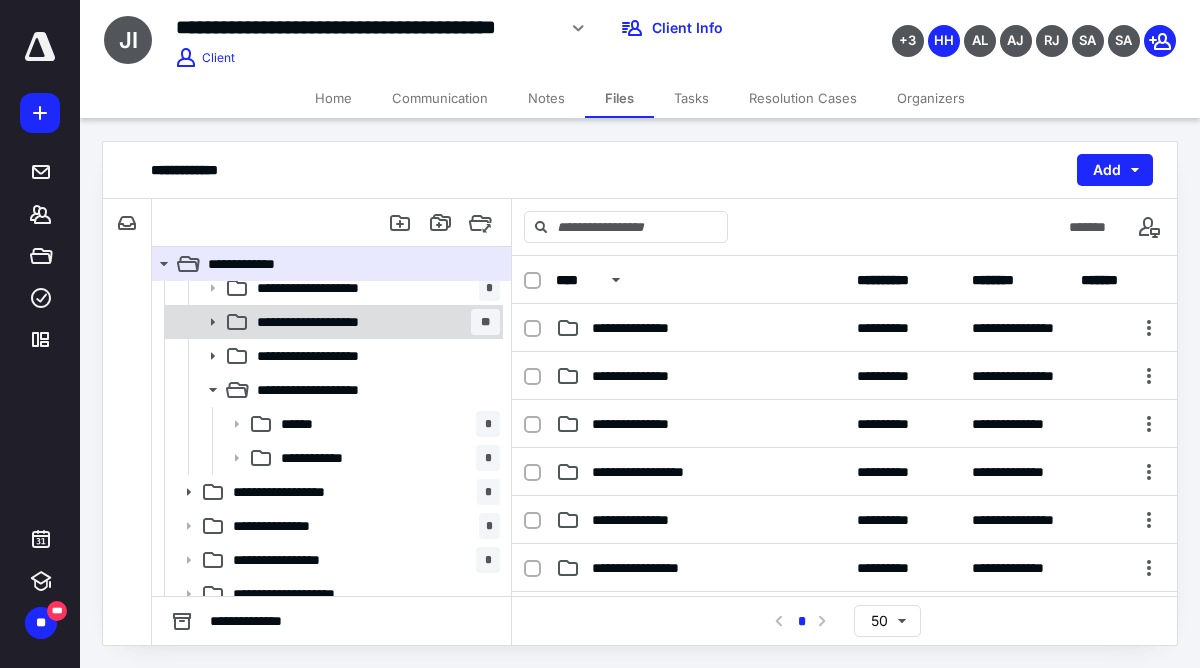 scroll, scrollTop: 161, scrollLeft: 0, axis: vertical 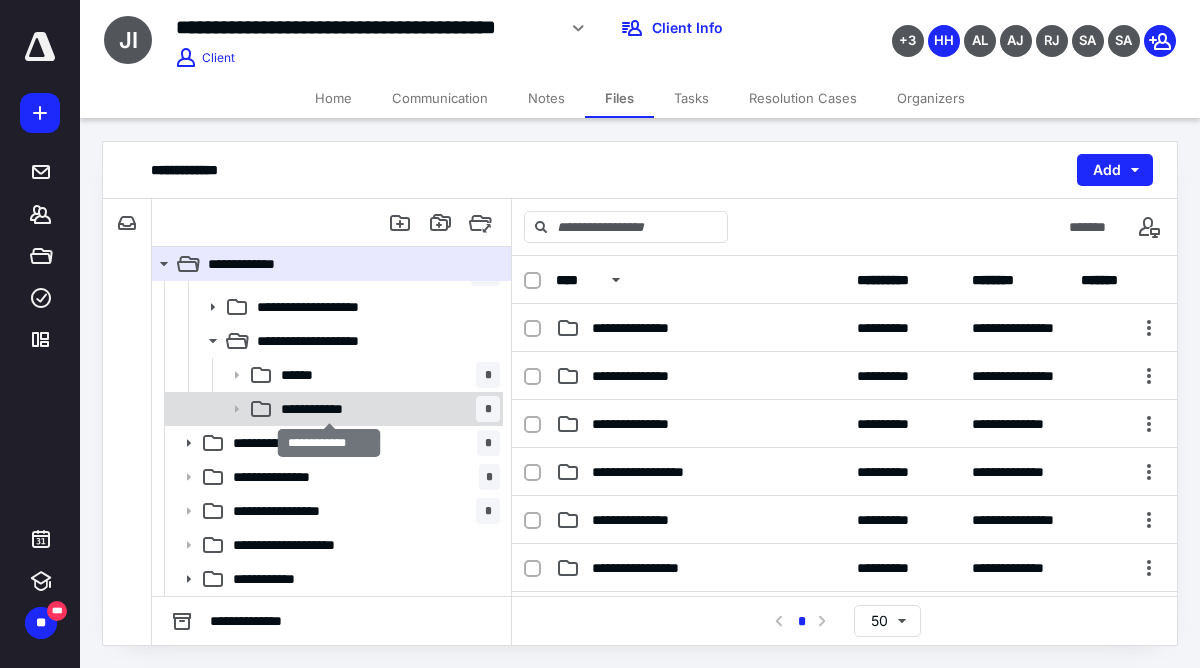 click on "**********" at bounding box center (329, 409) 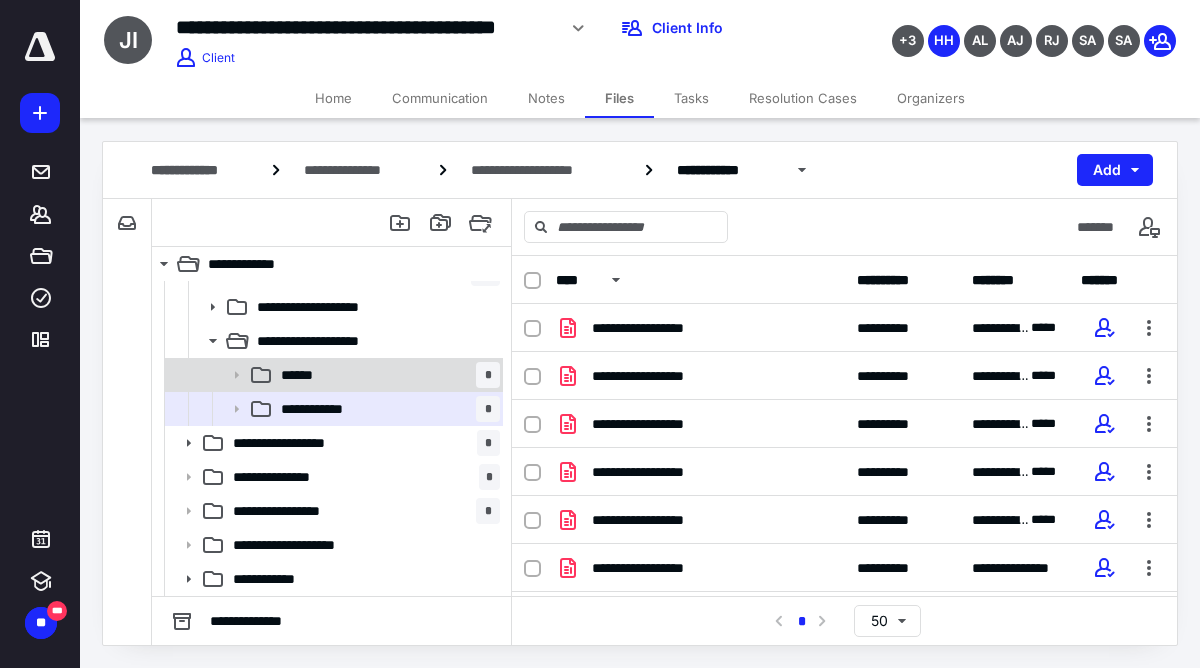 click on "****** *" at bounding box center (386, 375) 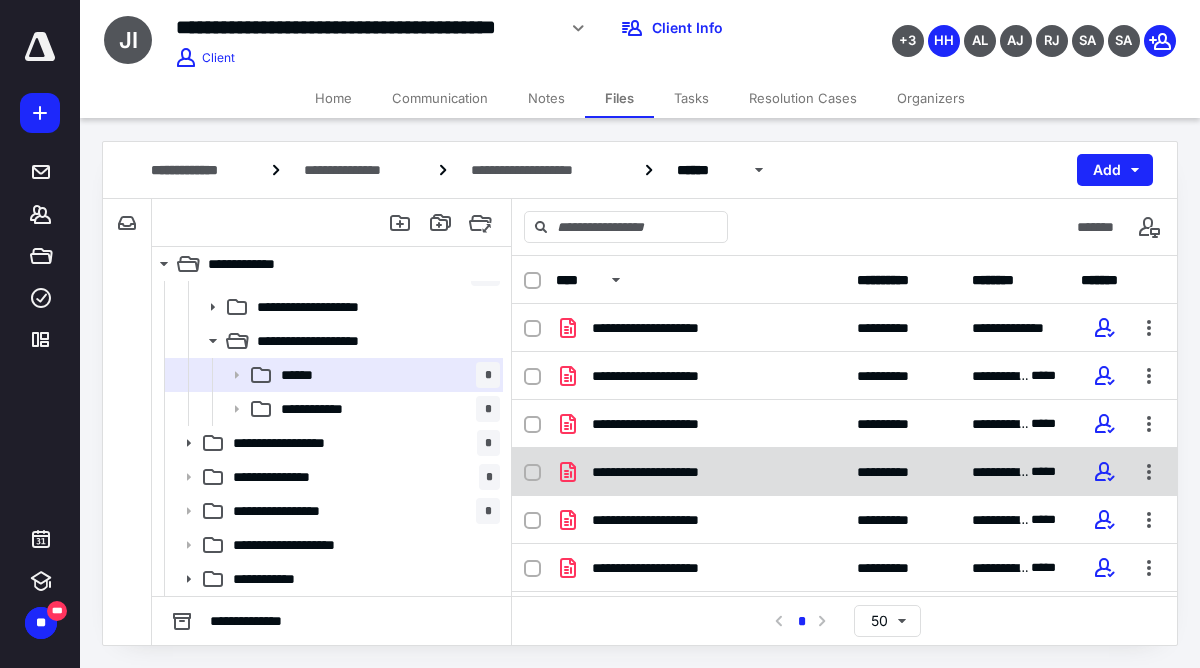 scroll, scrollTop: 8, scrollLeft: 0, axis: vertical 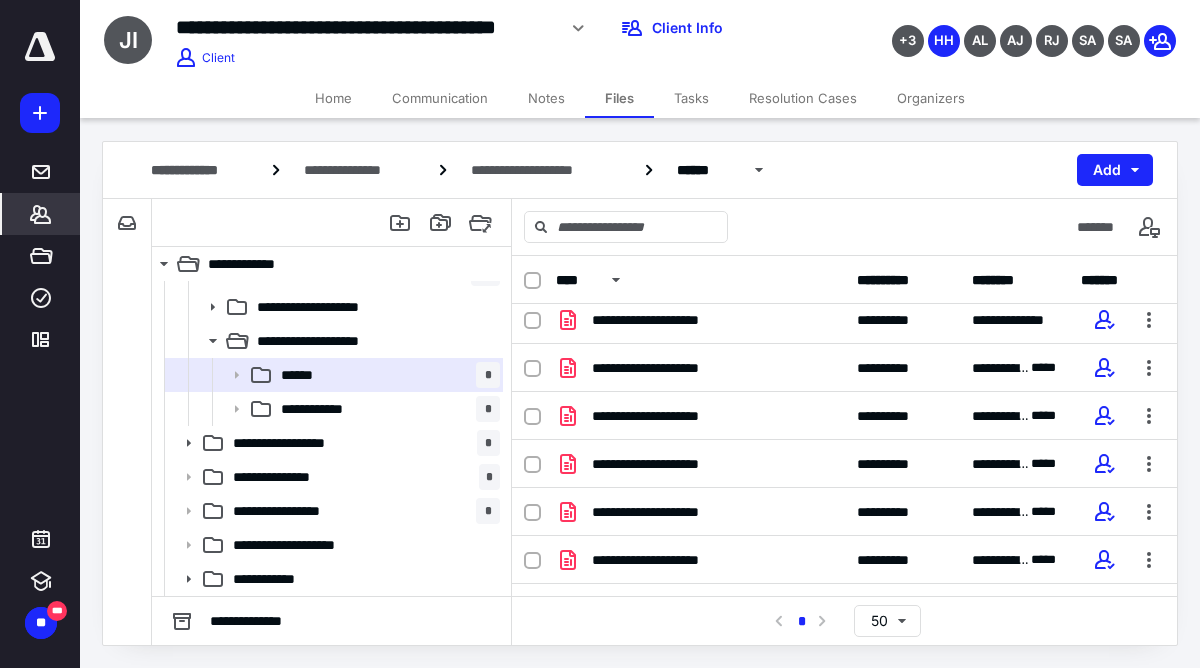 click 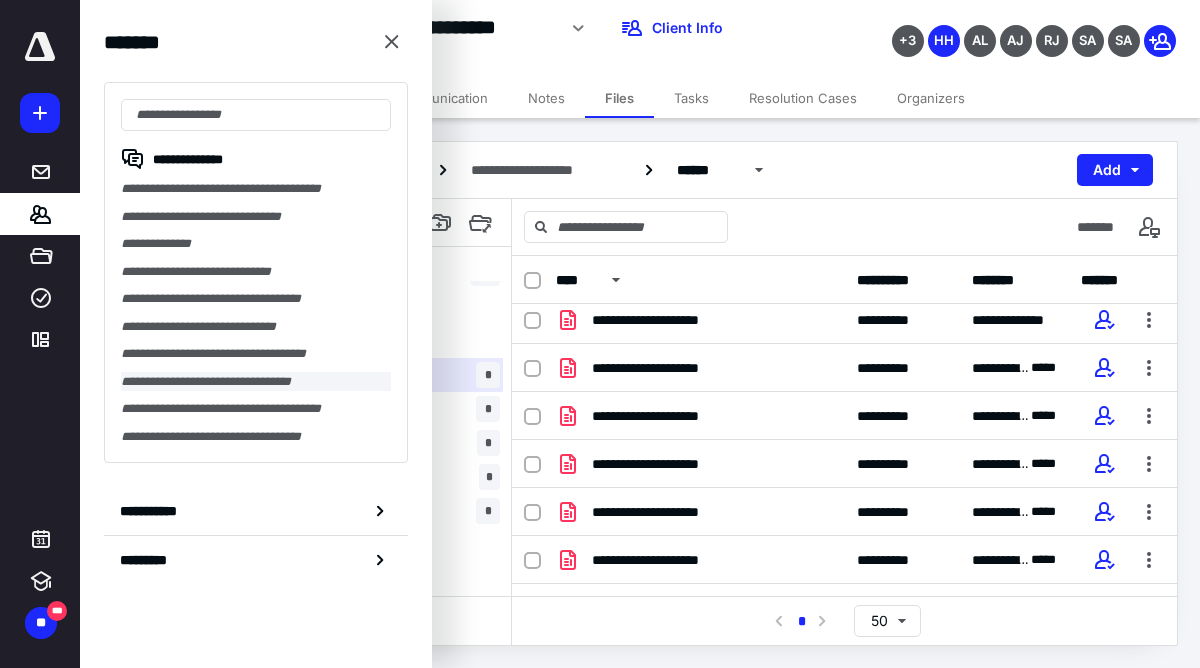 click on "**********" at bounding box center [256, 382] 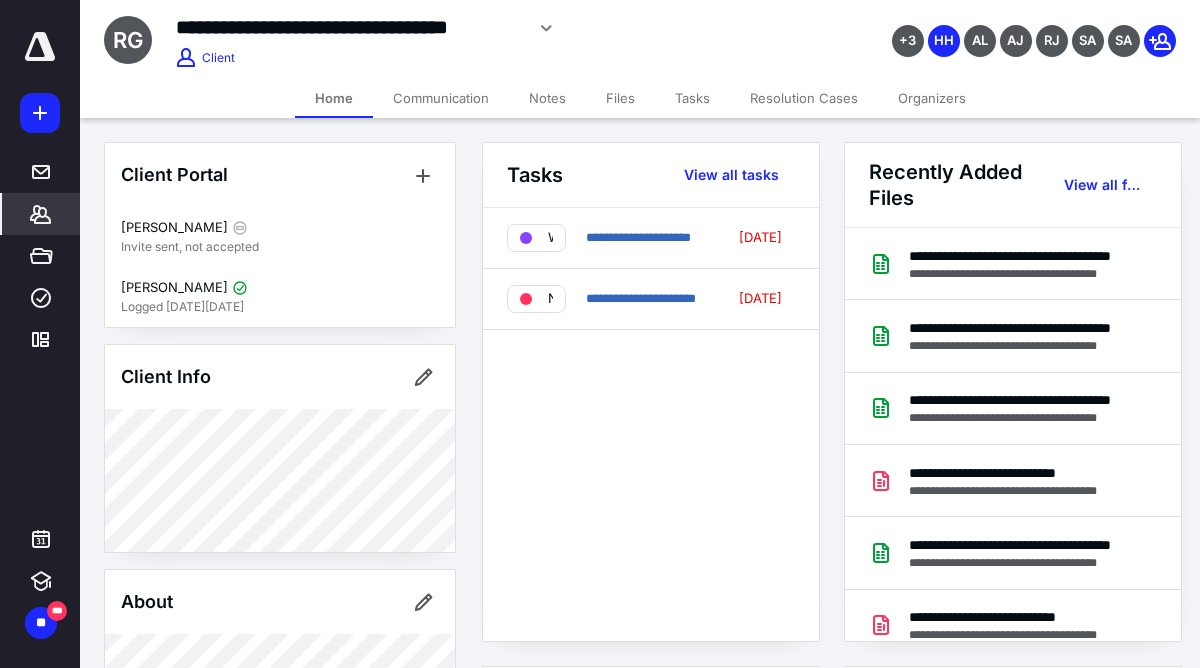 click on "Files" at bounding box center [620, 98] 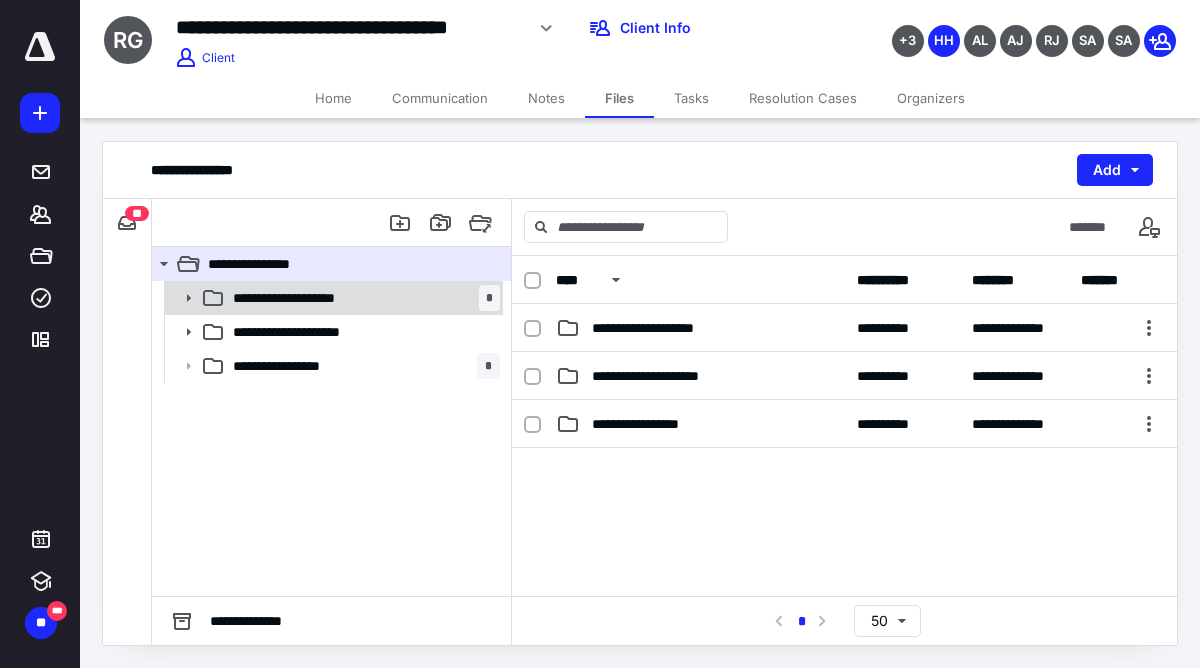 click 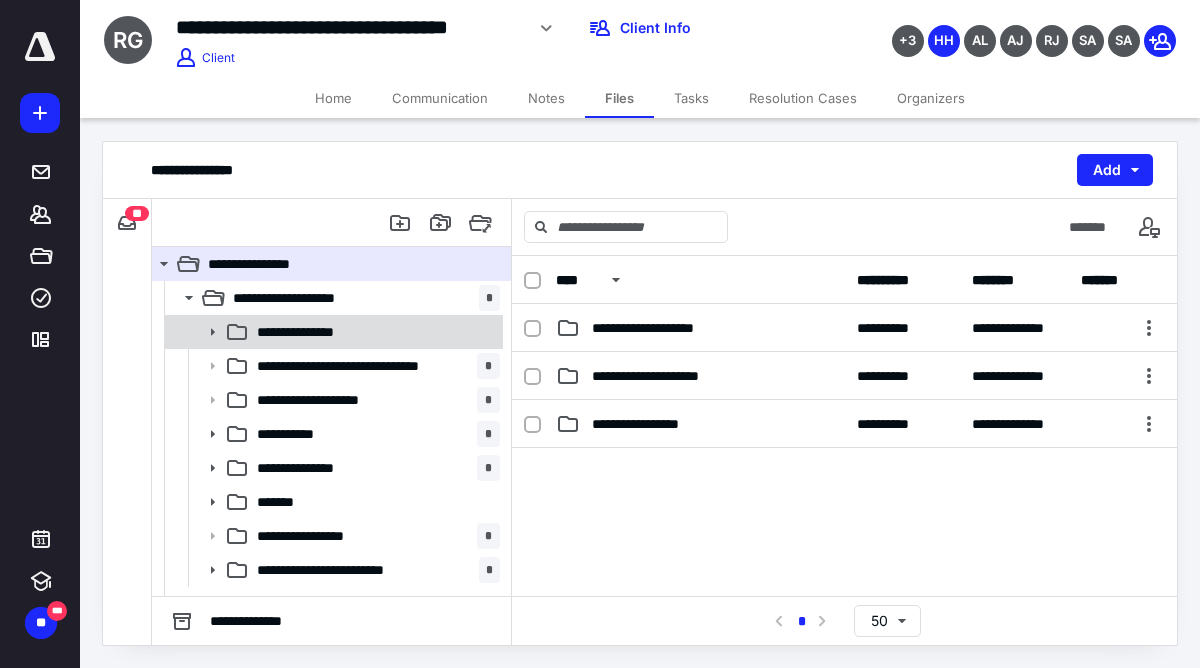click 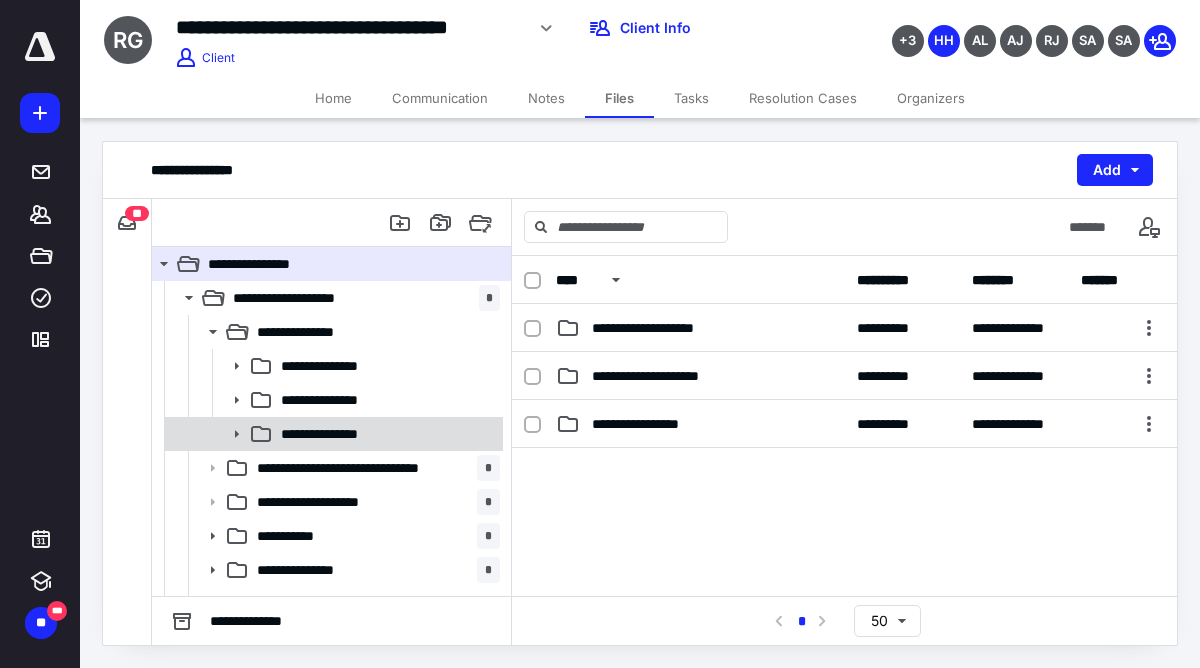 click 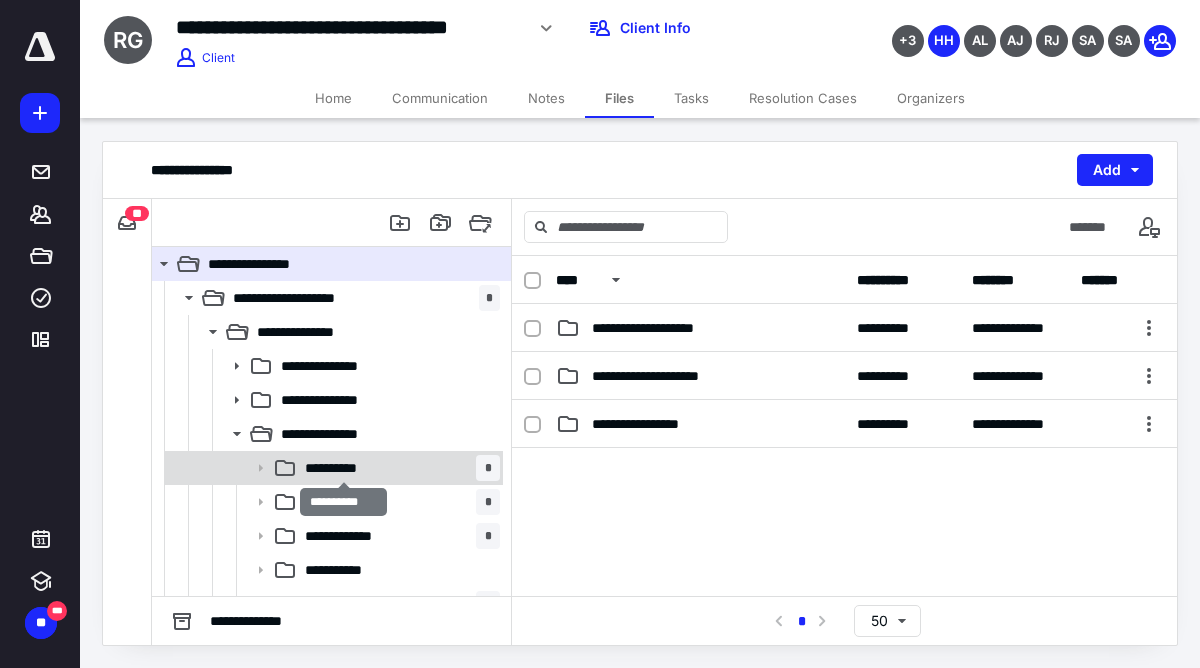 click on "**********" at bounding box center (343, 468) 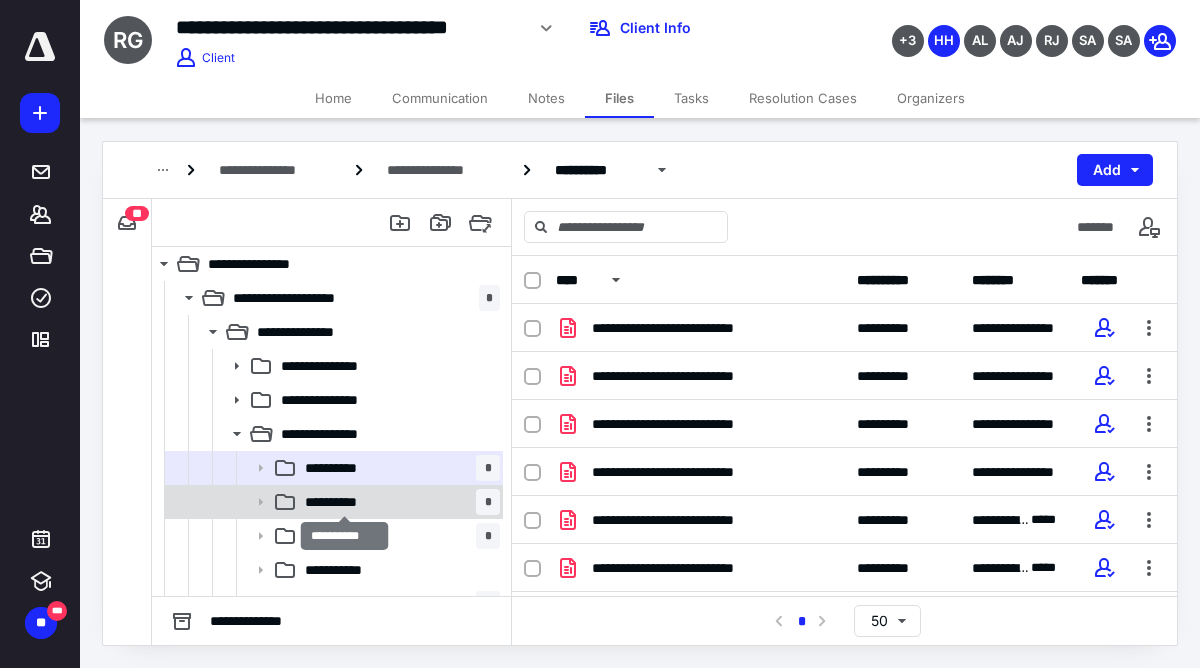 click on "**********" at bounding box center [344, 502] 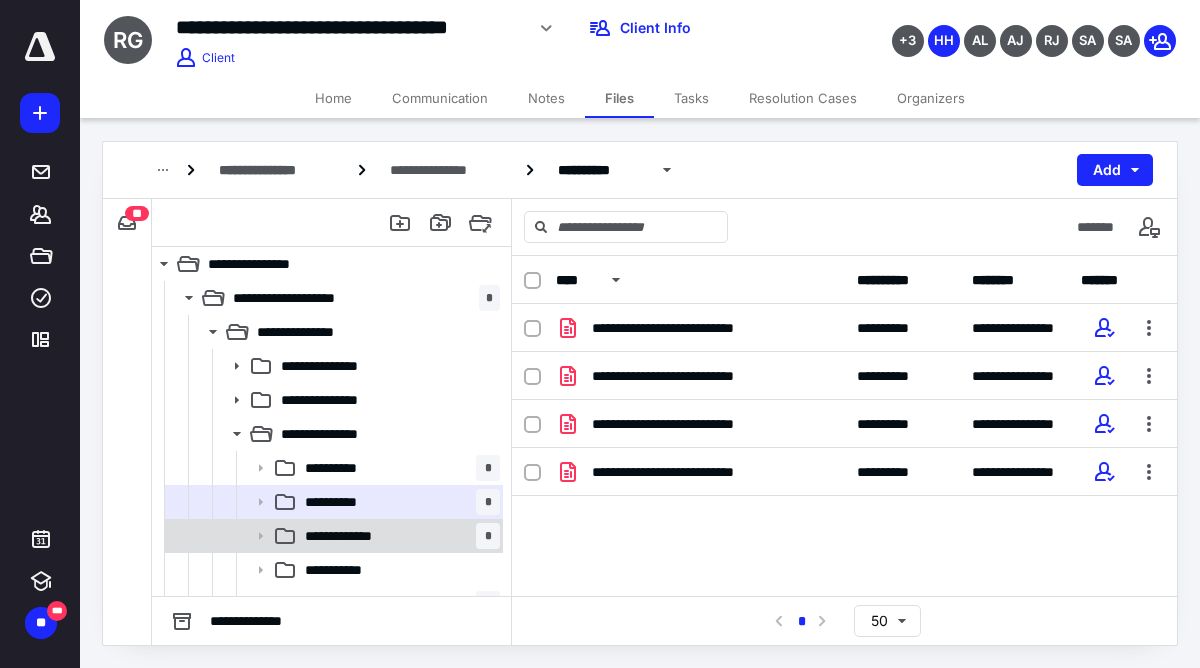 click on "**********" at bounding box center (357, 536) 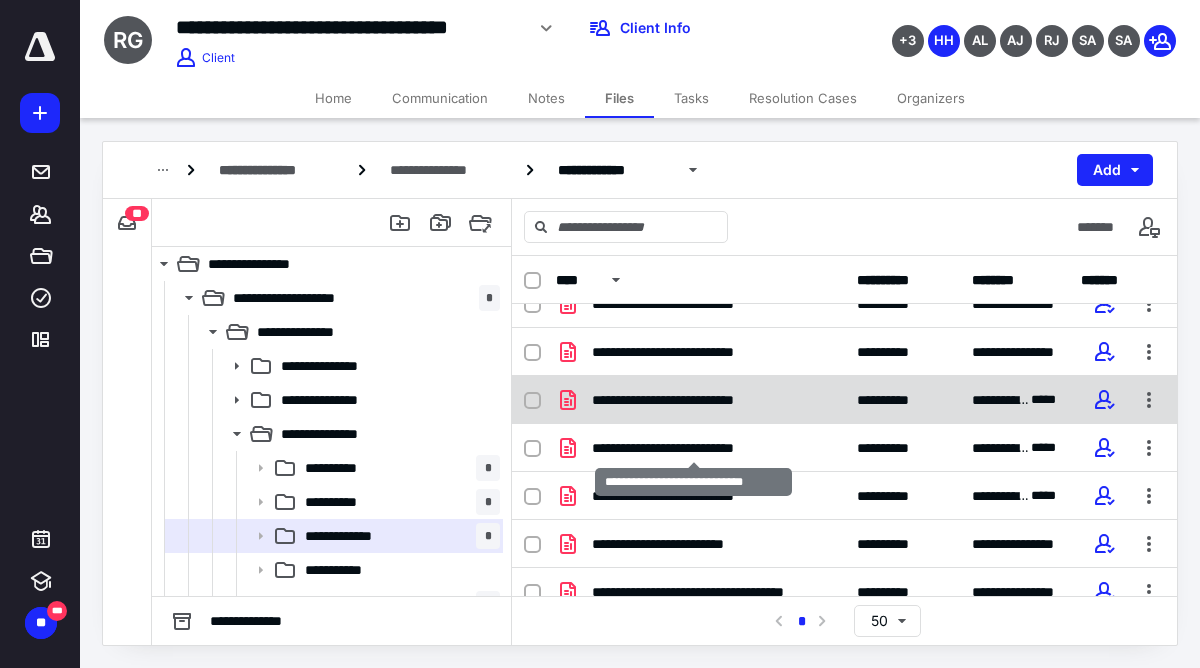 scroll, scrollTop: 92, scrollLeft: 0, axis: vertical 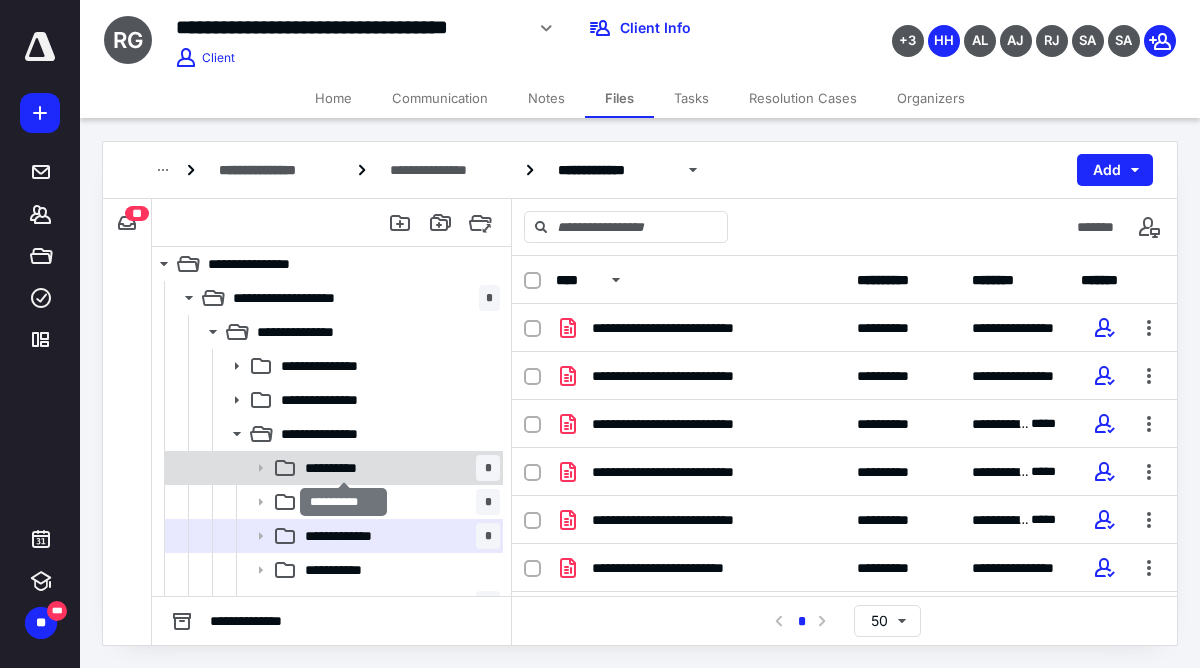 click on "**********" at bounding box center (343, 468) 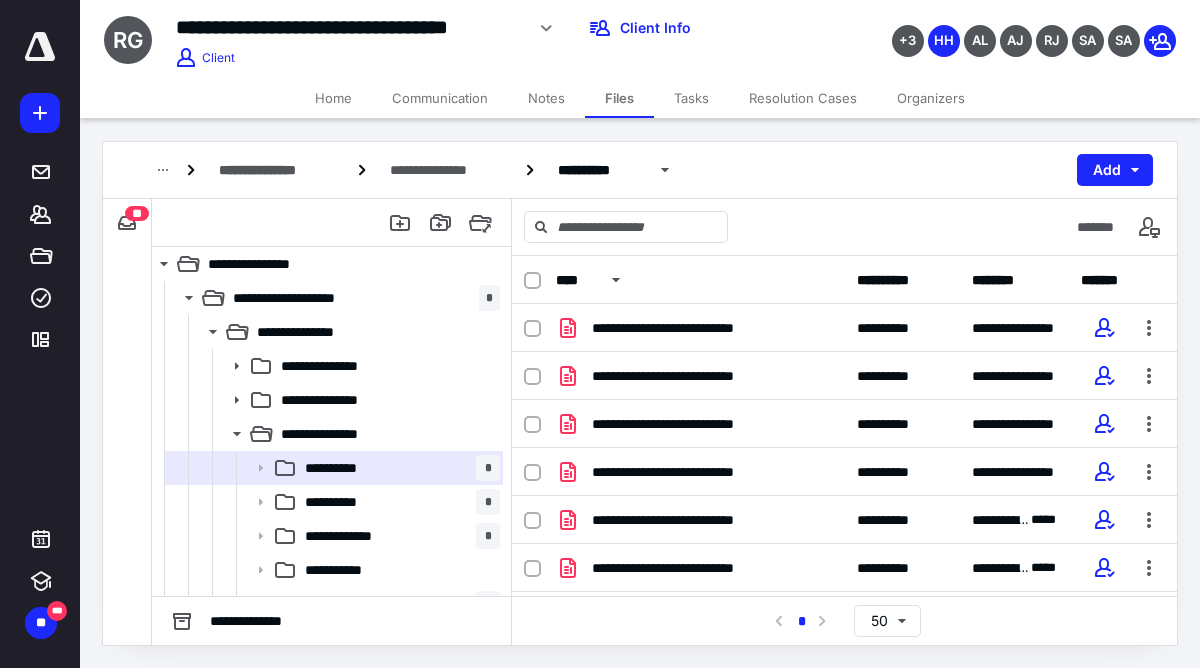 scroll, scrollTop: 8, scrollLeft: 0, axis: vertical 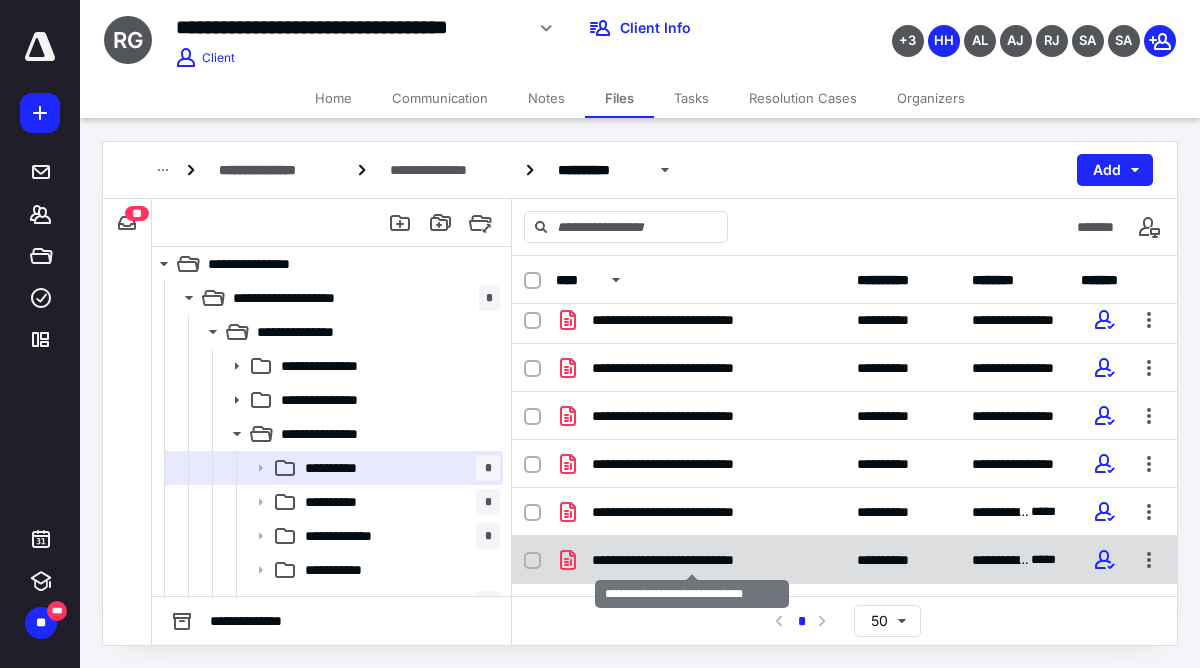 click on "**********" at bounding box center [692, 560] 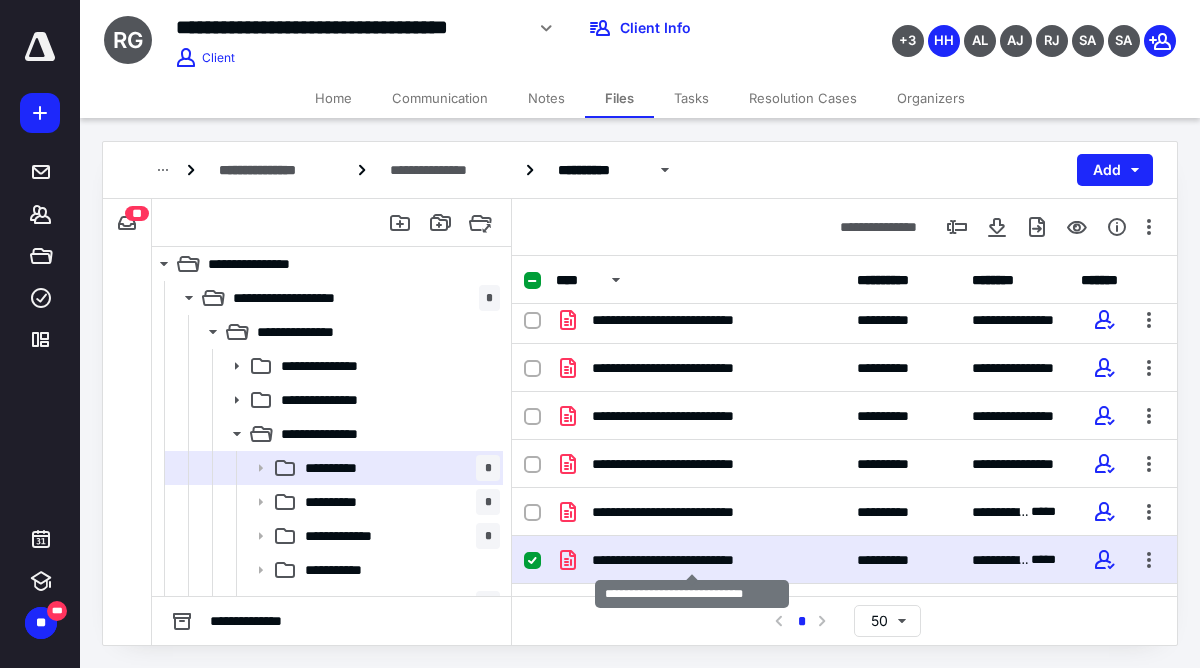 click on "**********" at bounding box center (692, 560) 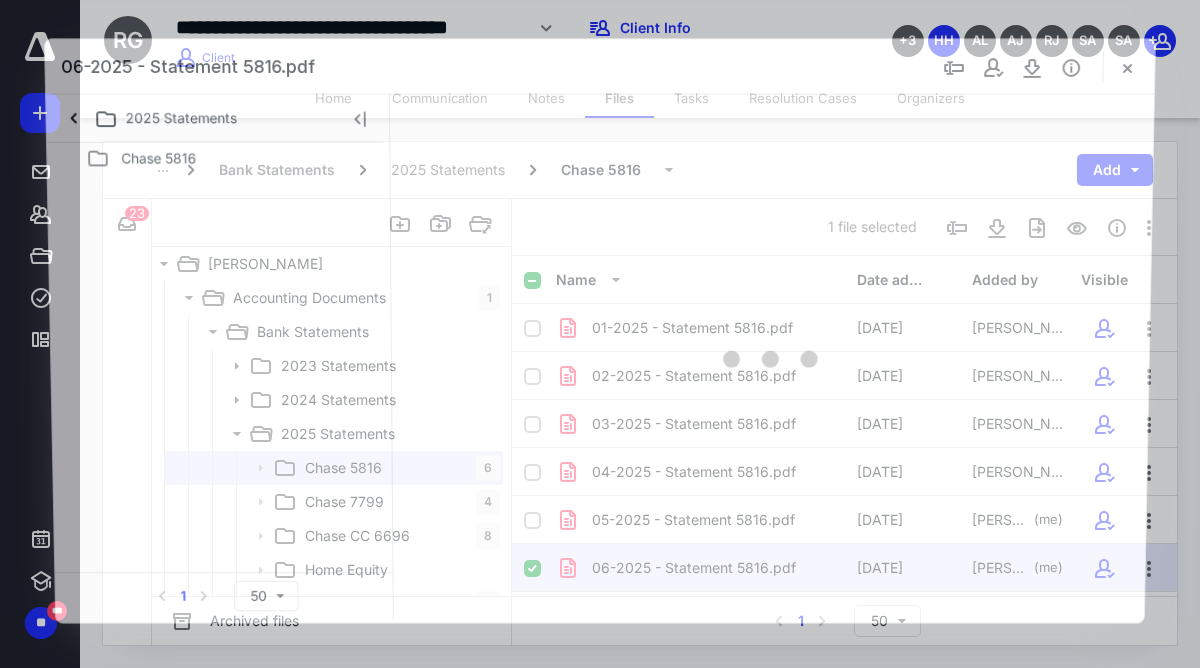 scroll, scrollTop: 8, scrollLeft: 0, axis: vertical 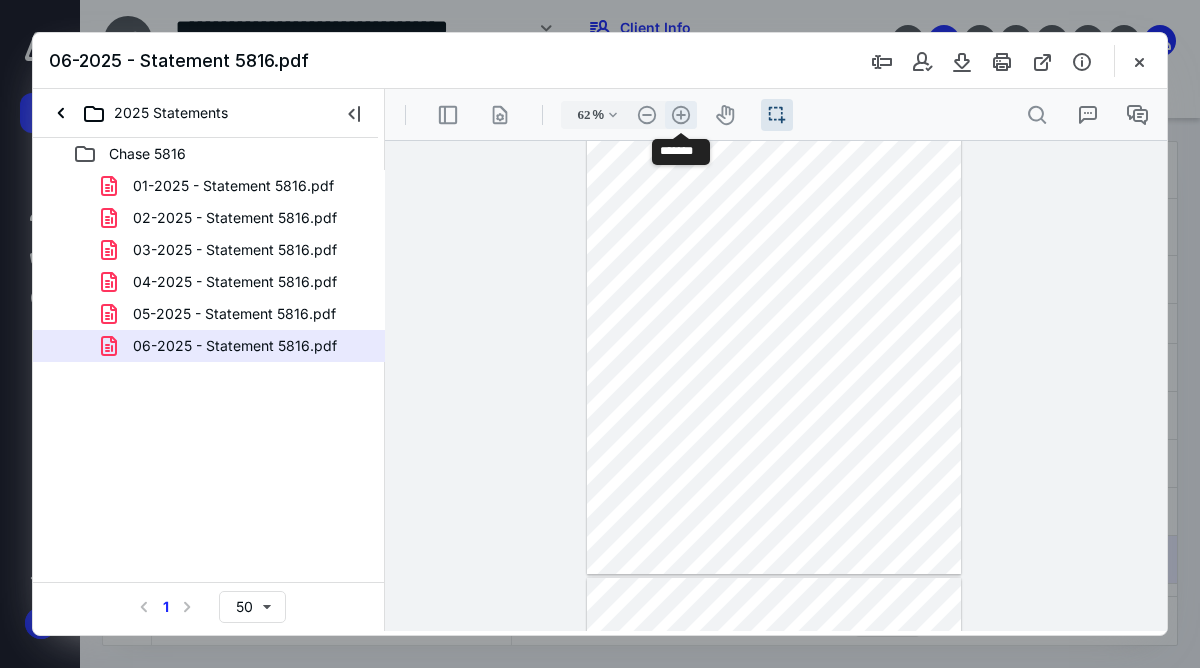 click on ".cls-1{fill:#abb0c4;} icon - header - zoom - in - line" at bounding box center (681, 115) 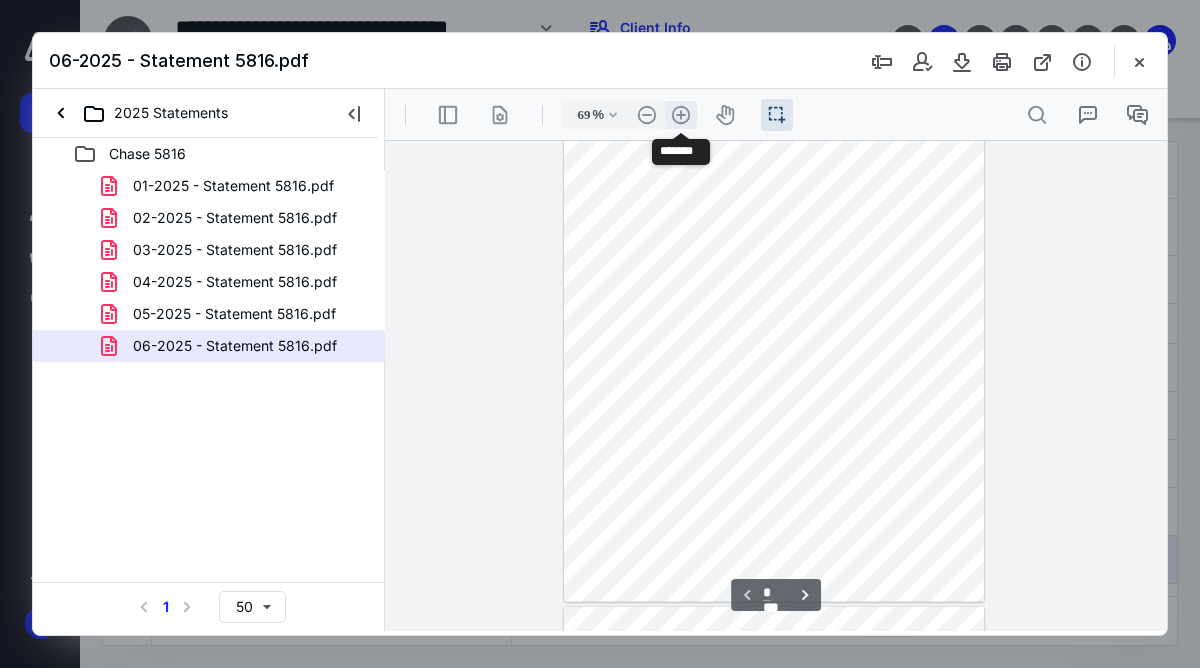 click on ".cls-1{fill:#abb0c4;} icon - header - zoom - in - line" at bounding box center (681, 115) 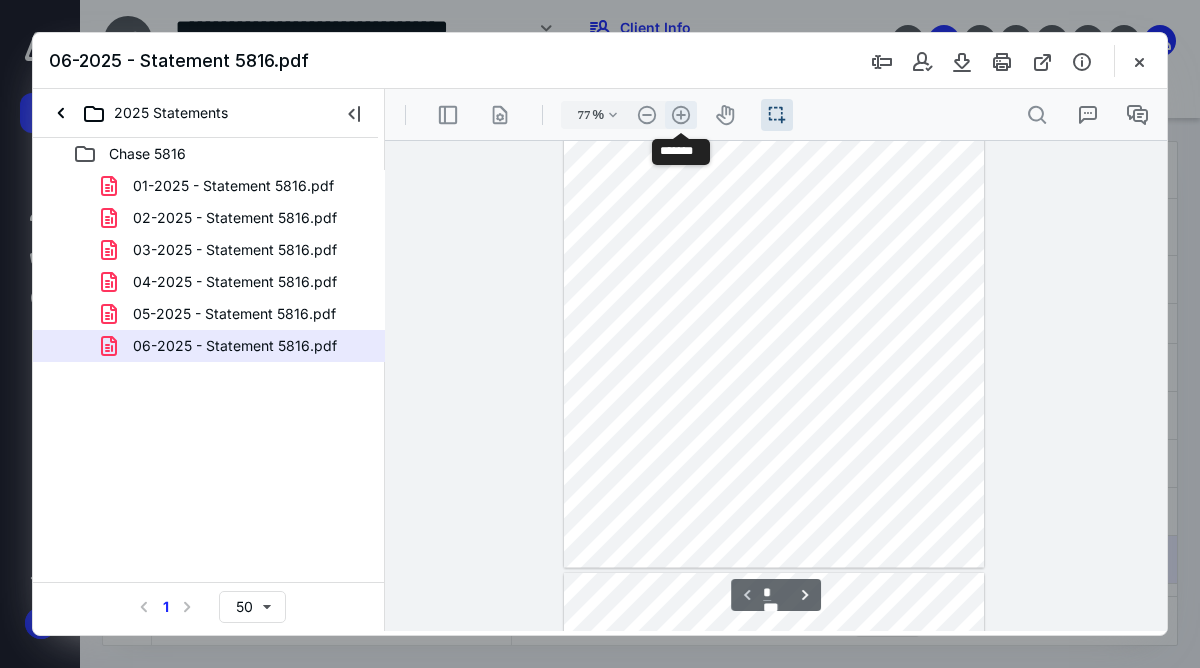 click on ".cls-1{fill:#abb0c4;} icon - header - zoom - in - line" at bounding box center [681, 115] 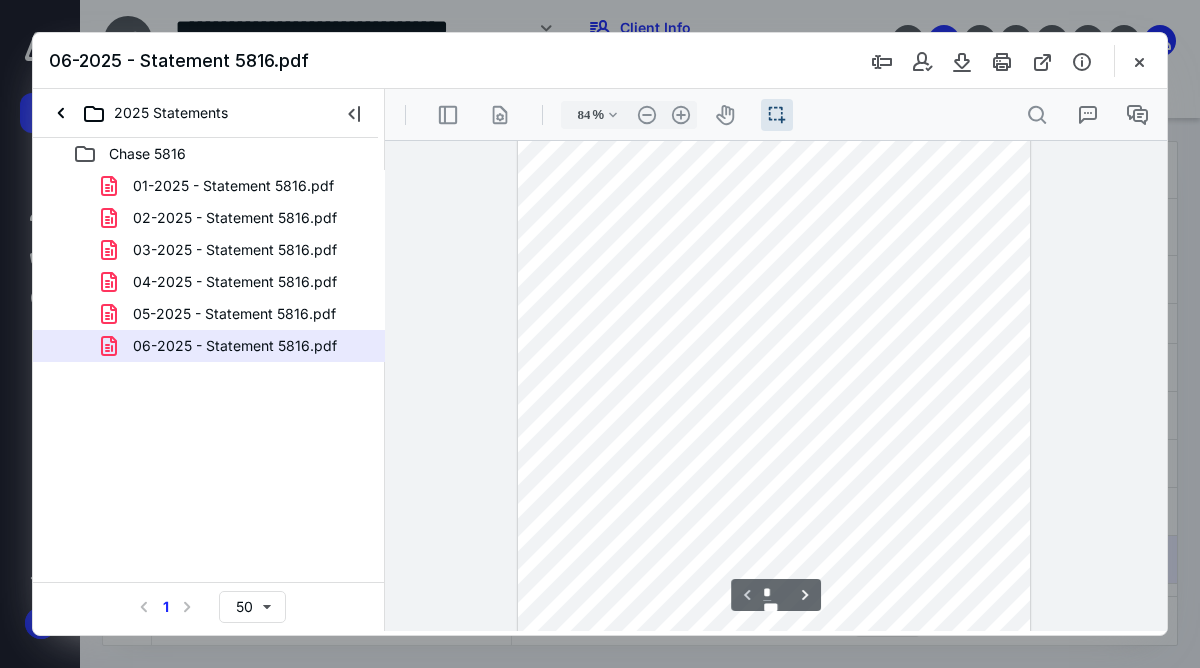 scroll, scrollTop: 0, scrollLeft: 0, axis: both 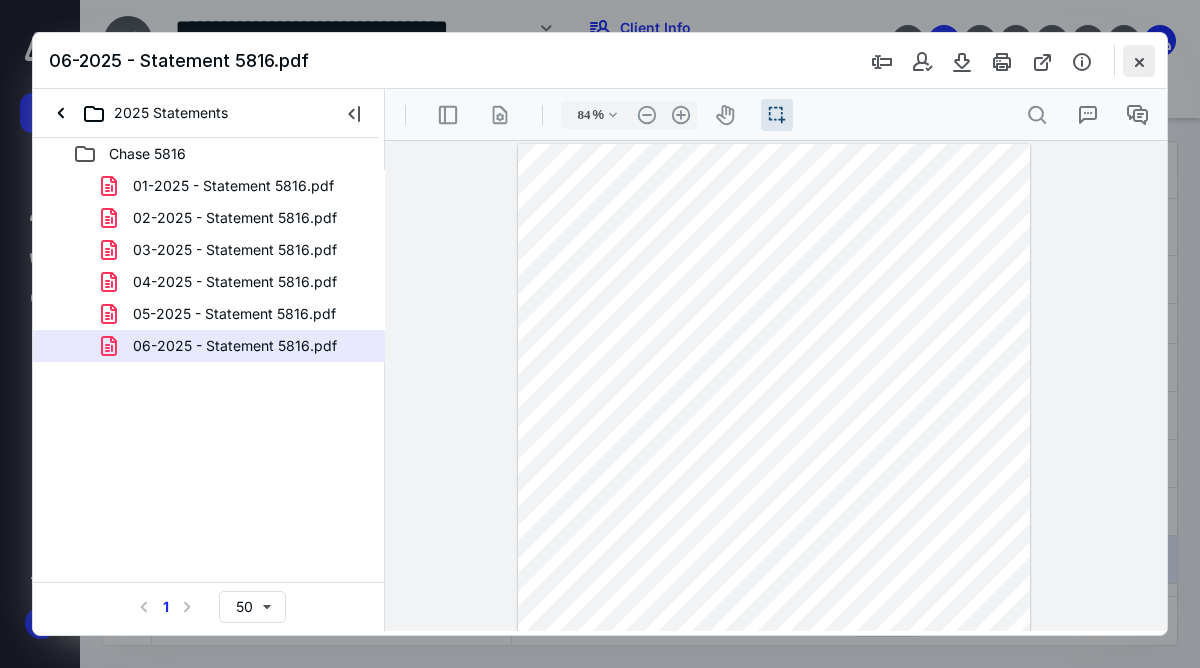 click at bounding box center [1139, 61] 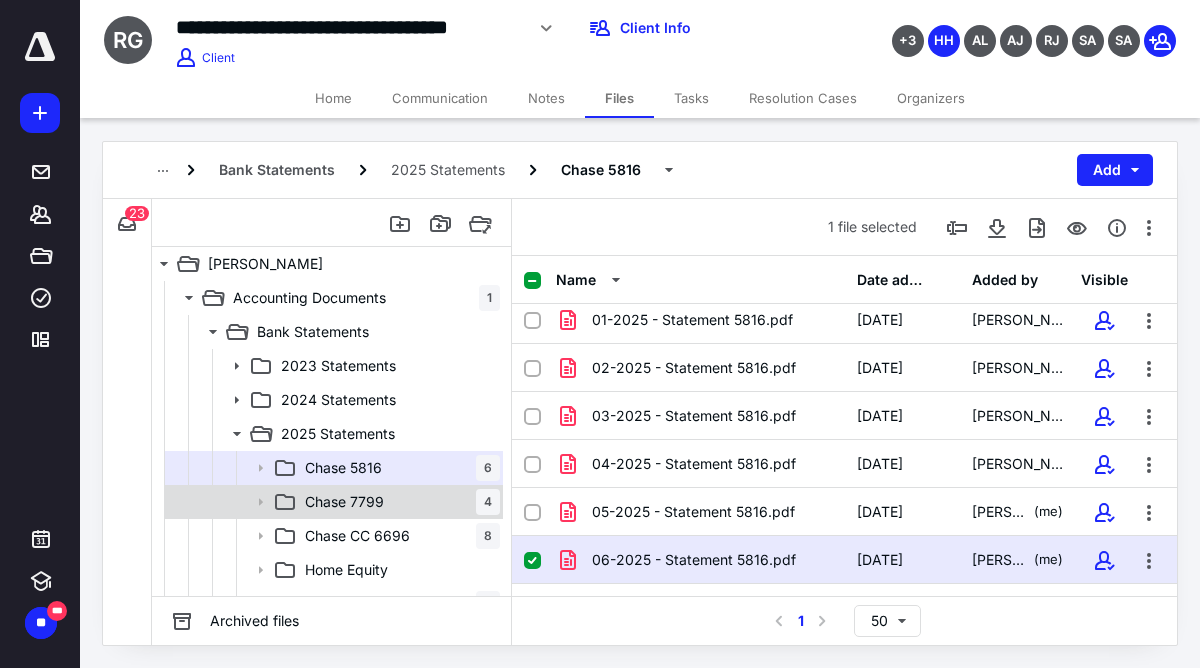 click on "Chase 7799" at bounding box center (344, 502) 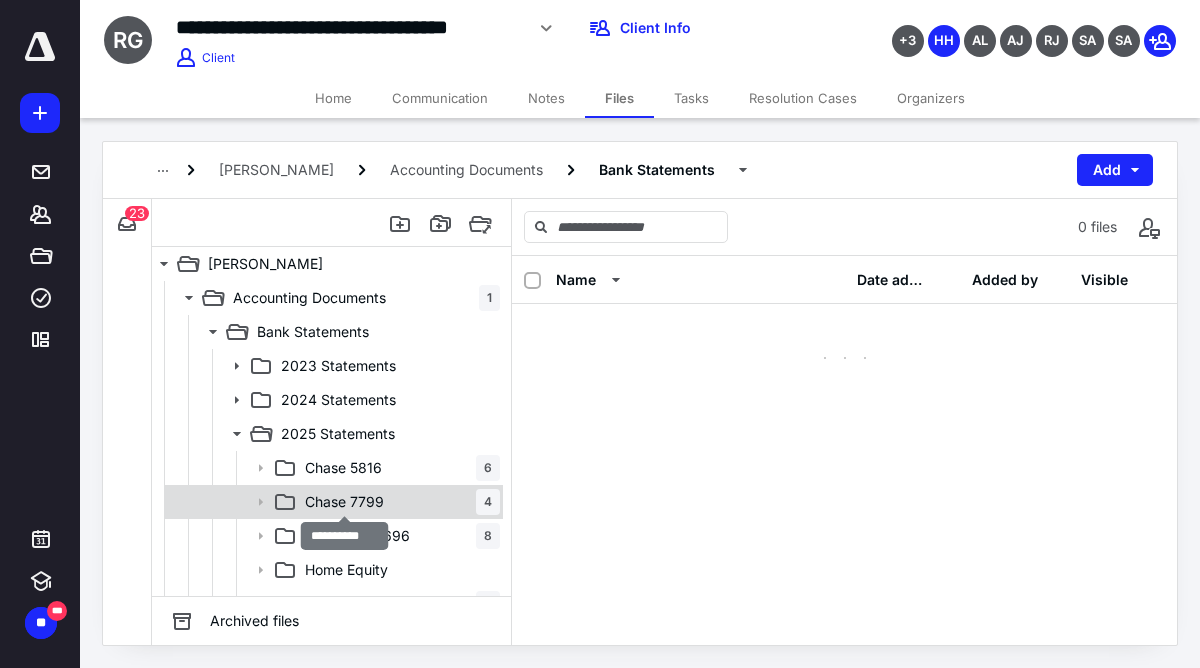 scroll, scrollTop: 0, scrollLeft: 0, axis: both 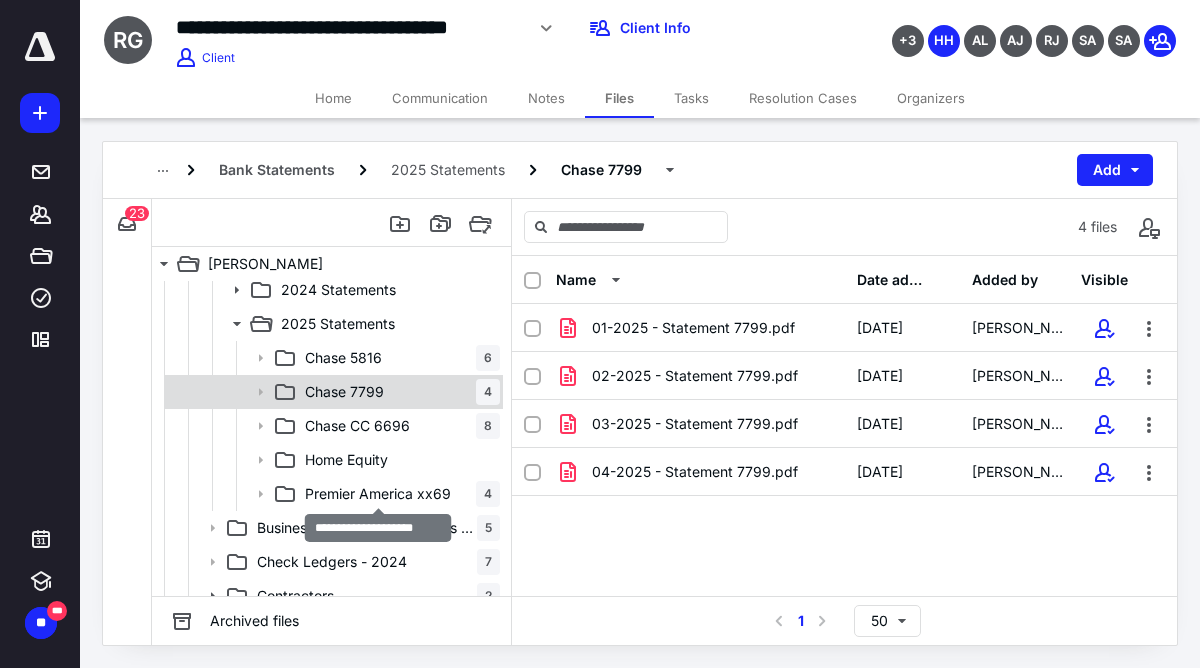 click on "Premier America xx69" at bounding box center (378, 494) 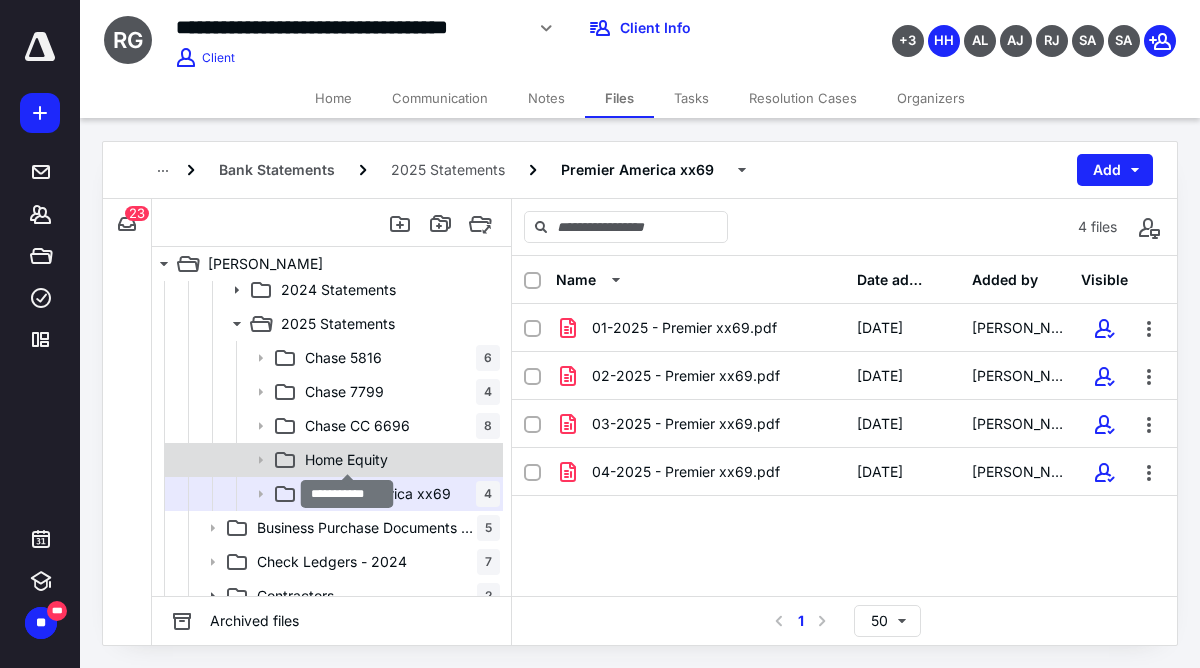 click on "Home Equity" at bounding box center [346, 460] 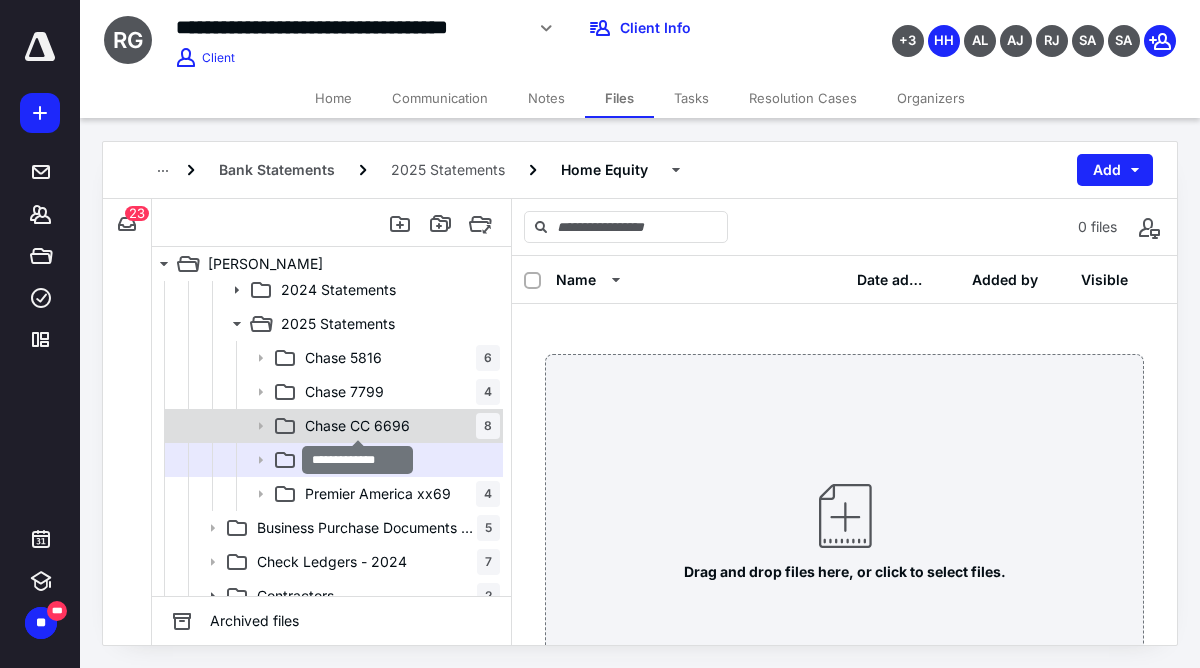 click on "Chase CC 6696" at bounding box center (357, 426) 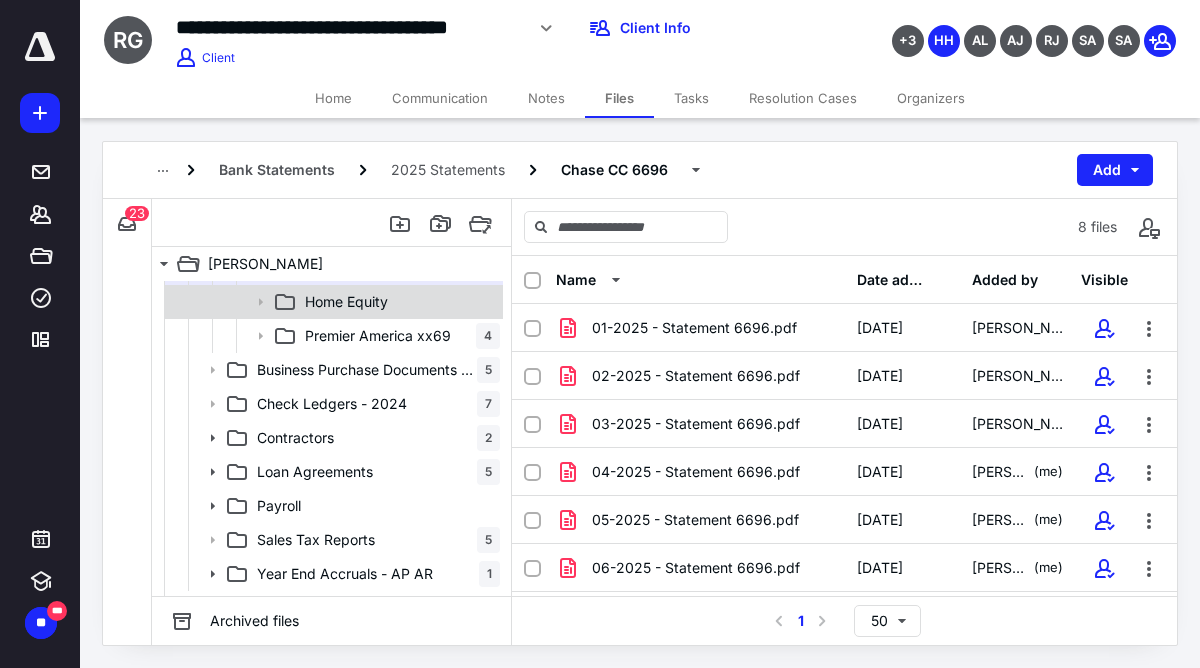 scroll, scrollTop: 283, scrollLeft: 0, axis: vertical 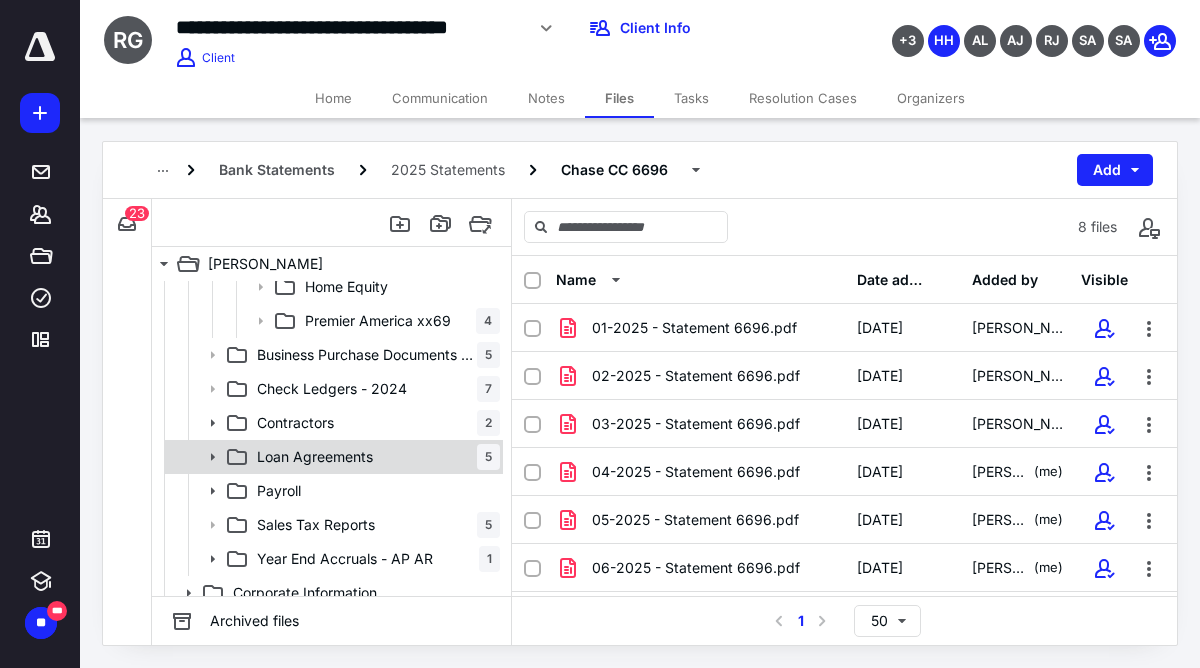 click 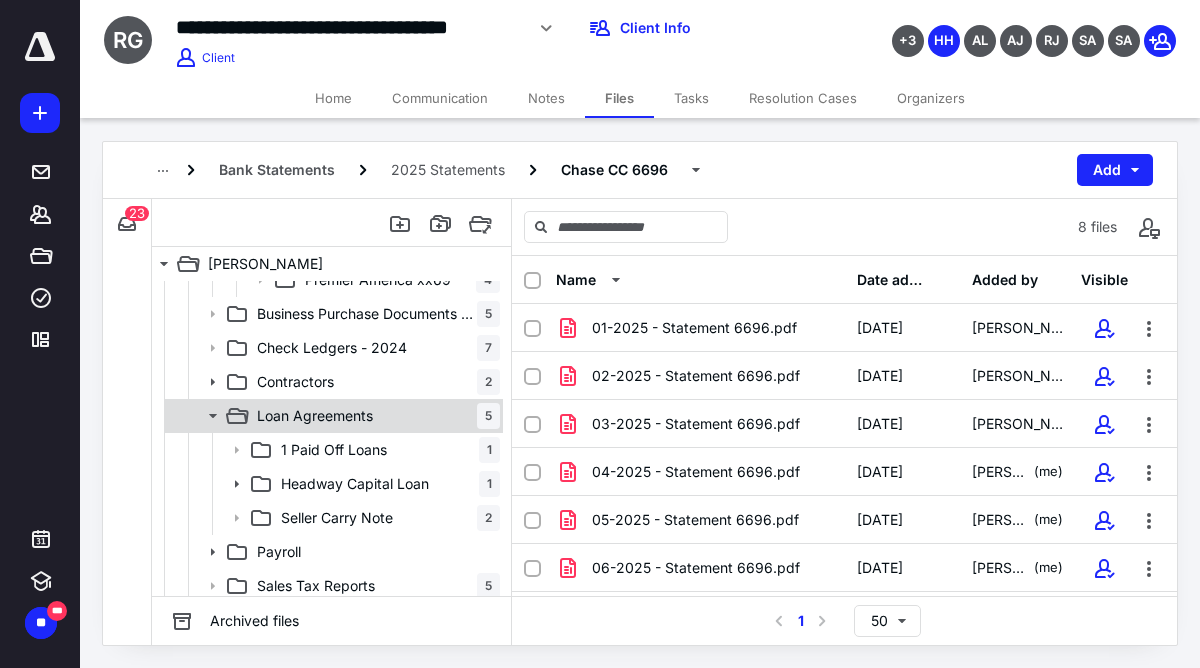 scroll, scrollTop: 325, scrollLeft: 0, axis: vertical 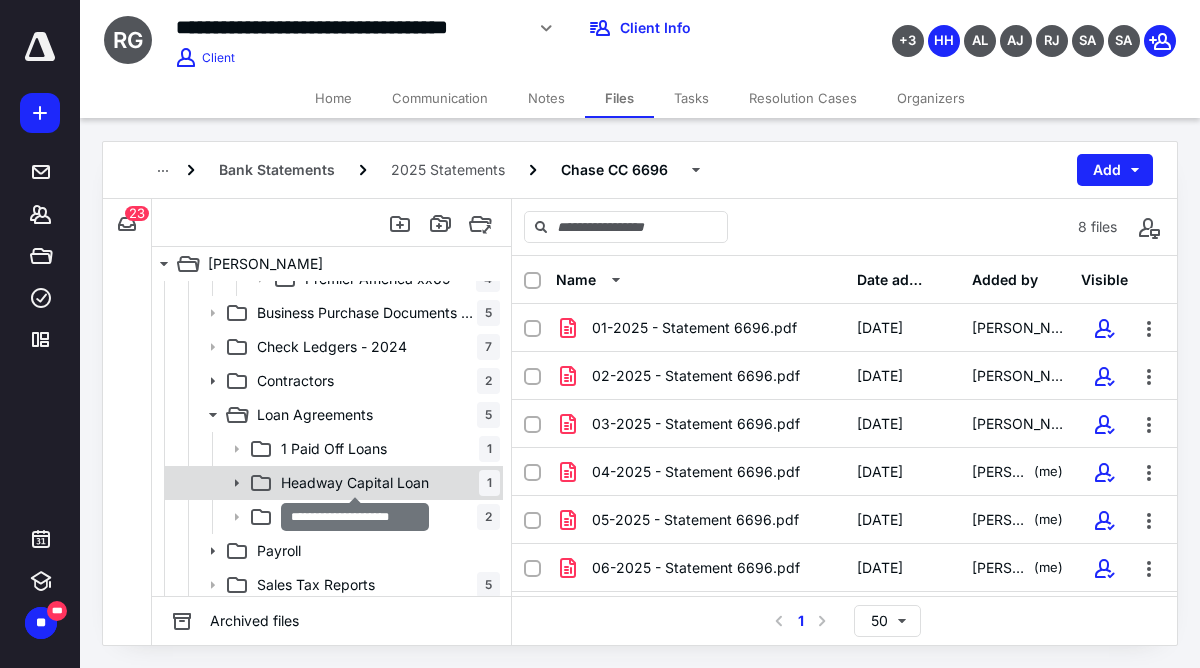 click on "Headway Capital Loan" at bounding box center (355, 483) 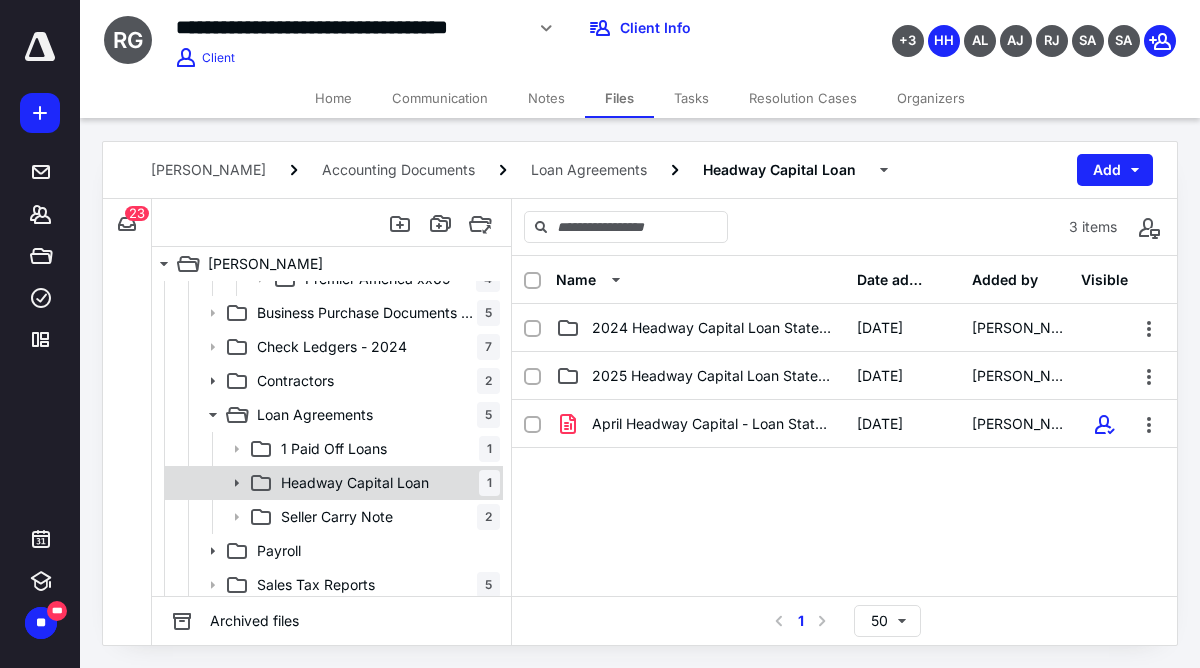 click 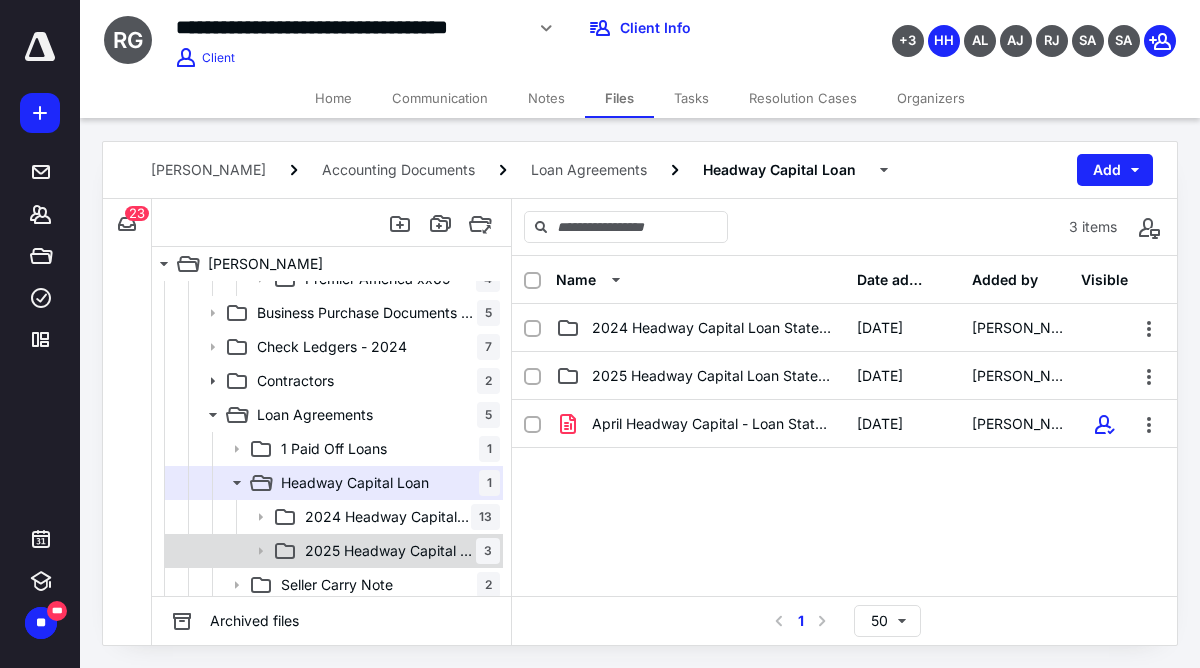 click on "2025 Headway Capital Loan Statements 3" at bounding box center [398, 551] 